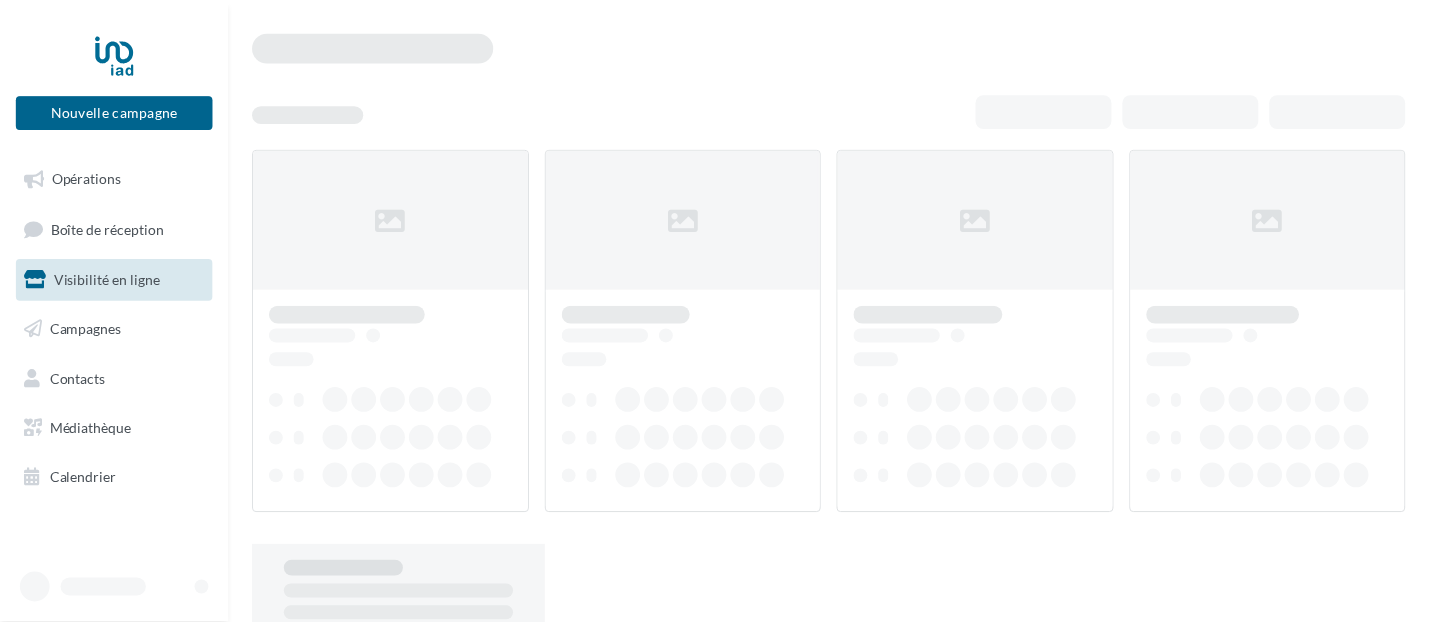scroll, scrollTop: 0, scrollLeft: 0, axis: both 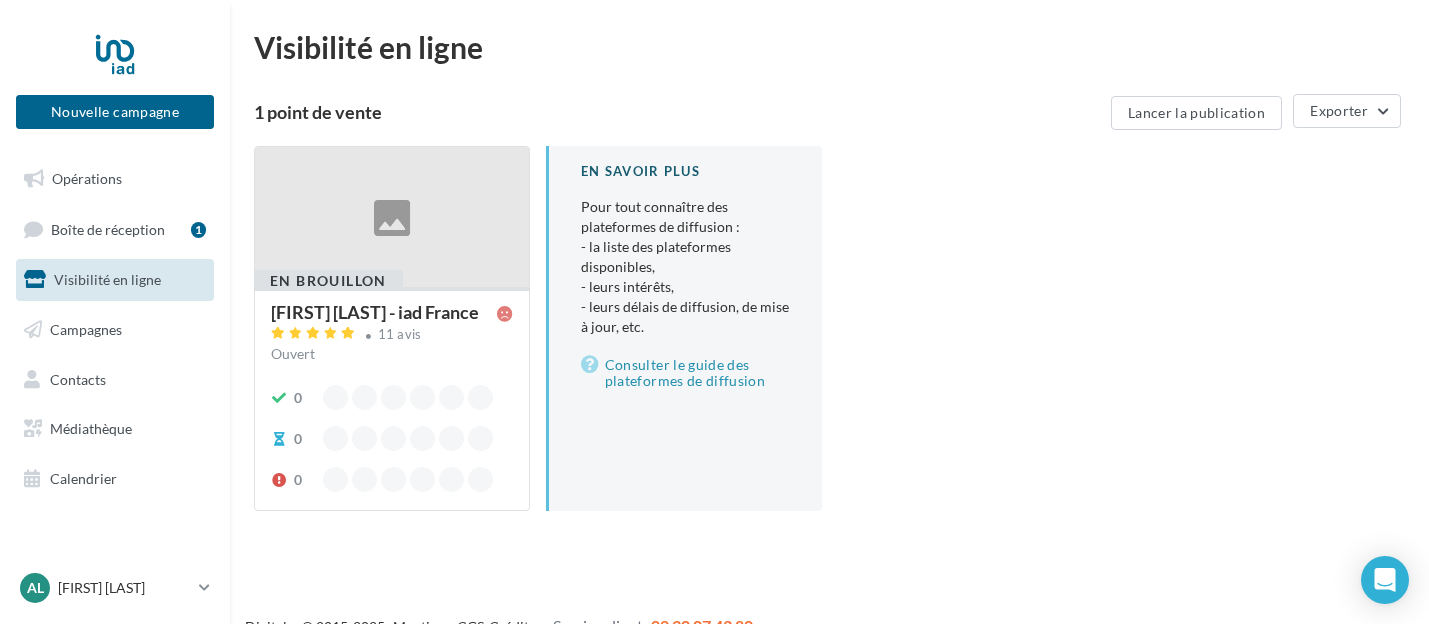 click on "Visibilité en ligne" at bounding box center (107, 279) 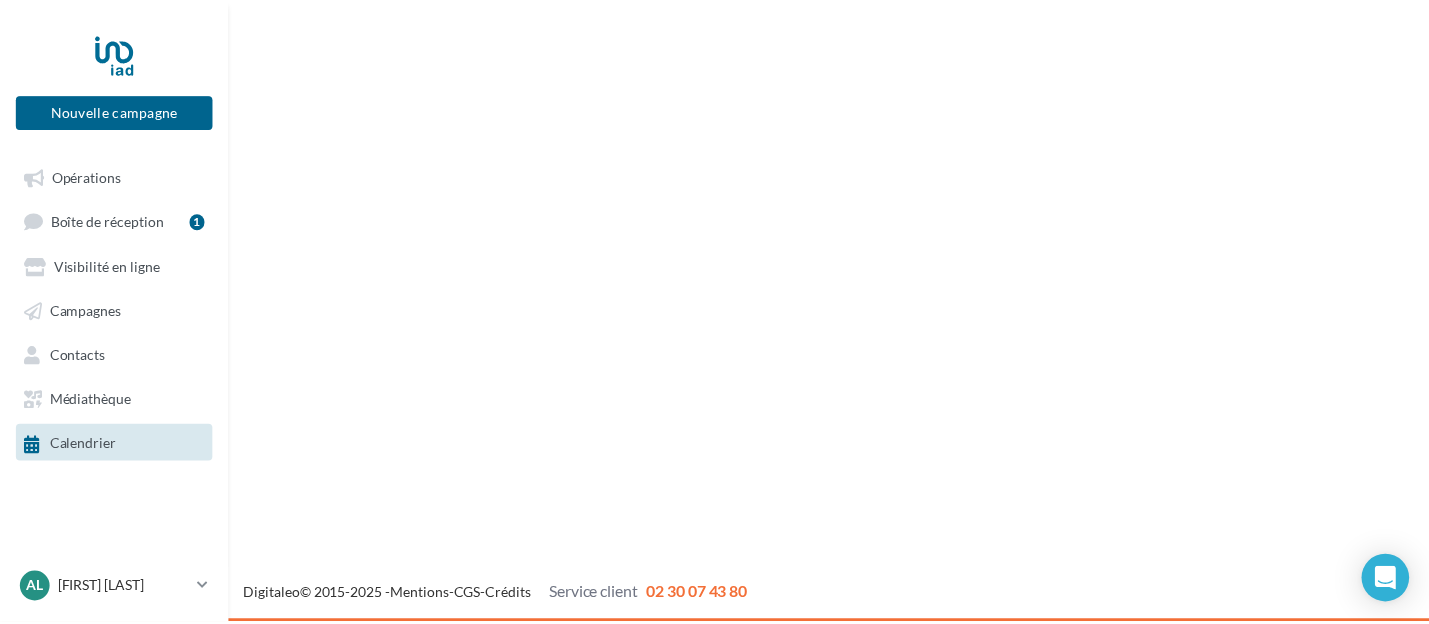 scroll, scrollTop: 0, scrollLeft: 0, axis: both 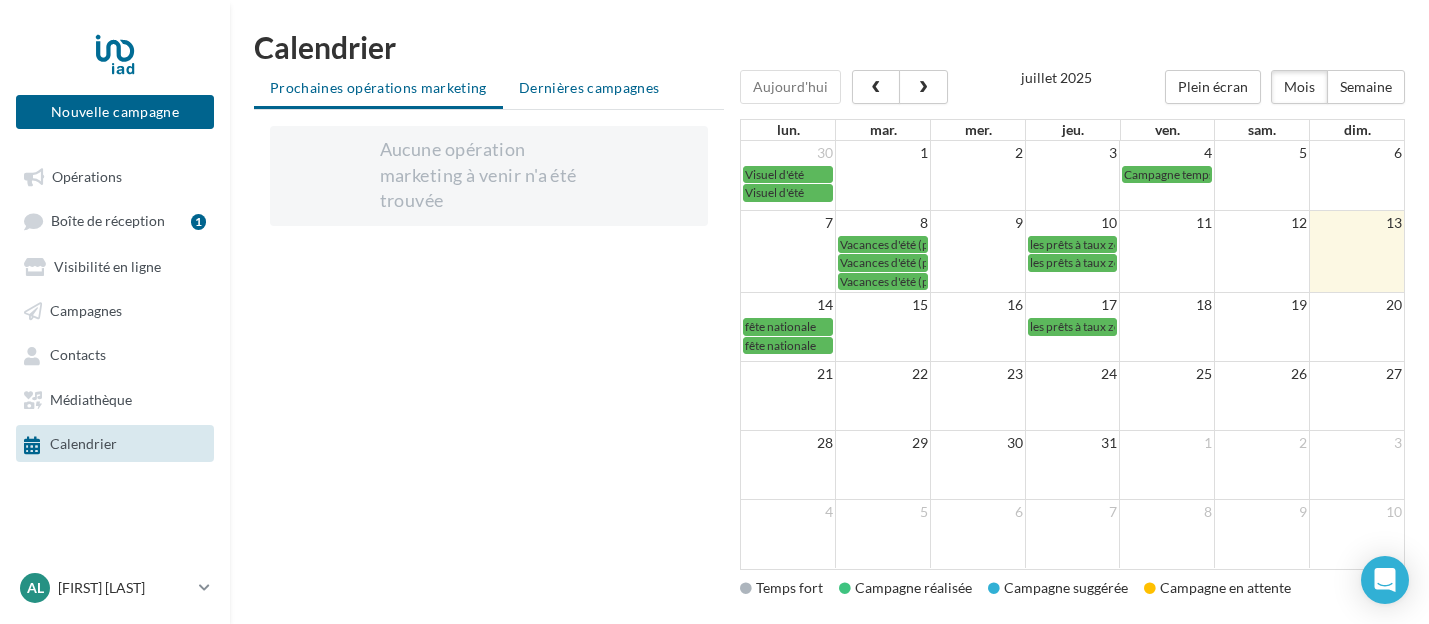 click on "Dernières campagnes" at bounding box center (589, 87) 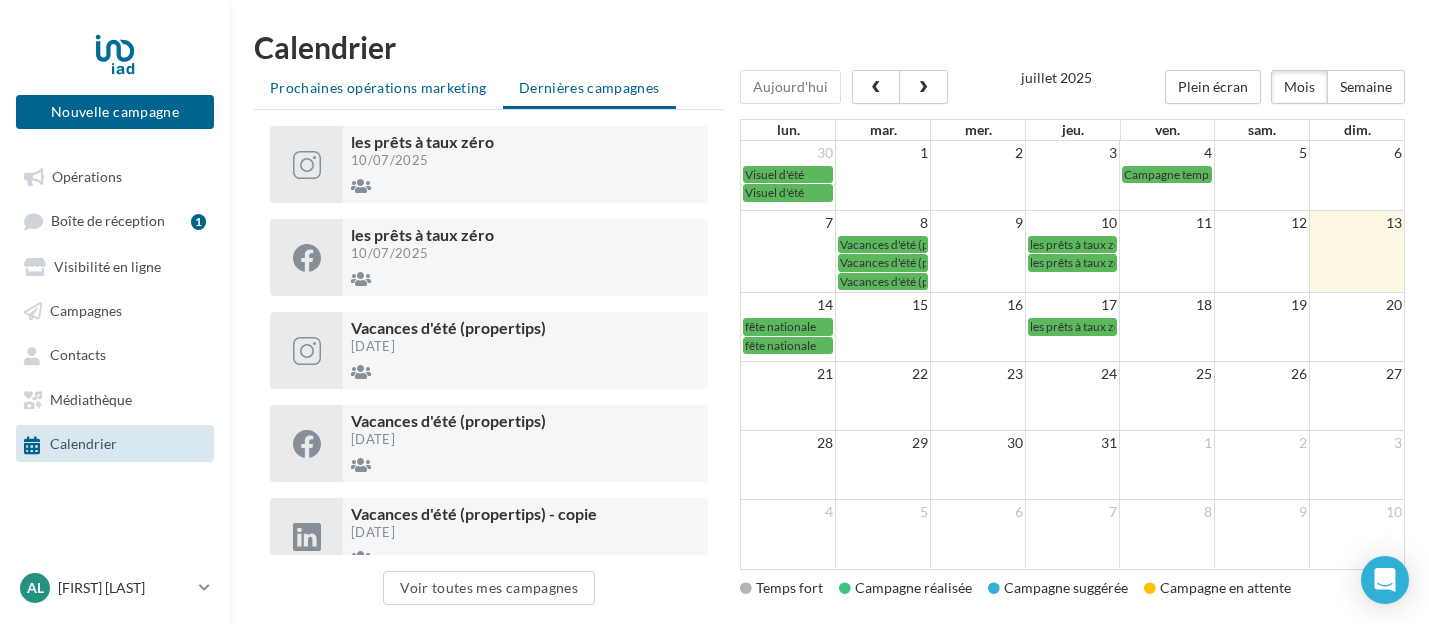 click on "Prochaines opérations marketing" at bounding box center (378, 87) 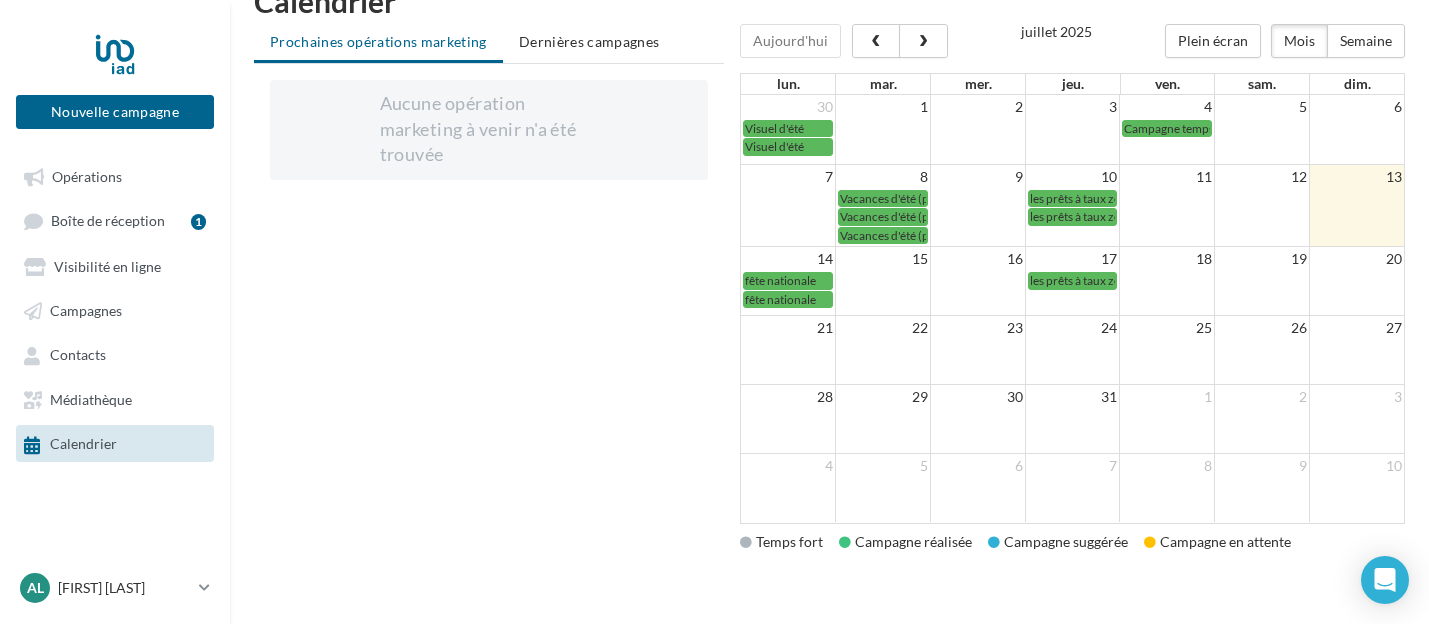 scroll, scrollTop: 79, scrollLeft: 0, axis: vertical 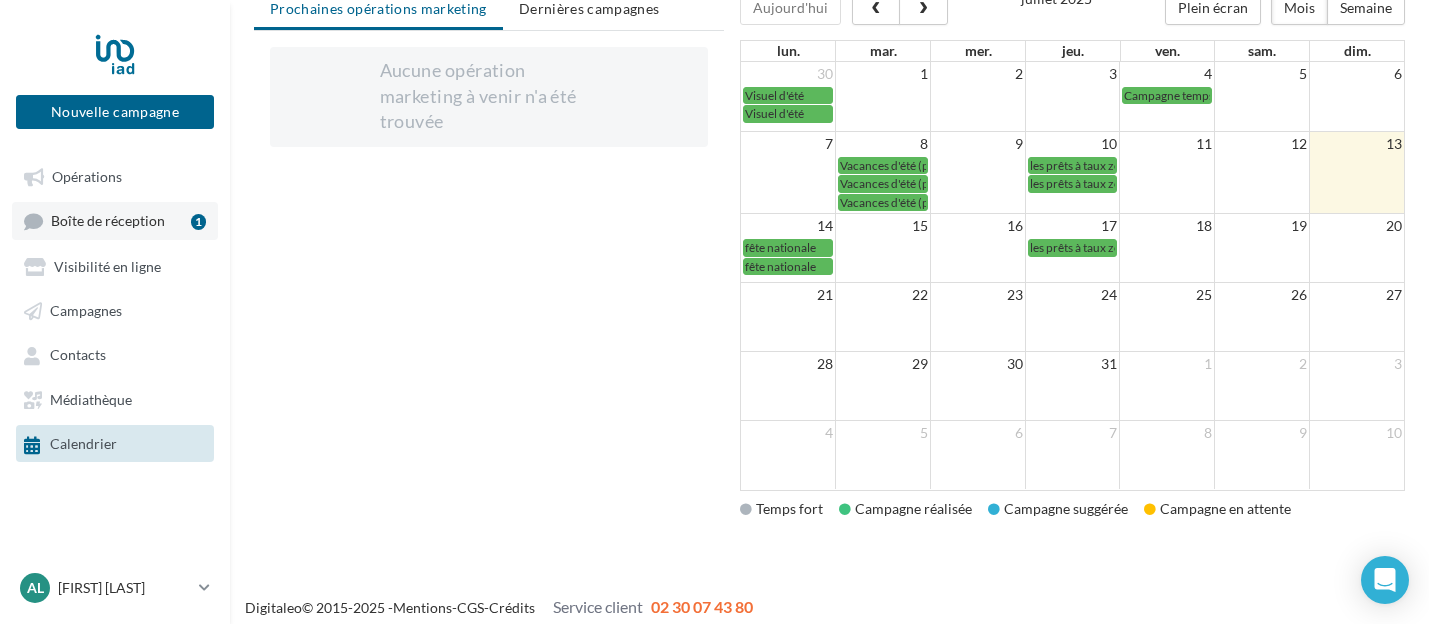 click on "Boîte de réception" at bounding box center (108, 221) 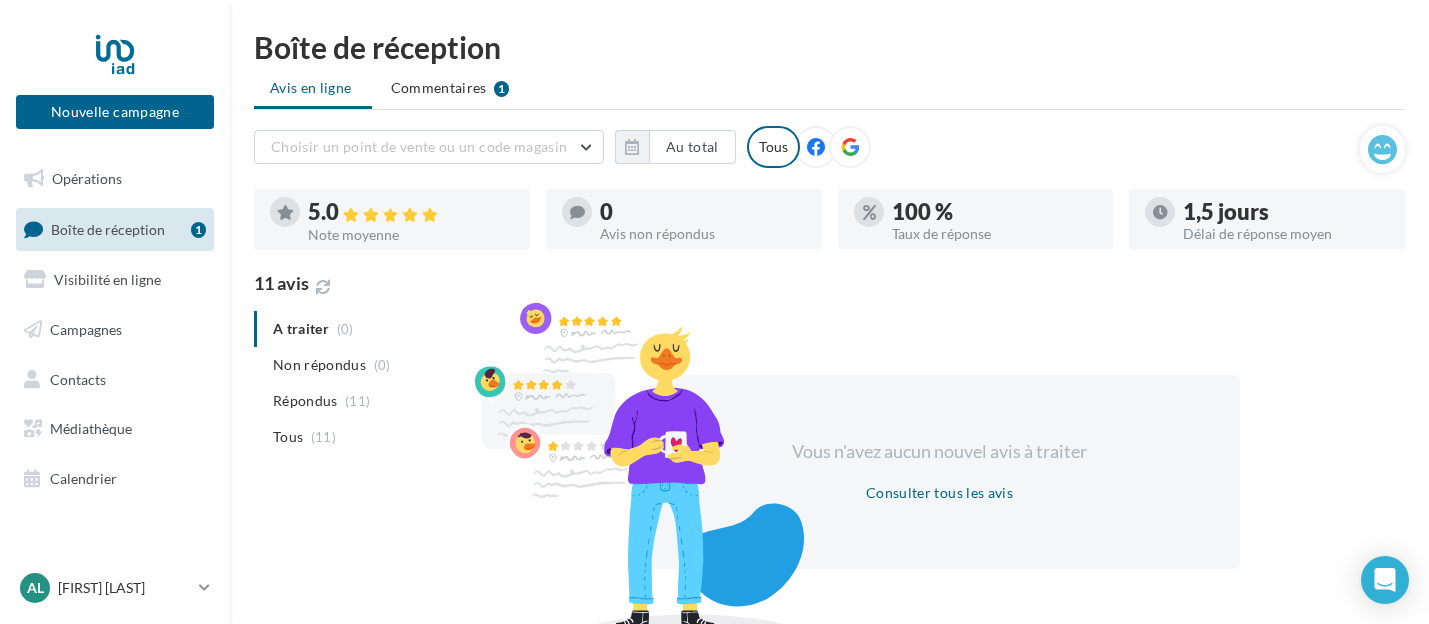 scroll, scrollTop: 0, scrollLeft: 0, axis: both 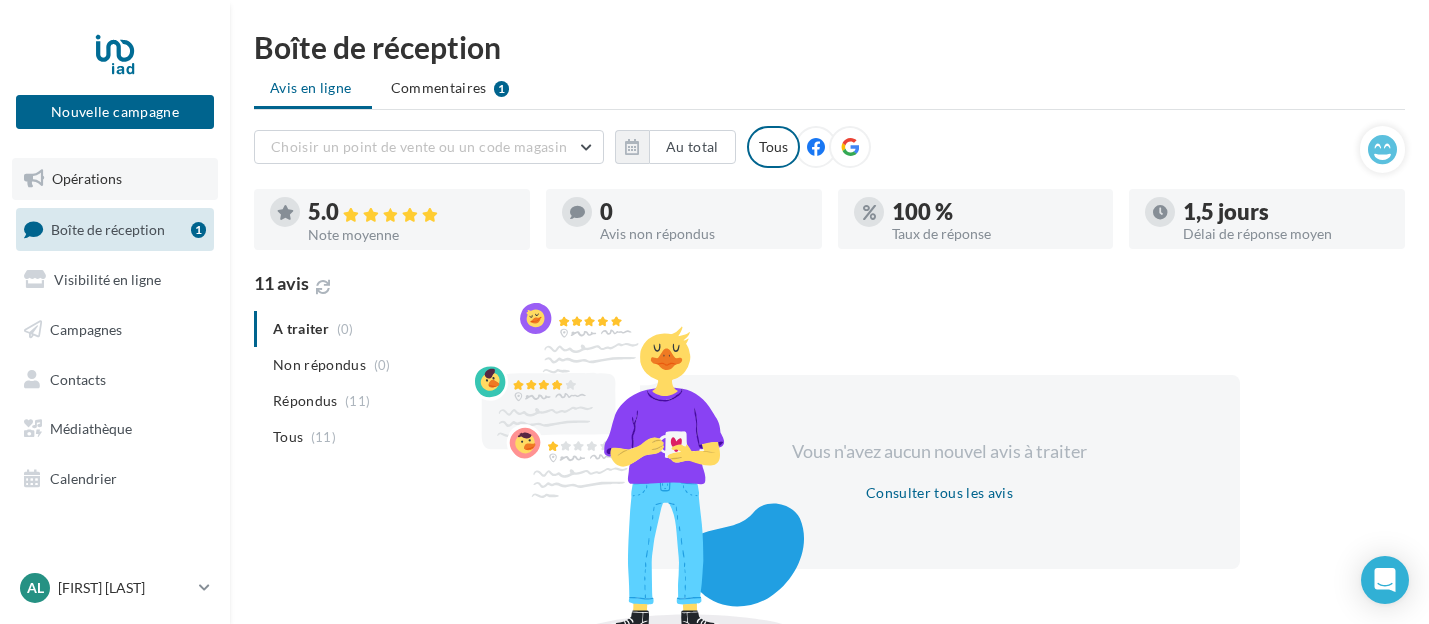click on "Opérations" at bounding box center [87, 178] 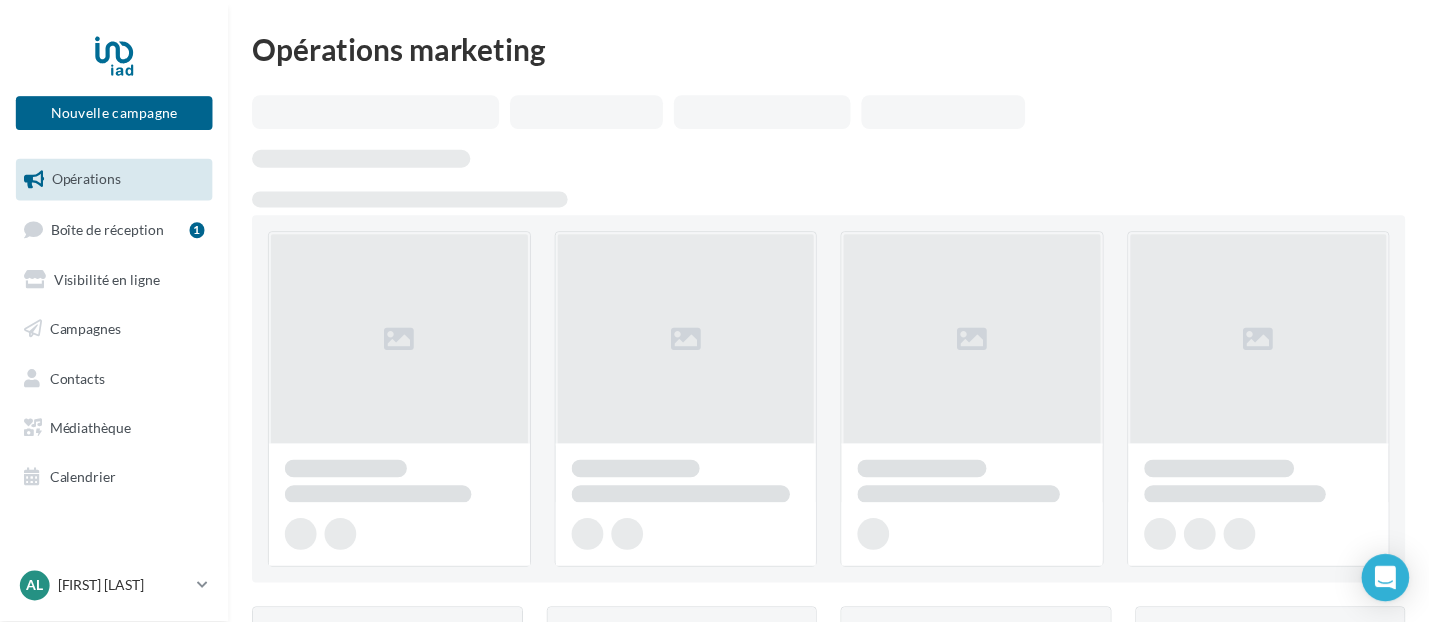 scroll, scrollTop: 0, scrollLeft: 0, axis: both 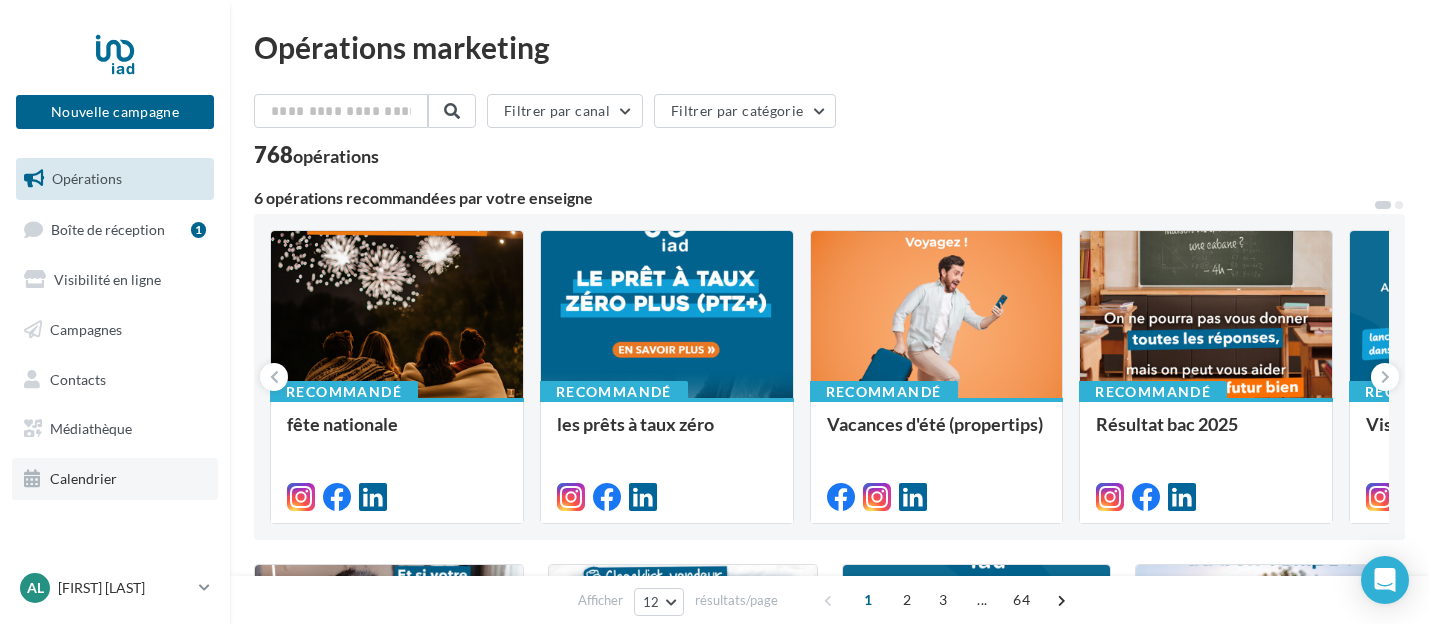 click on "Calendrier" at bounding box center (83, 478) 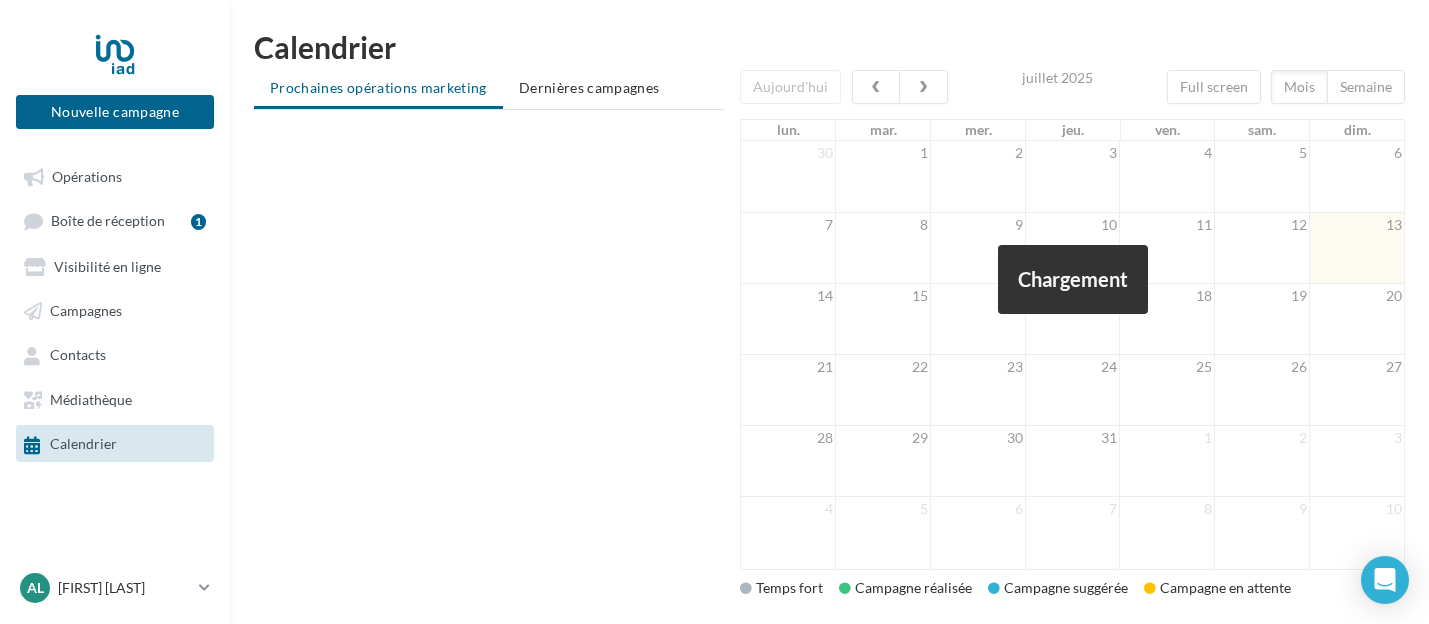 scroll, scrollTop: 0, scrollLeft: 0, axis: both 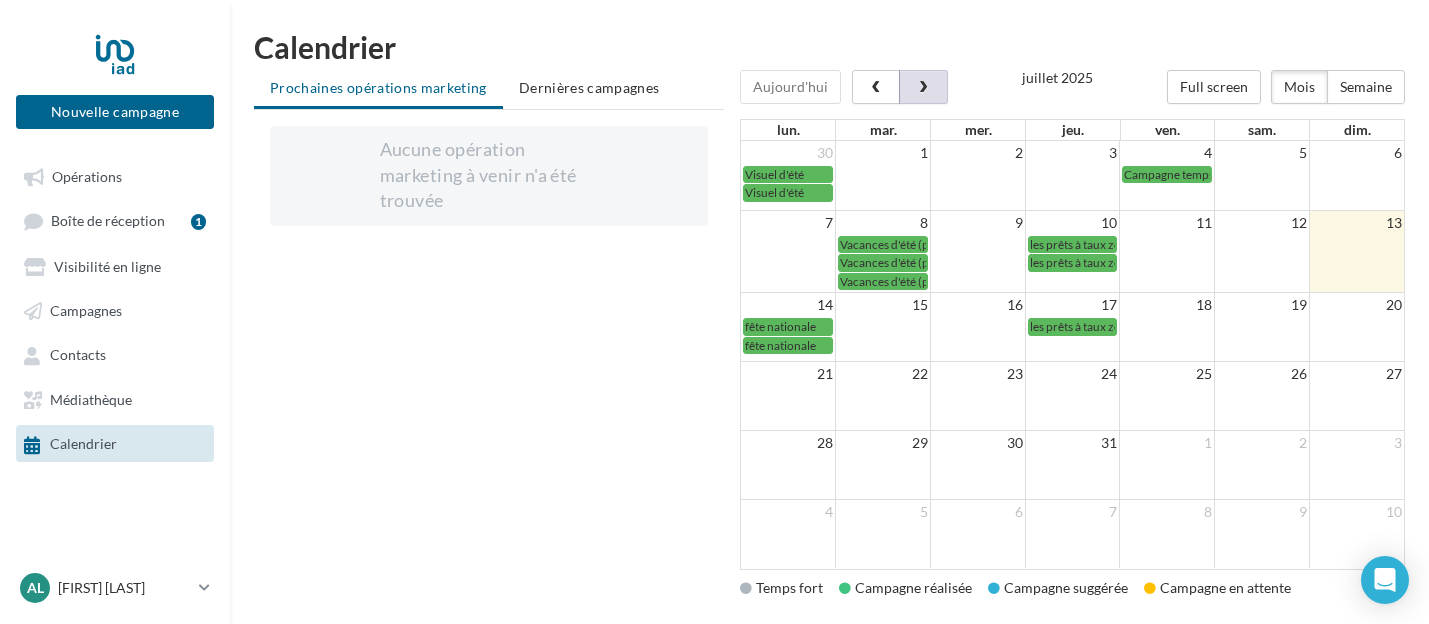 click at bounding box center (923, 87) 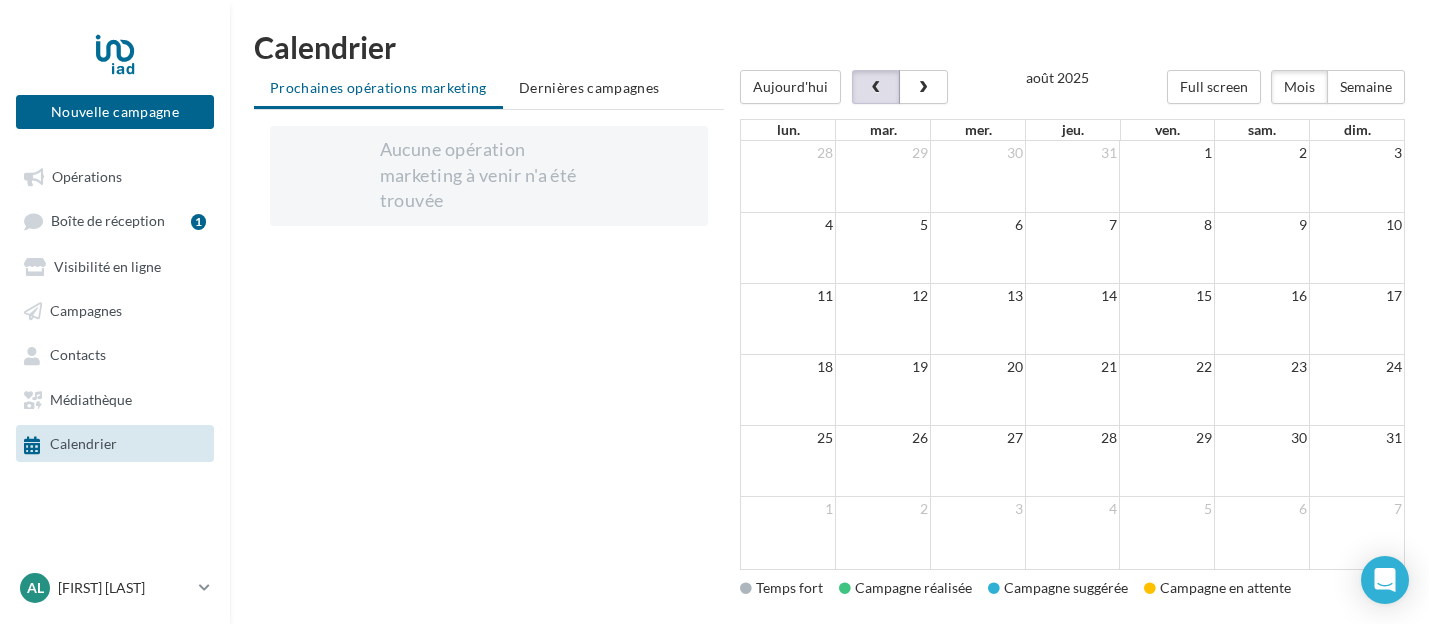 click at bounding box center [876, 88] 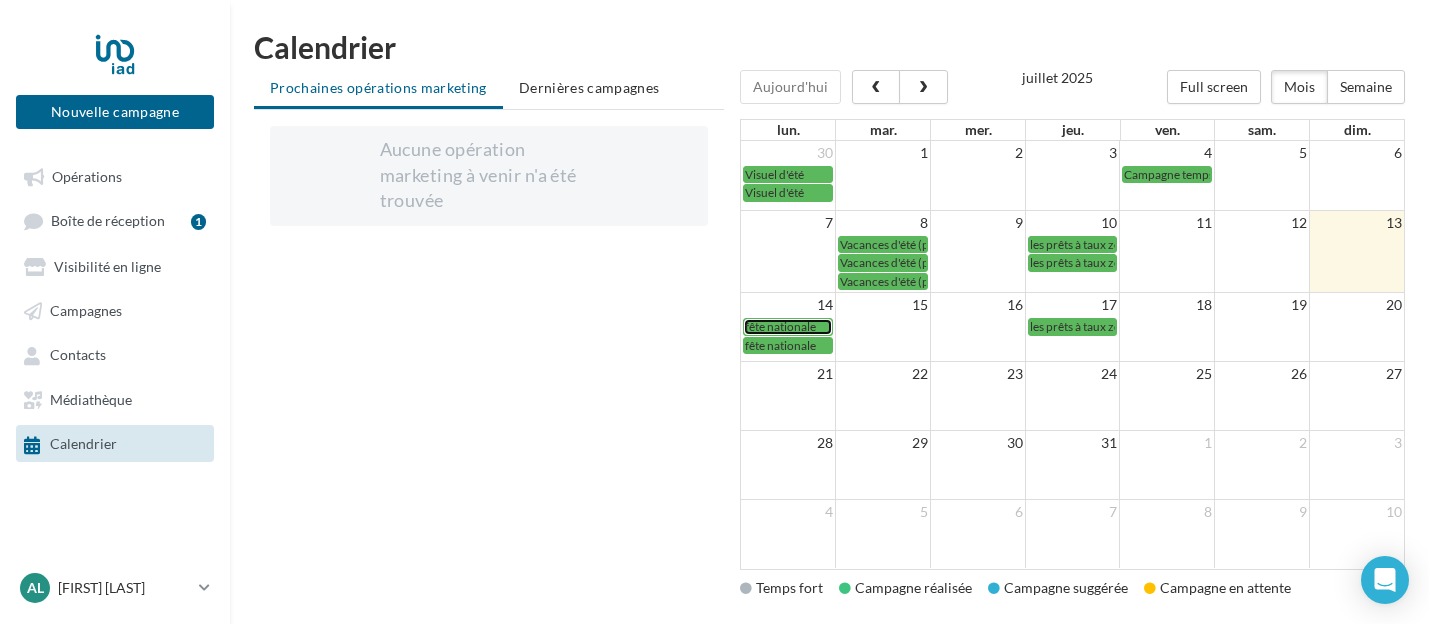 click on "fête nationale" at bounding box center [780, 326] 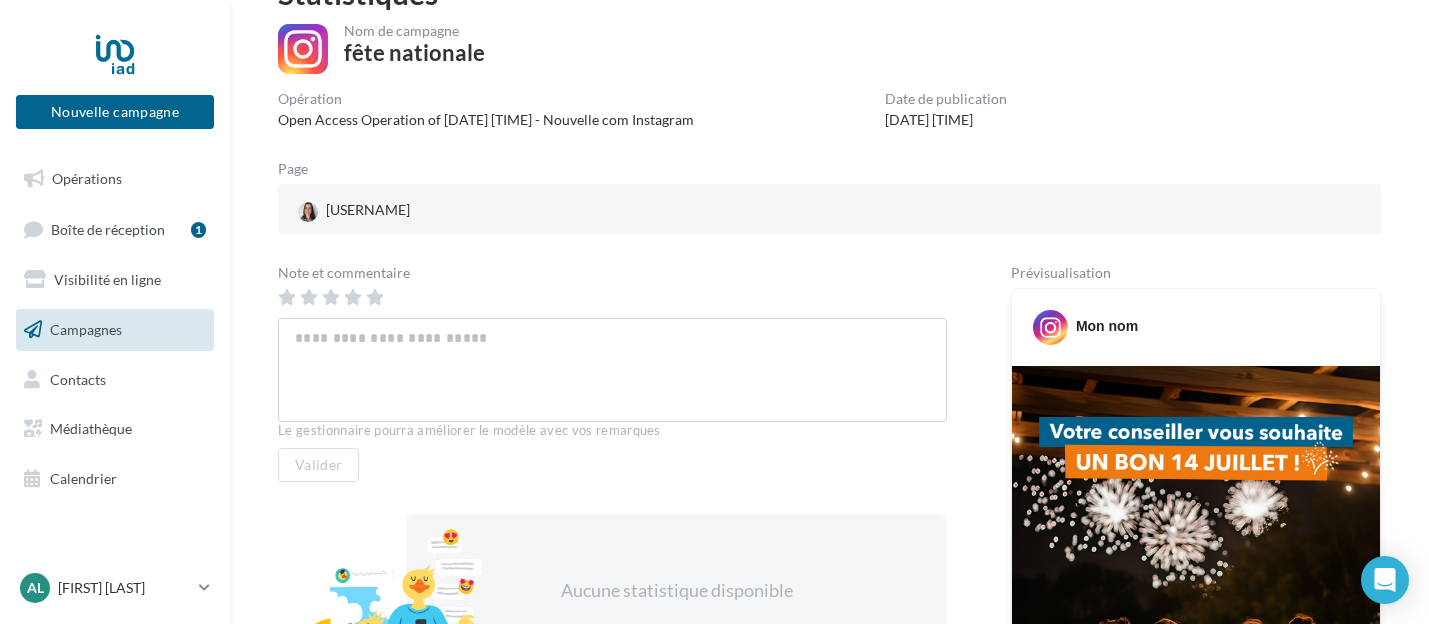 scroll, scrollTop: 0, scrollLeft: 0, axis: both 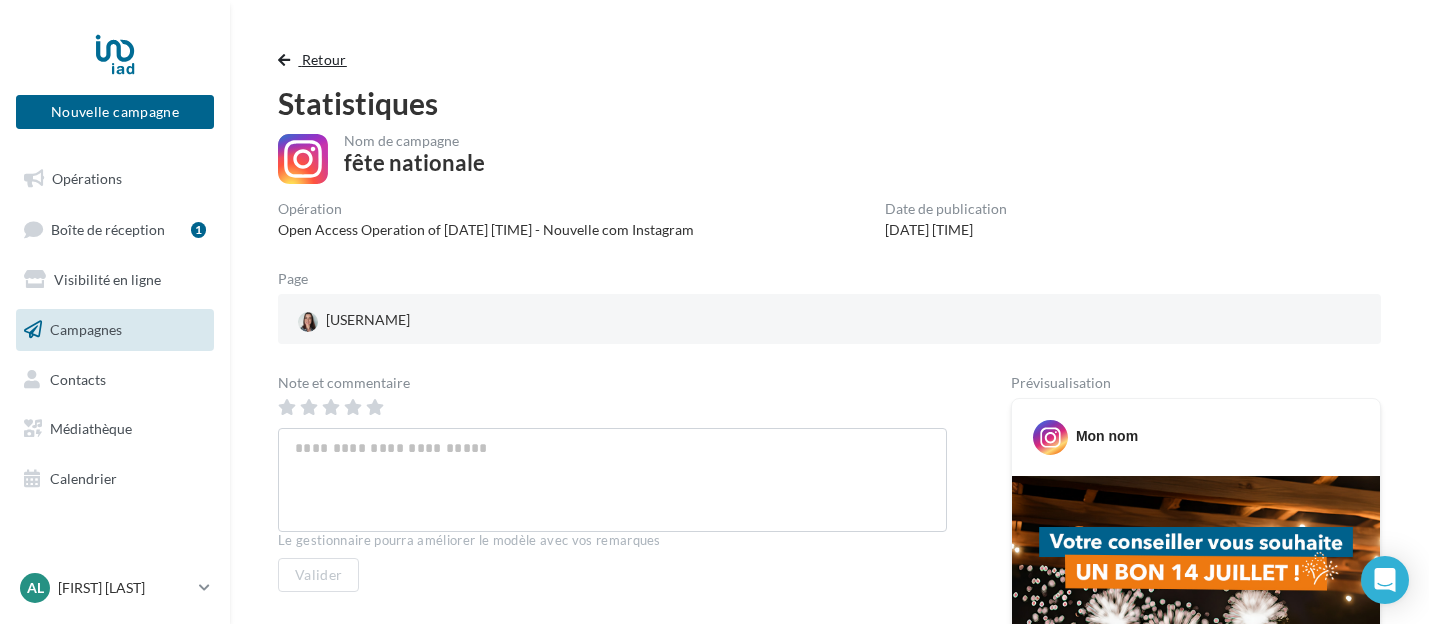 click at bounding box center (284, 60) 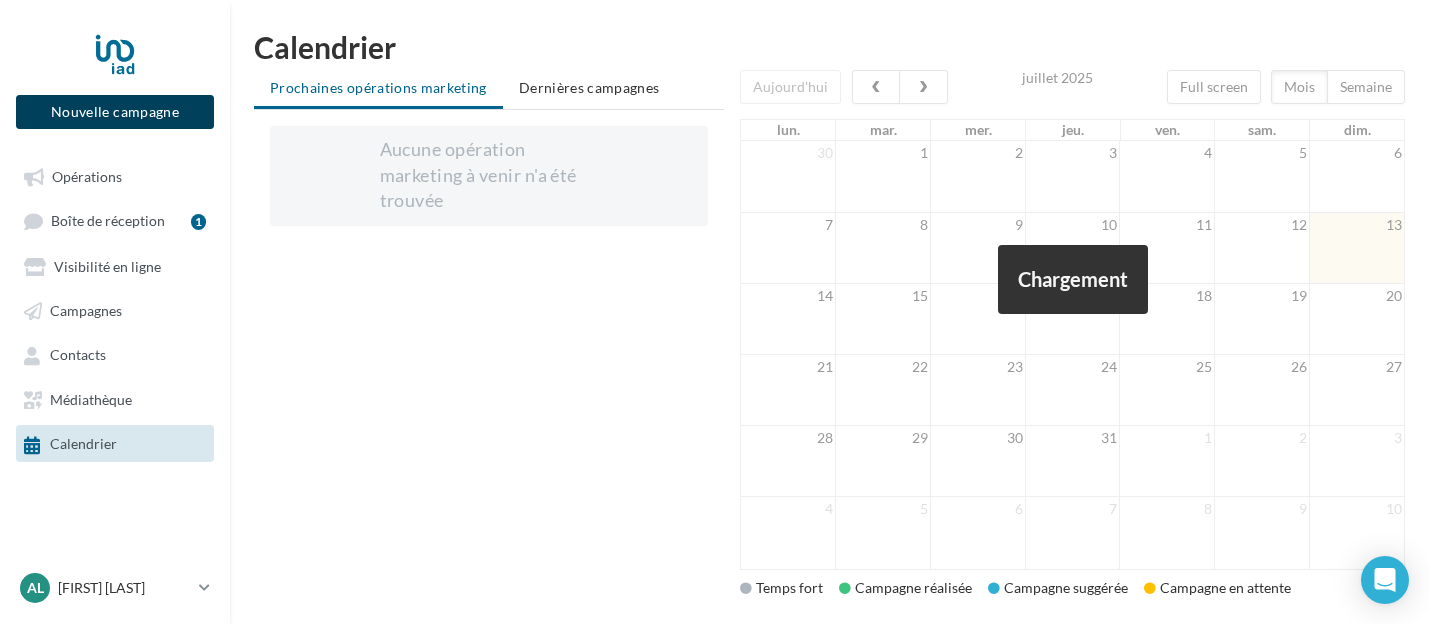 scroll, scrollTop: 0, scrollLeft: 0, axis: both 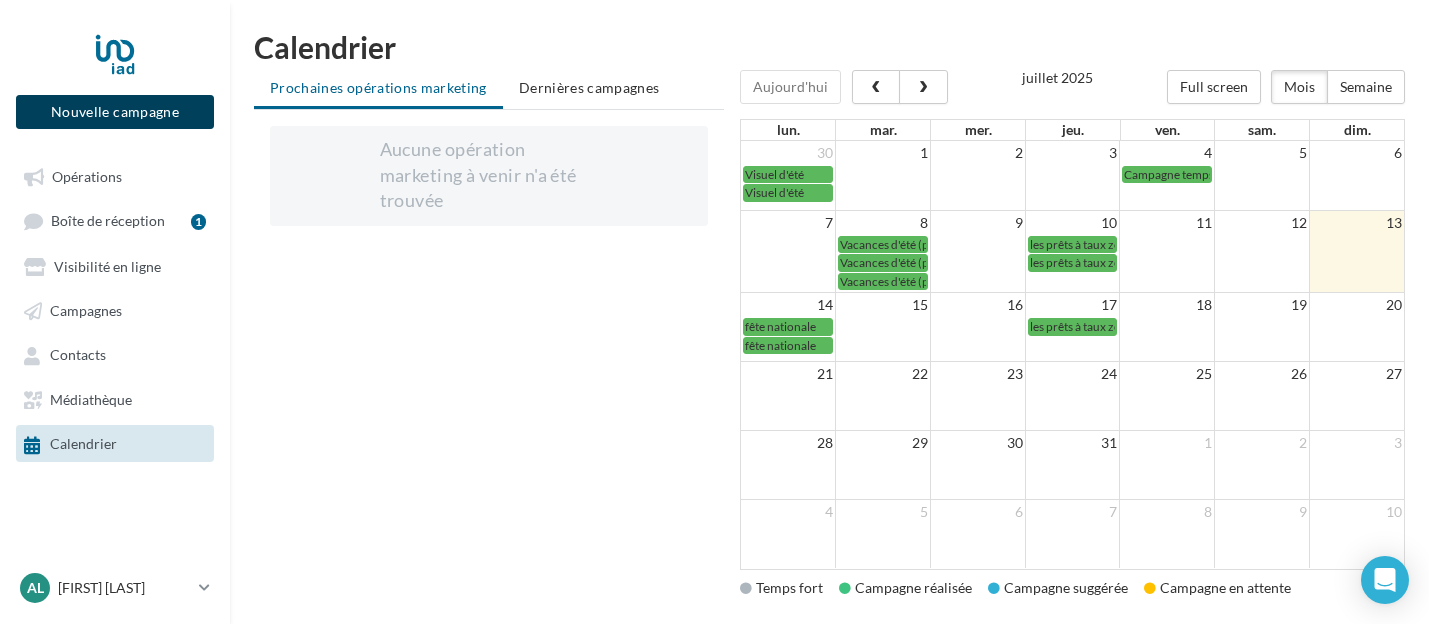 click on "Nouvelle campagne" at bounding box center [115, 112] 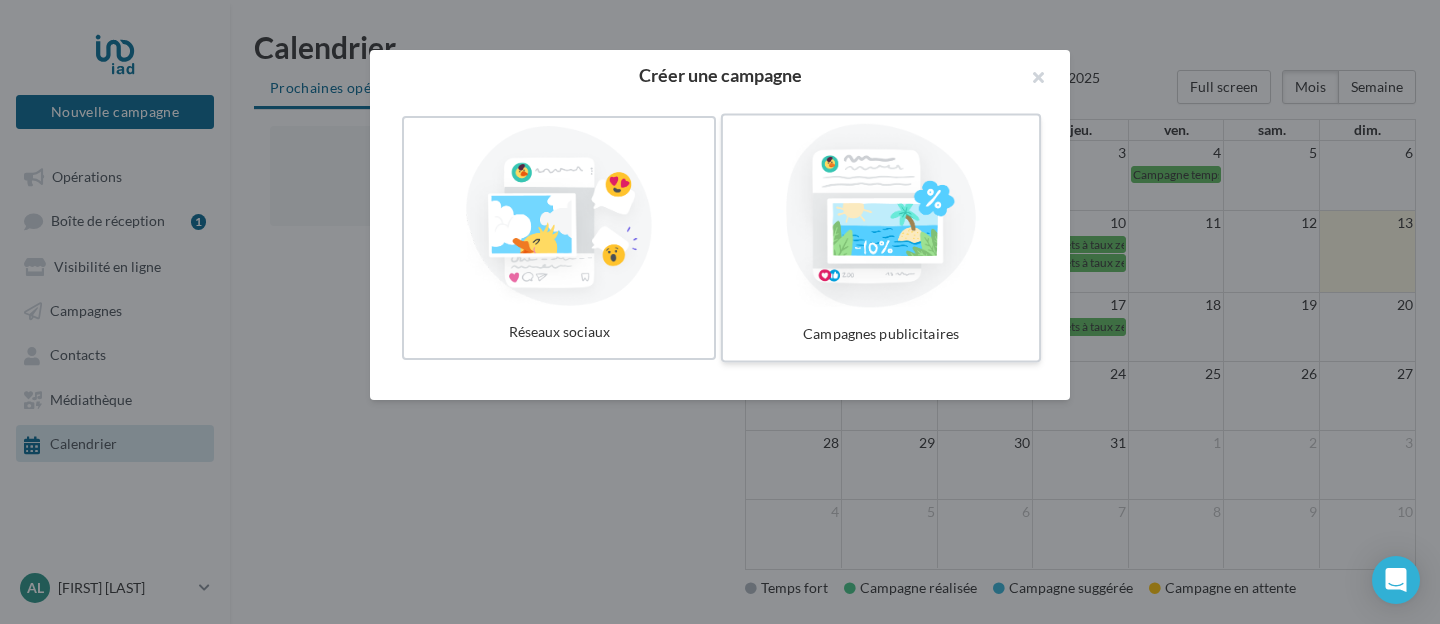 click at bounding box center [881, 216] 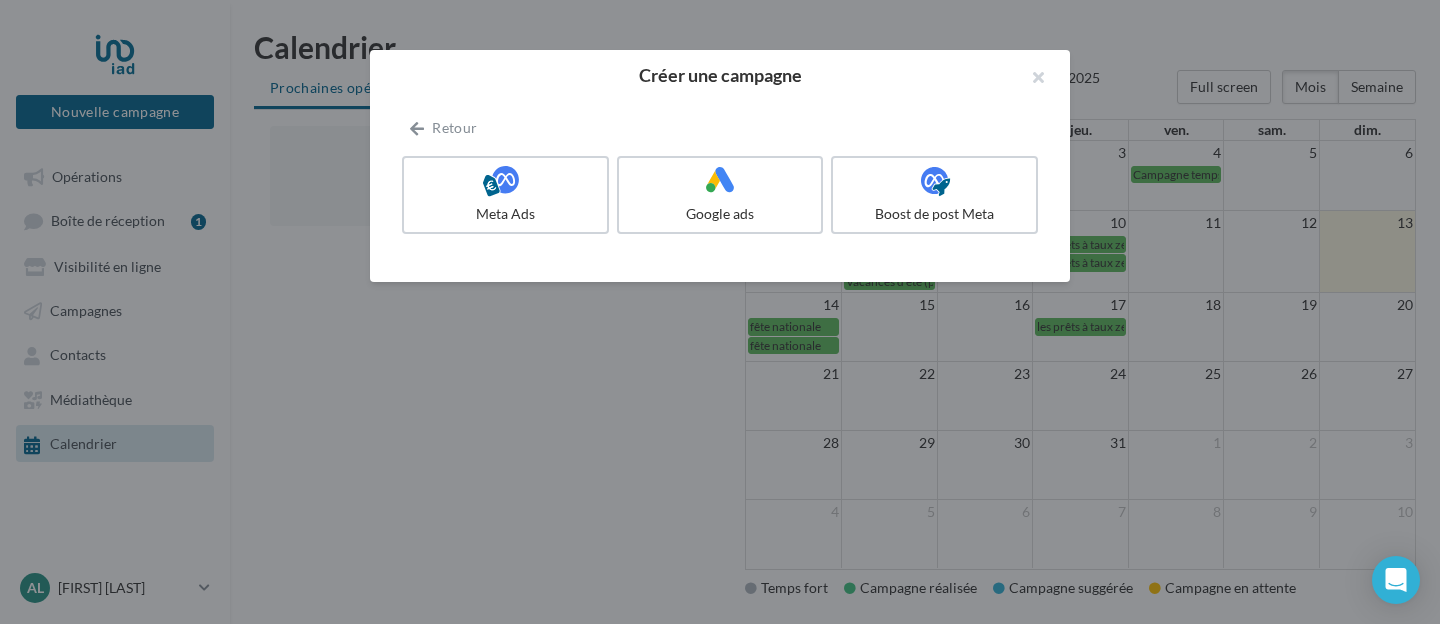 drag, startPoint x: 1033, startPoint y: 77, endPoint x: 941, endPoint y: 76, distance: 92.00543 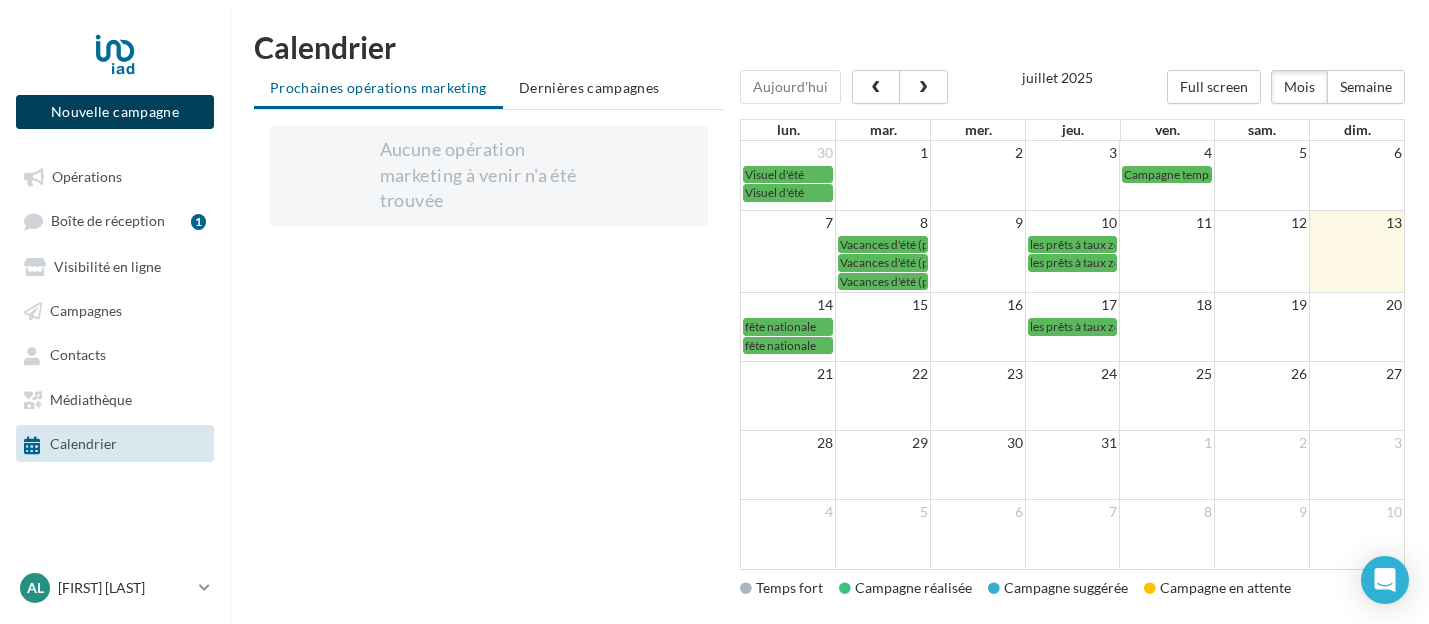 click on "Nouvelle campagne" at bounding box center [115, 112] 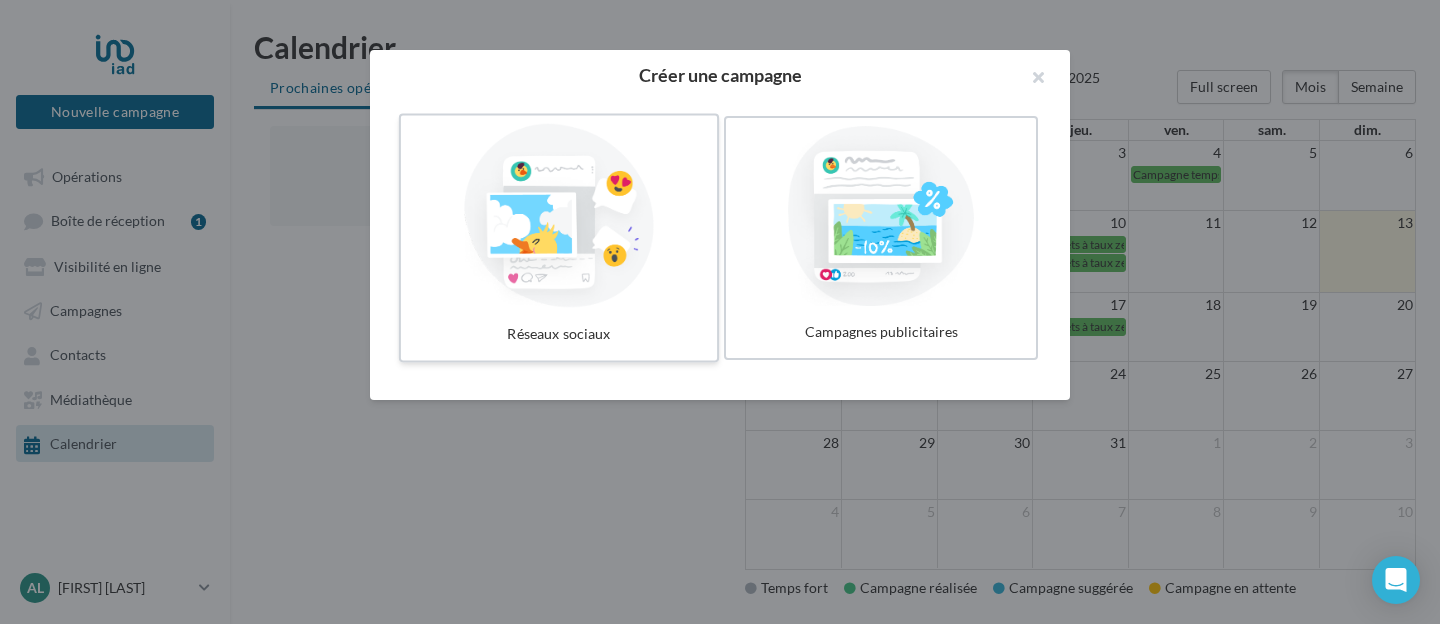 click at bounding box center [559, 216] 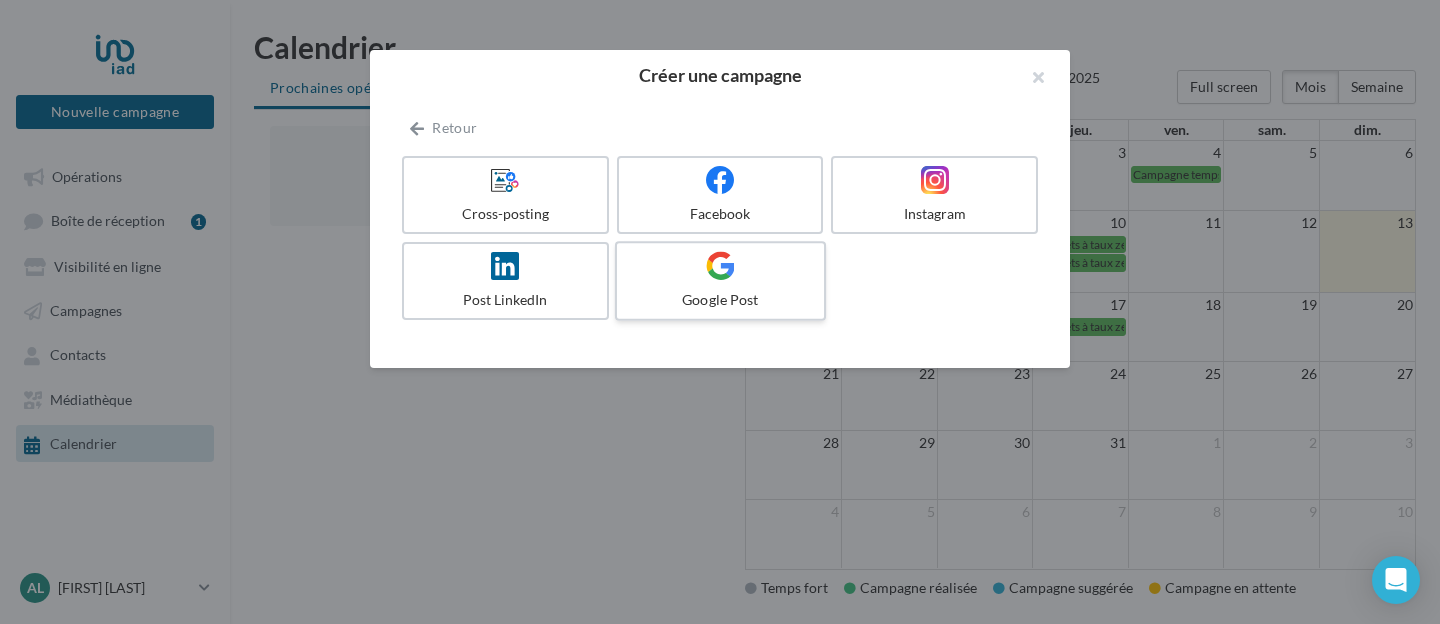 click at bounding box center (720, 265) 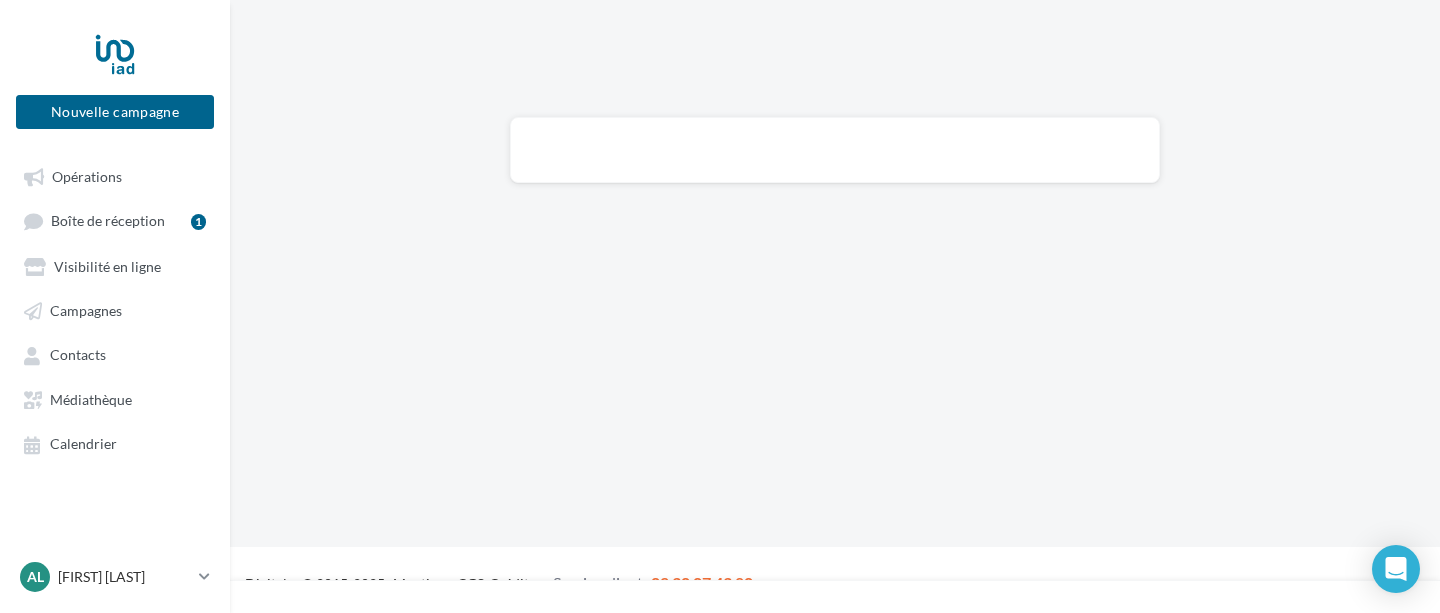 scroll, scrollTop: 0, scrollLeft: 0, axis: both 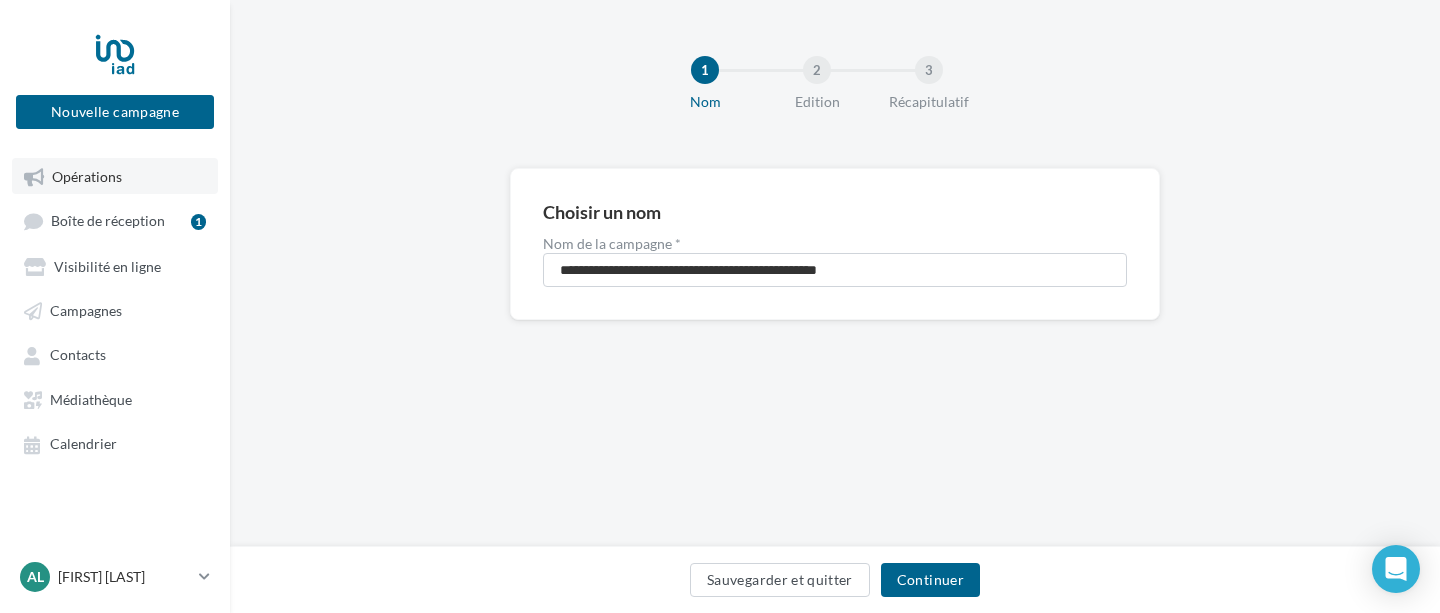 click on "Opérations" at bounding box center [87, 176] 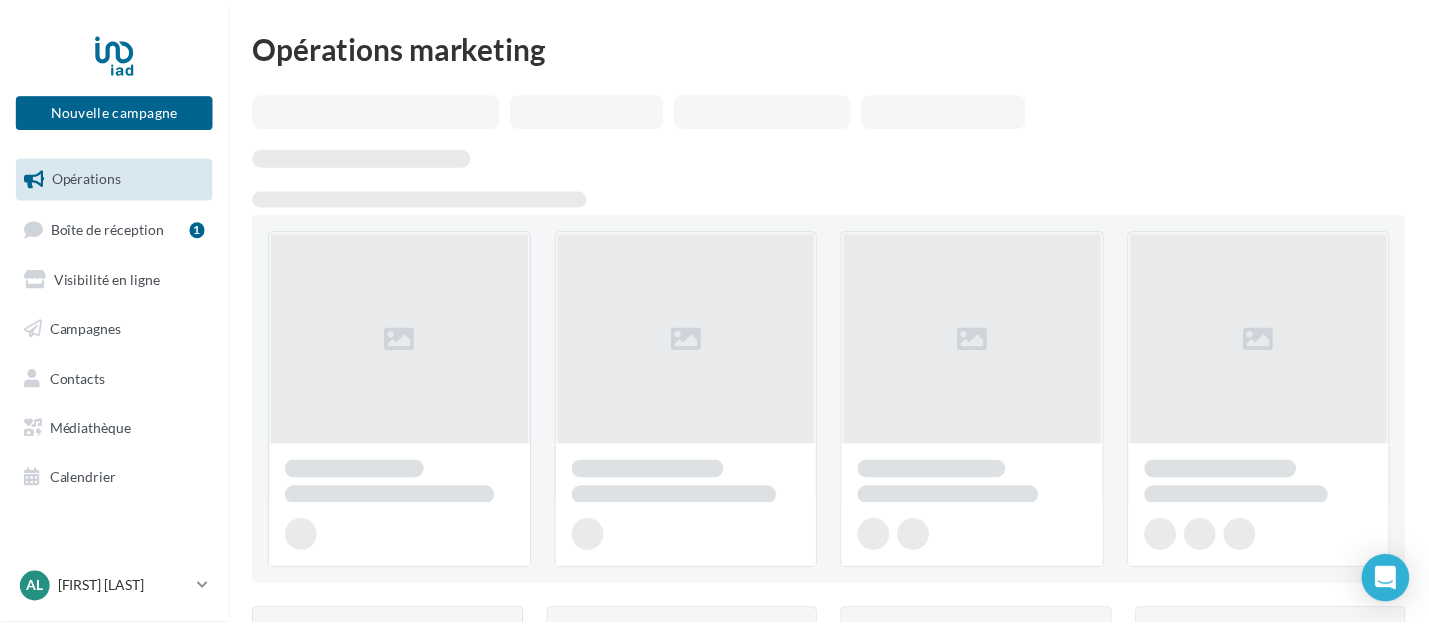 scroll, scrollTop: 0, scrollLeft: 0, axis: both 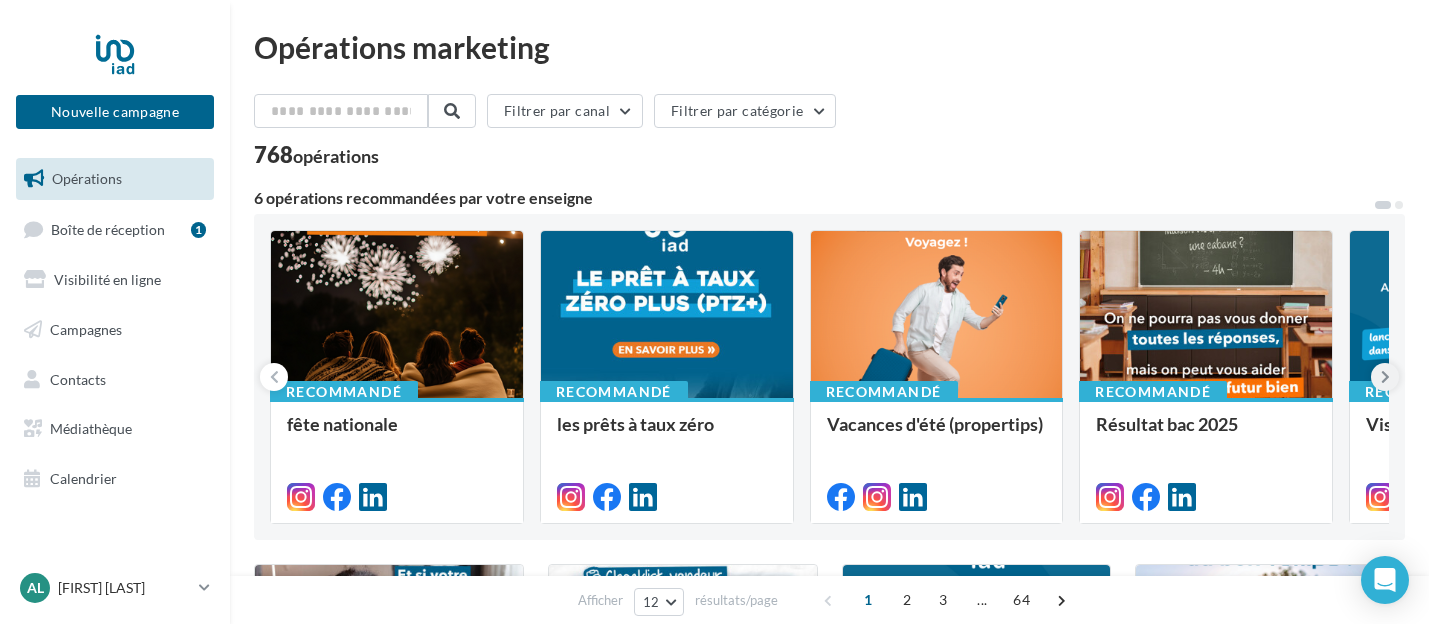 click at bounding box center (1385, 377) 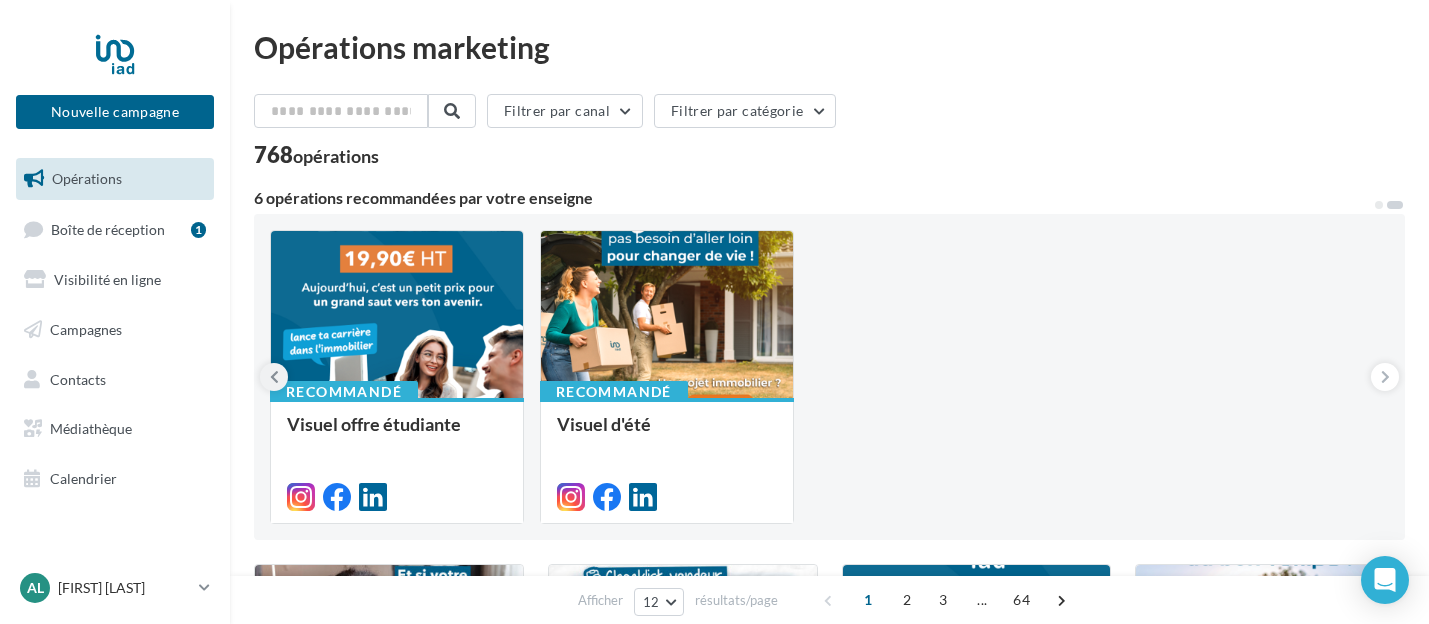 click at bounding box center [274, 377] 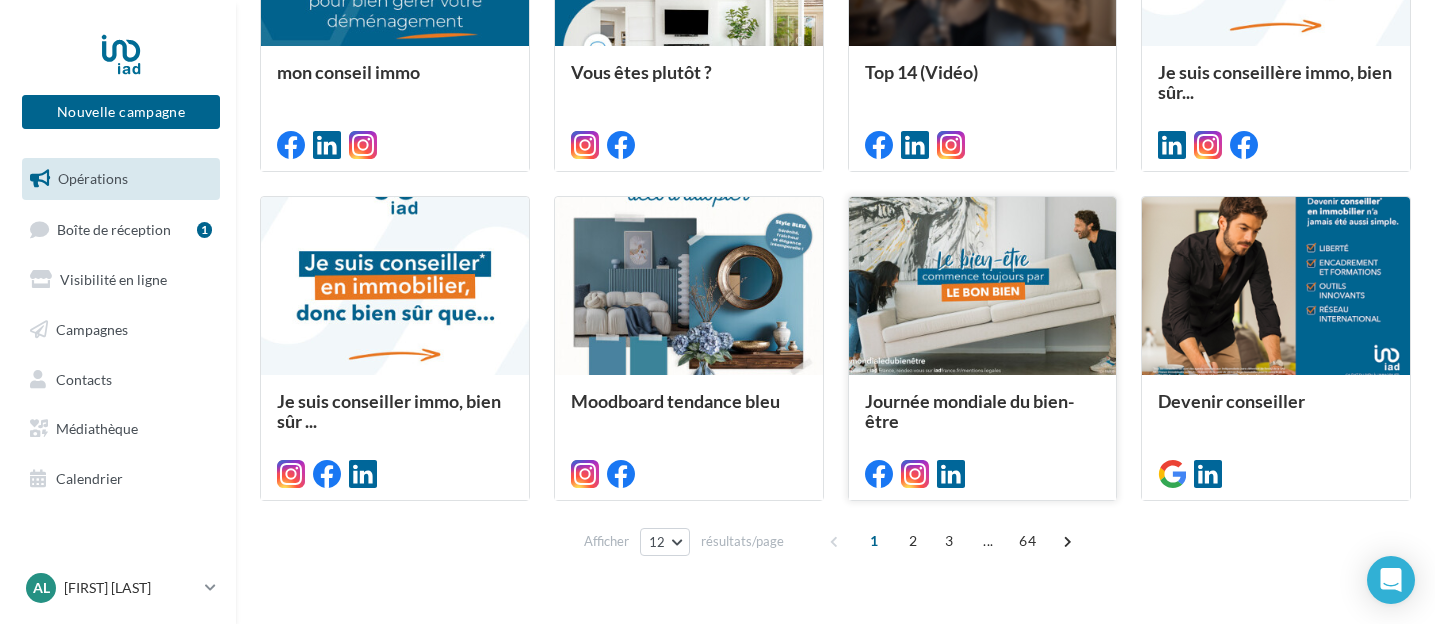 scroll, scrollTop: 1046, scrollLeft: 0, axis: vertical 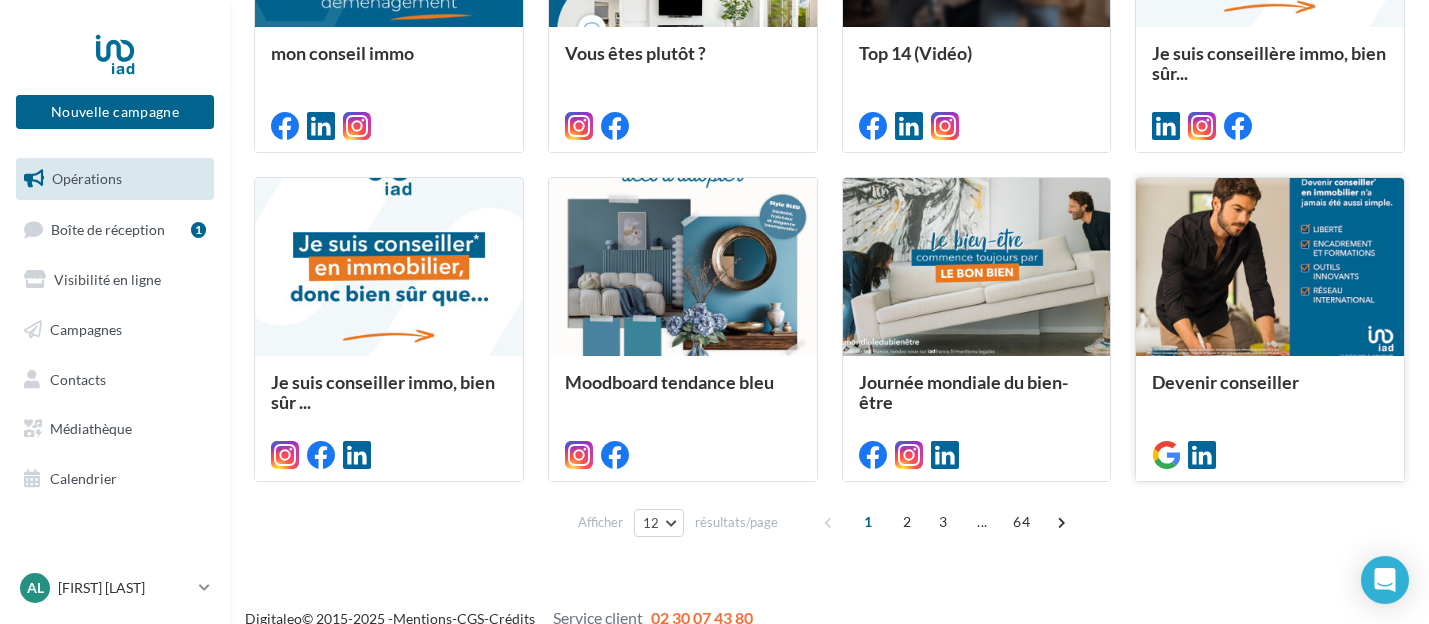 click at bounding box center (1270, 268) 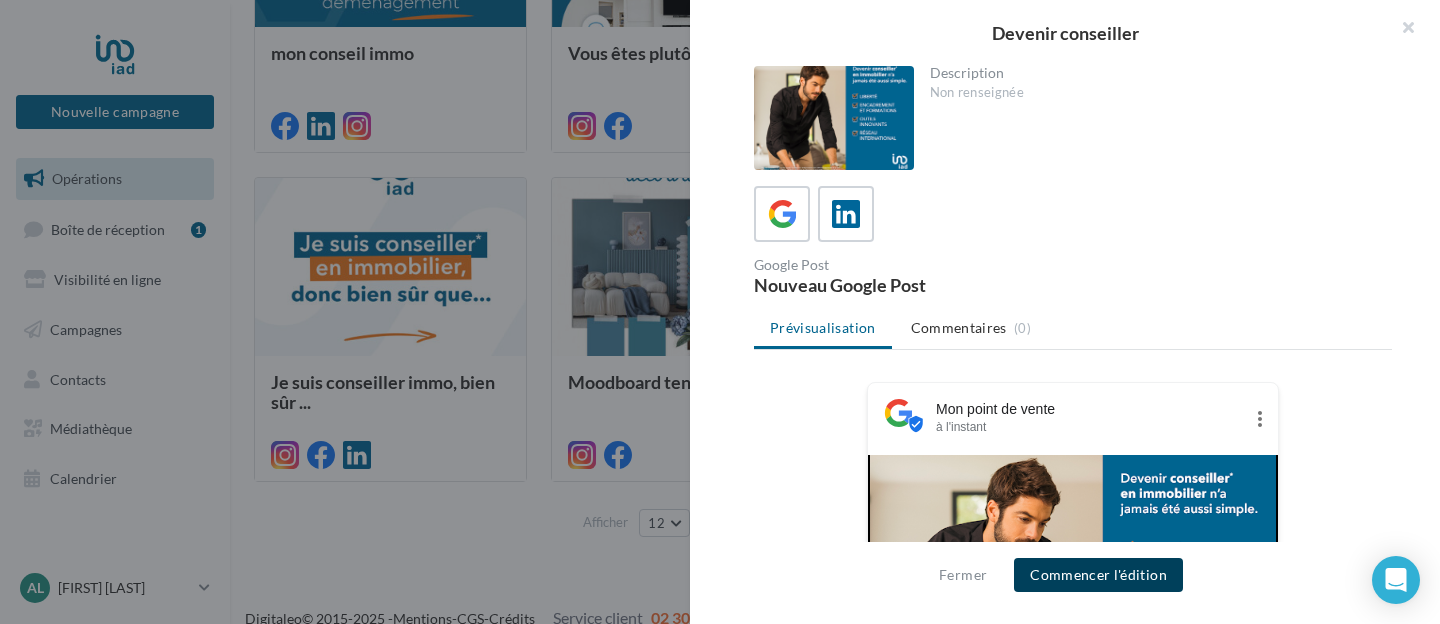 click on "Commencer l'édition" at bounding box center (1098, 575) 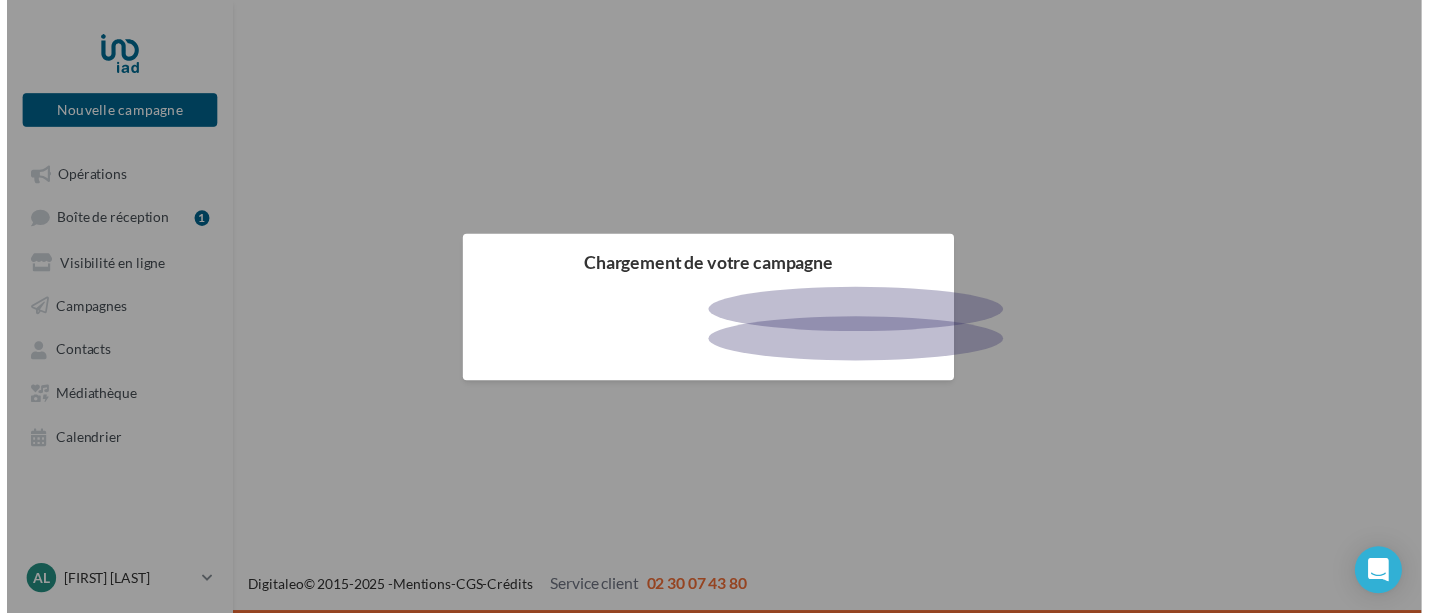 scroll, scrollTop: 0, scrollLeft: 0, axis: both 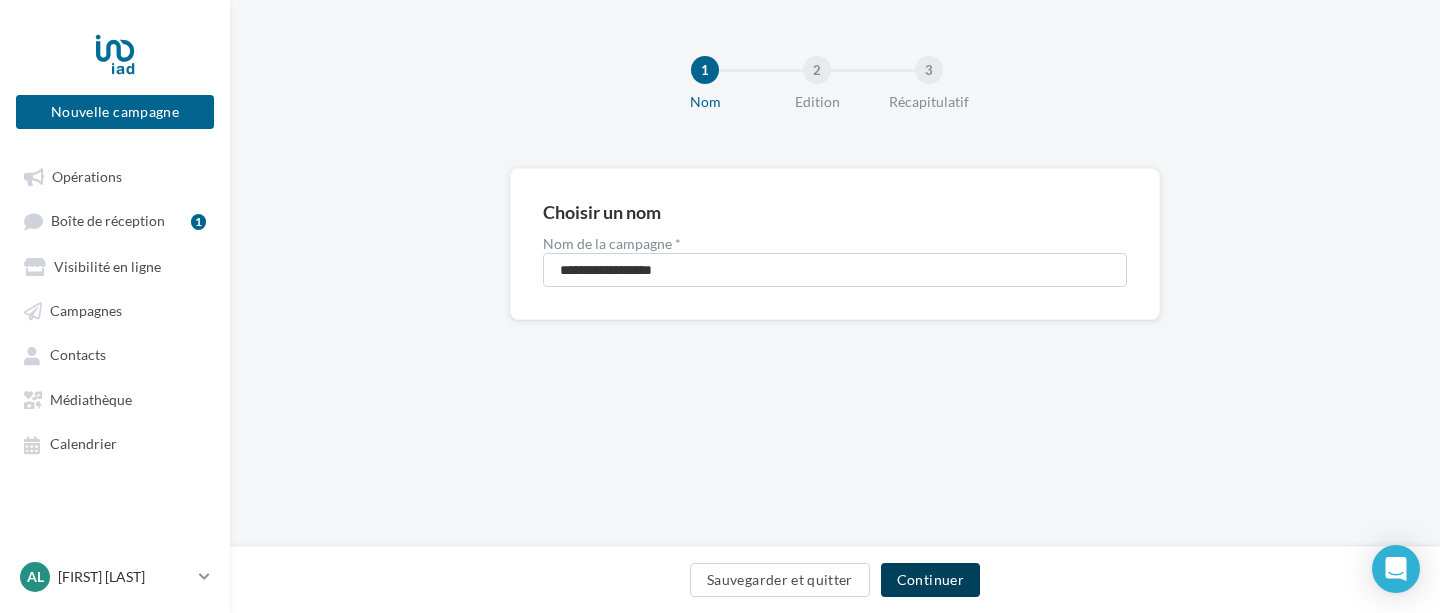 drag, startPoint x: 948, startPoint y: 575, endPoint x: 941, endPoint y: 551, distance: 25 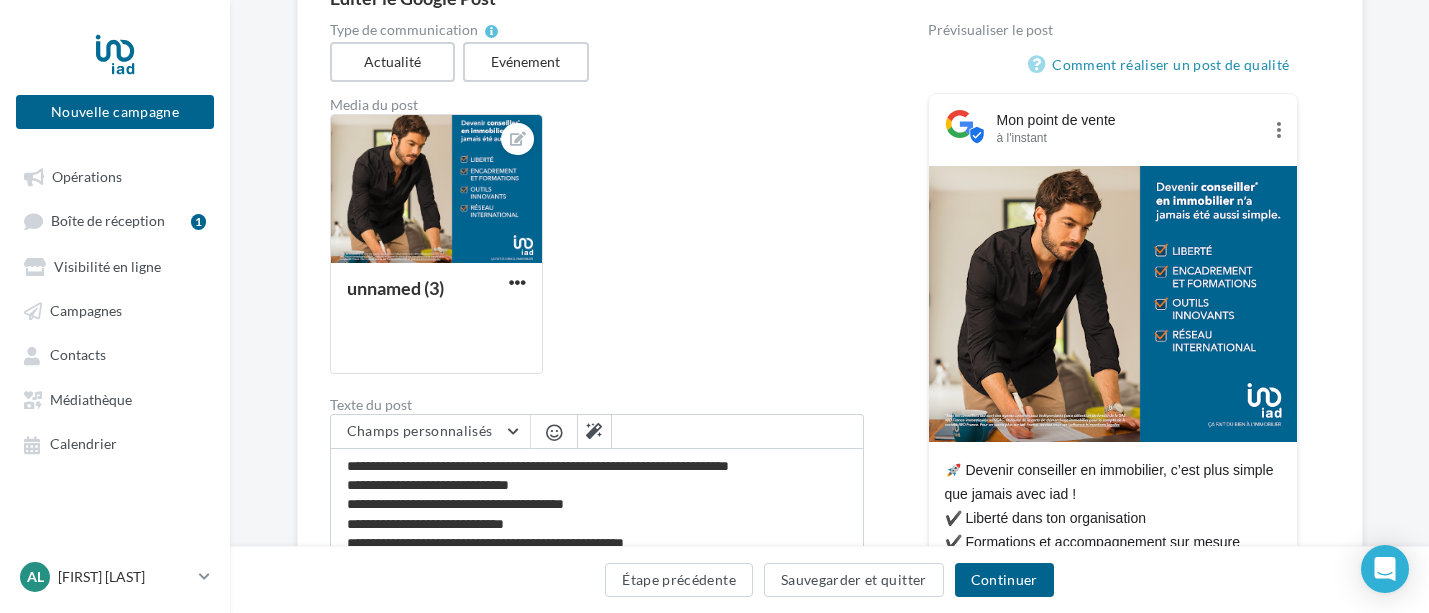 scroll, scrollTop: 487, scrollLeft: 0, axis: vertical 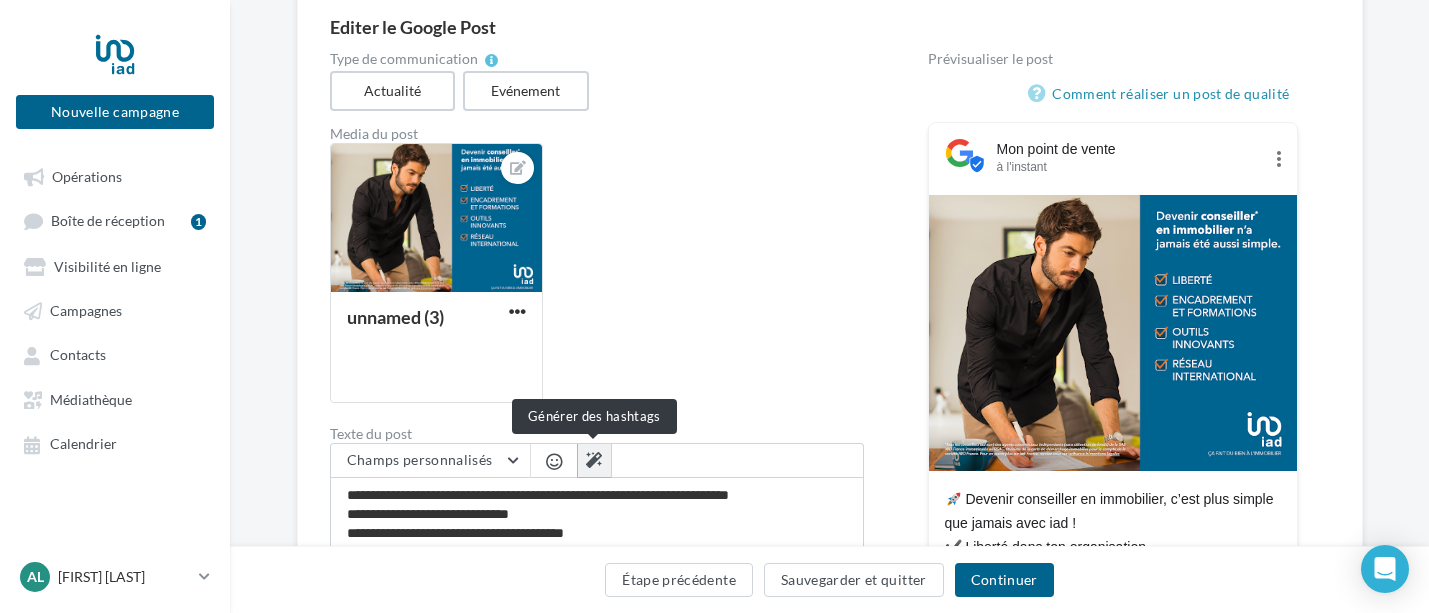 click at bounding box center [594, 460] 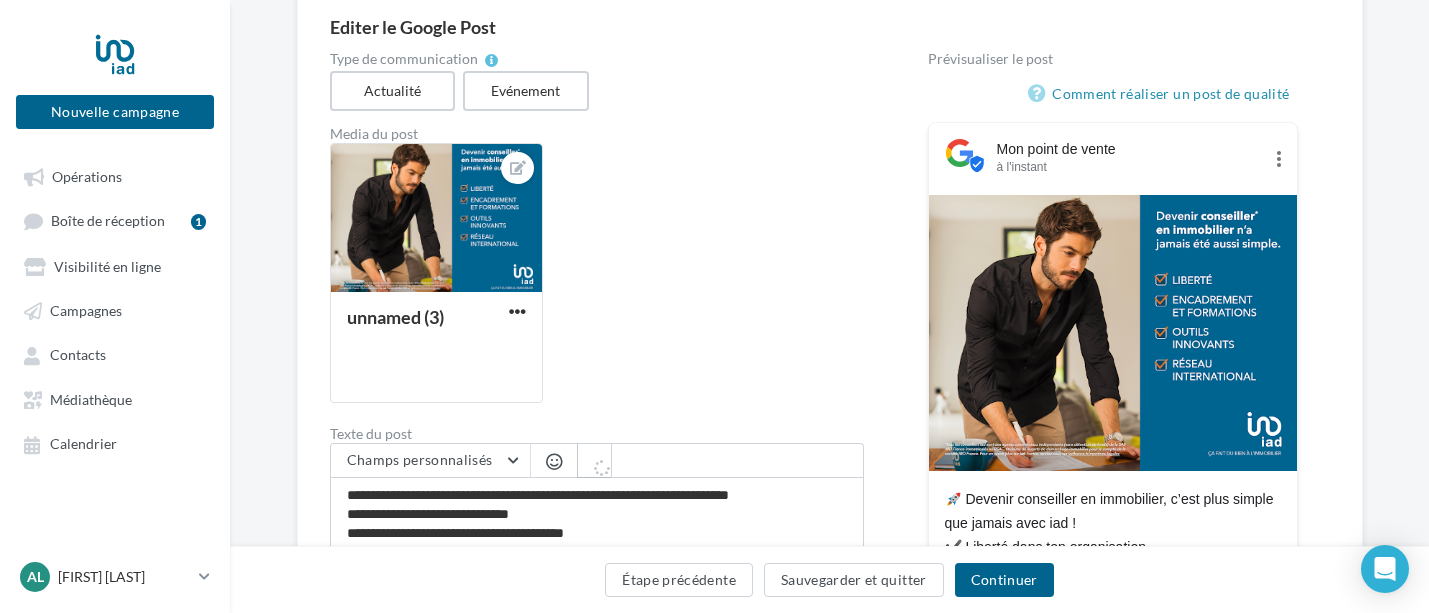 type on "**********" 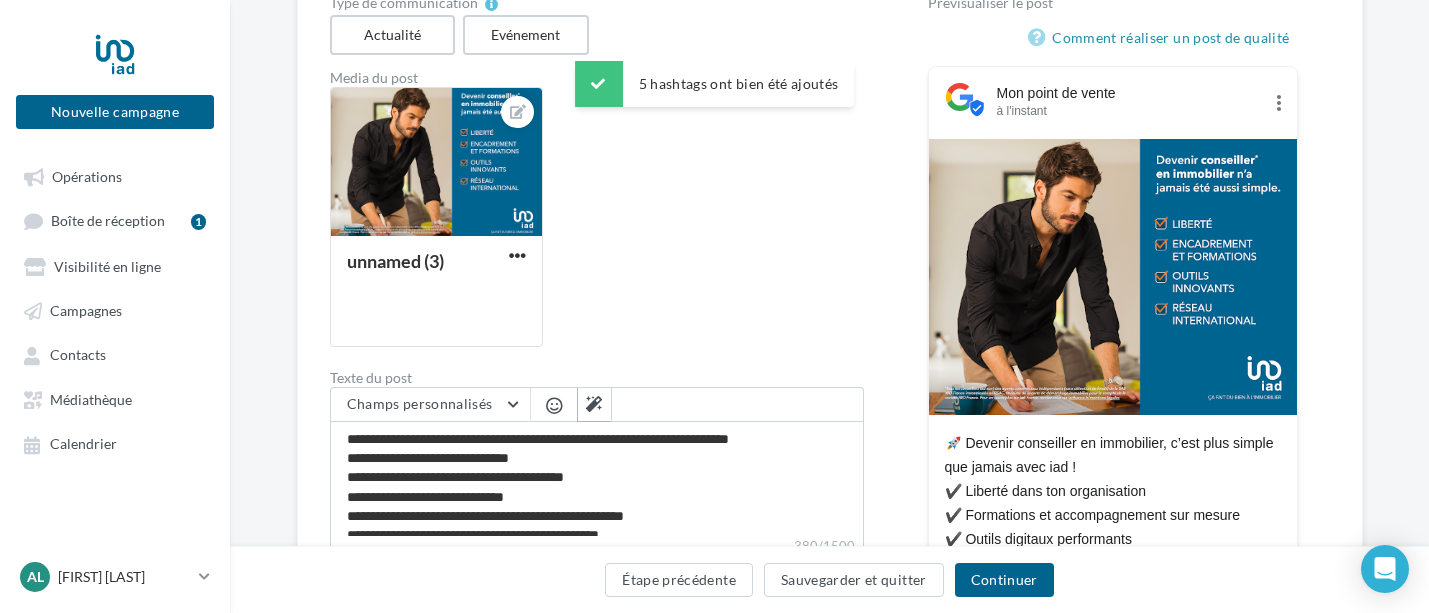 scroll, scrollTop: 487, scrollLeft: 0, axis: vertical 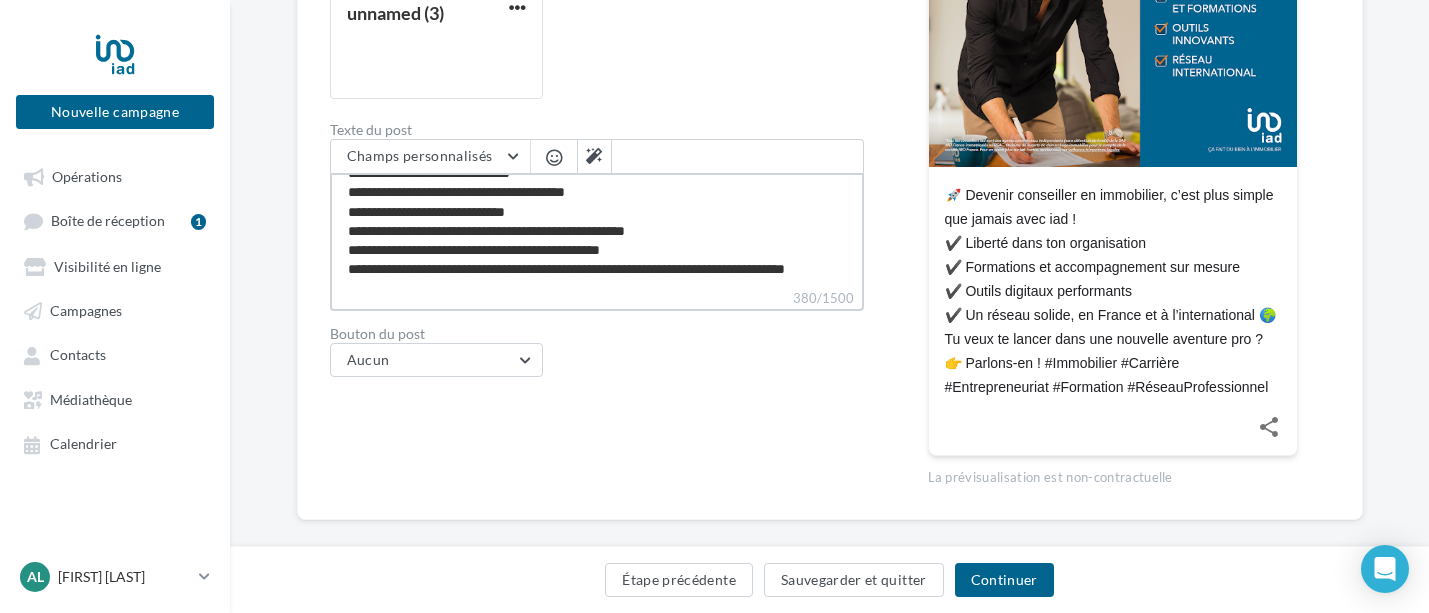click on "**********" at bounding box center (597, 230) 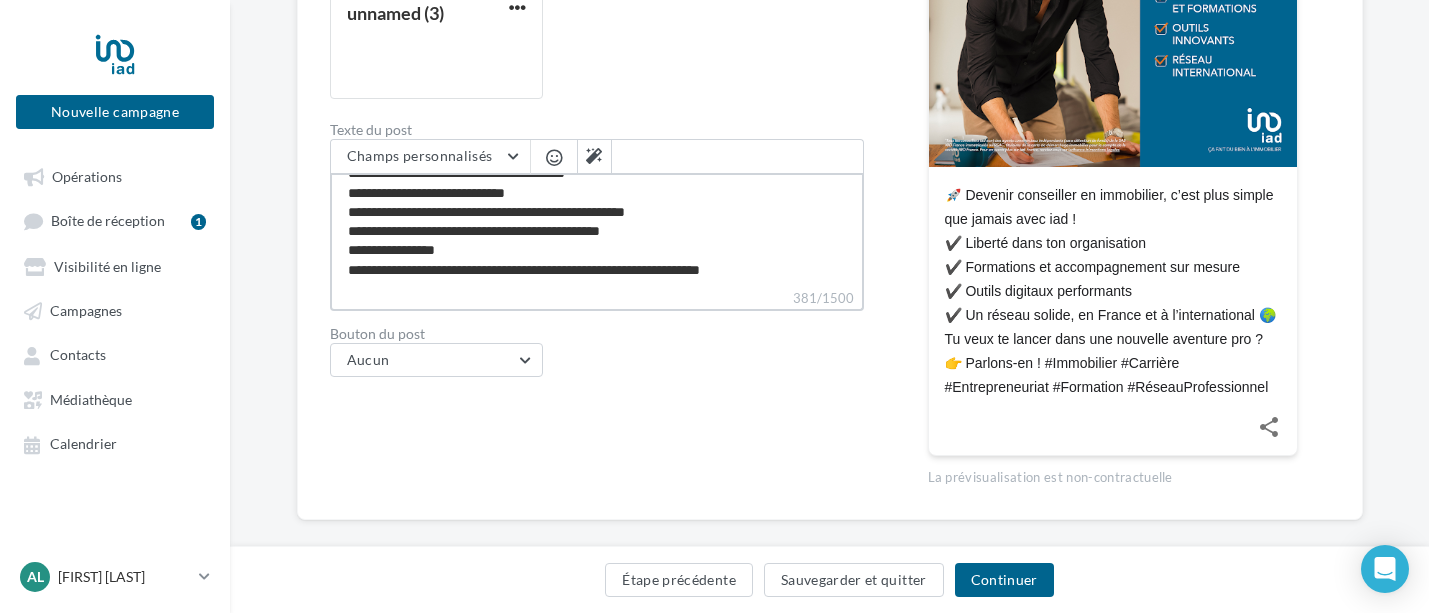 type on "**********" 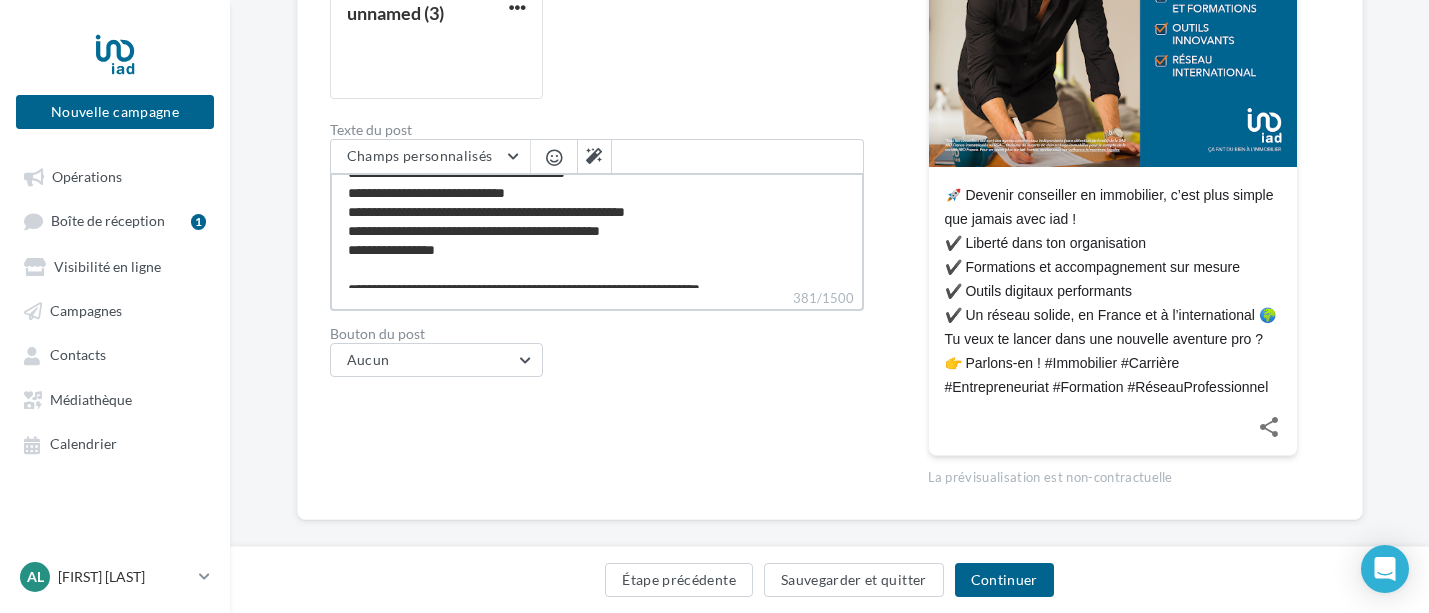 scroll, scrollTop: 67, scrollLeft: 0, axis: vertical 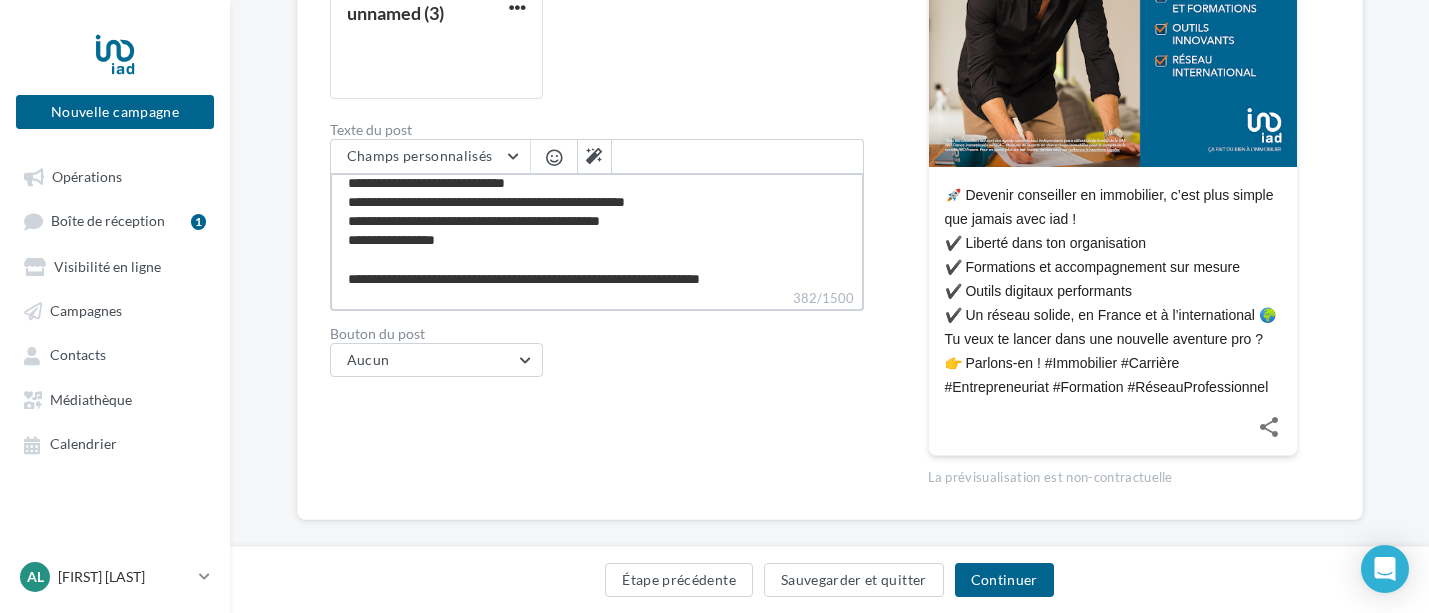 click on "**********" at bounding box center [597, 230] 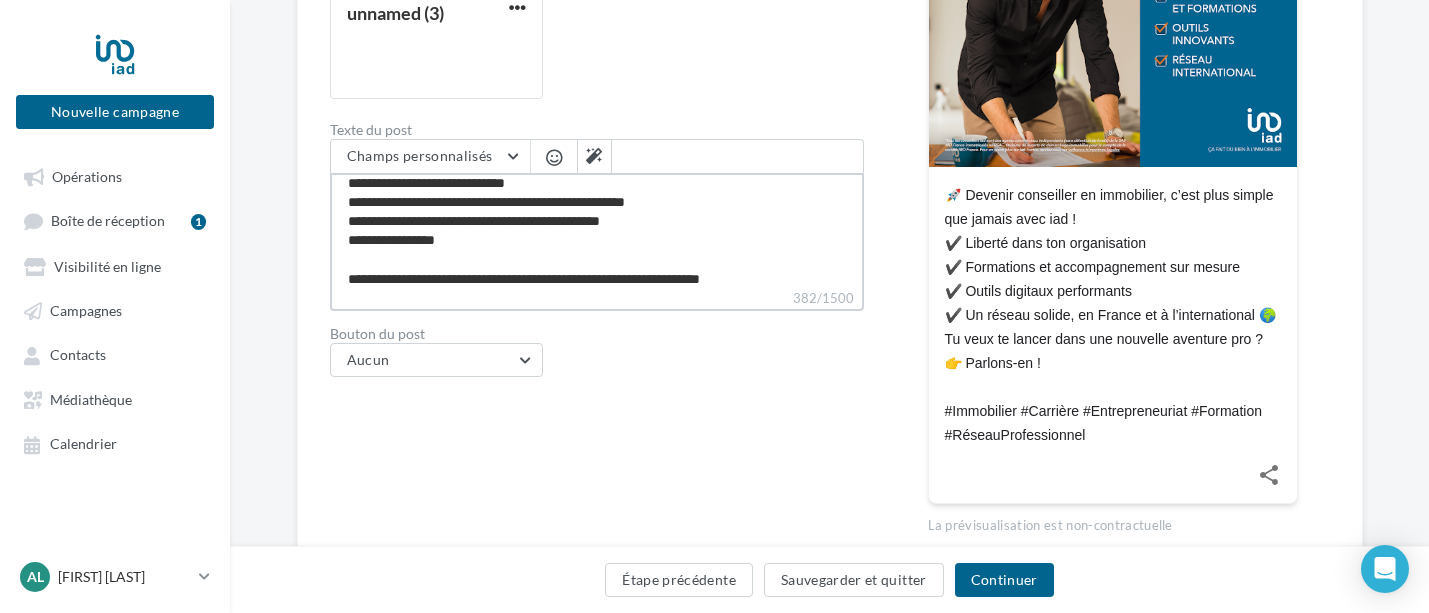 click on "**********" at bounding box center [597, 230] 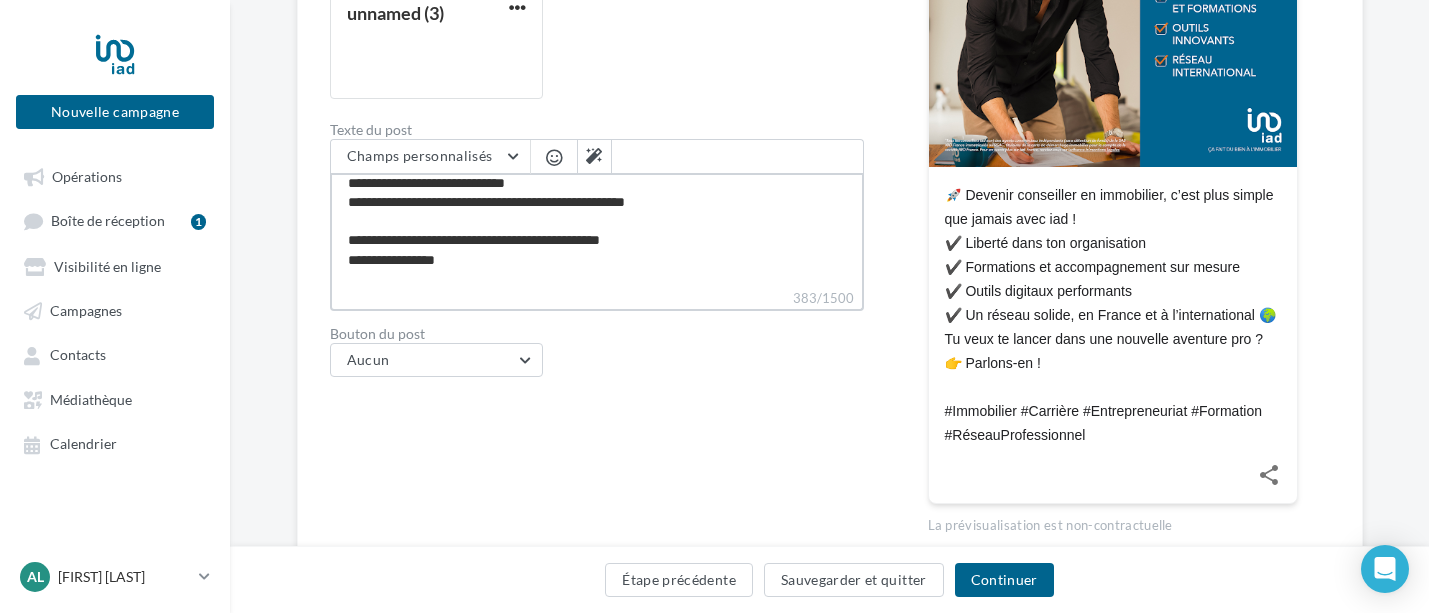 click on "**********" at bounding box center (597, 230) 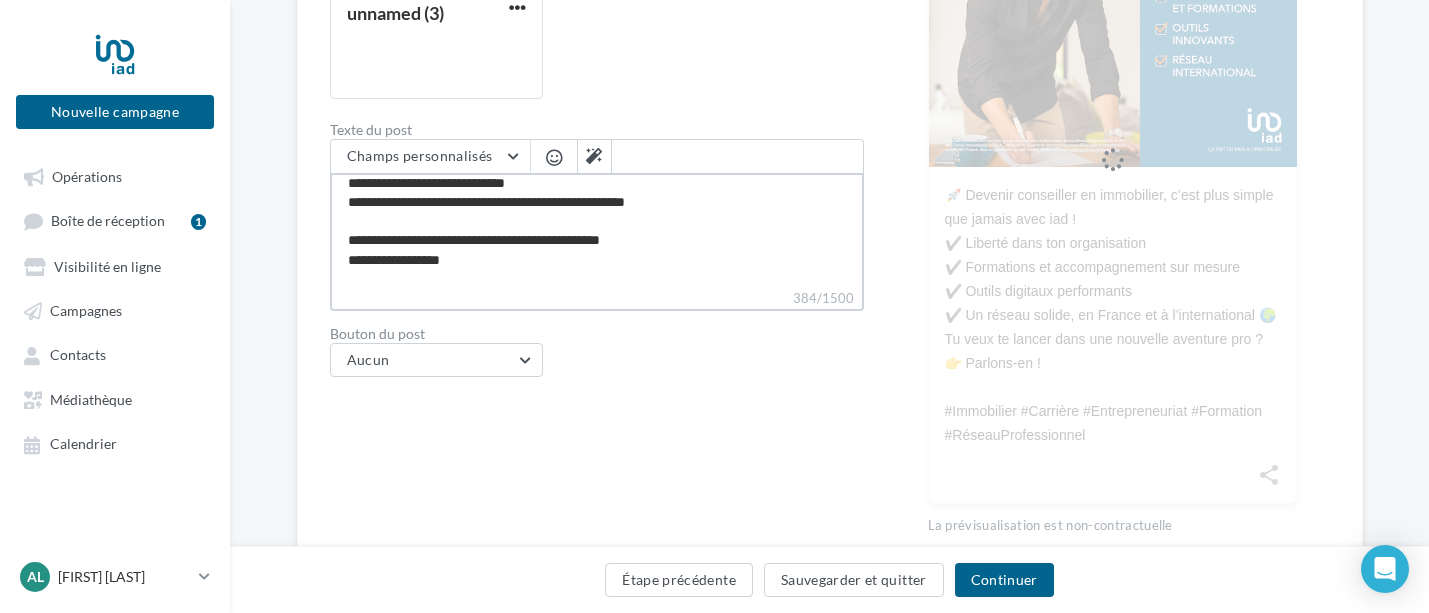 type on "**********" 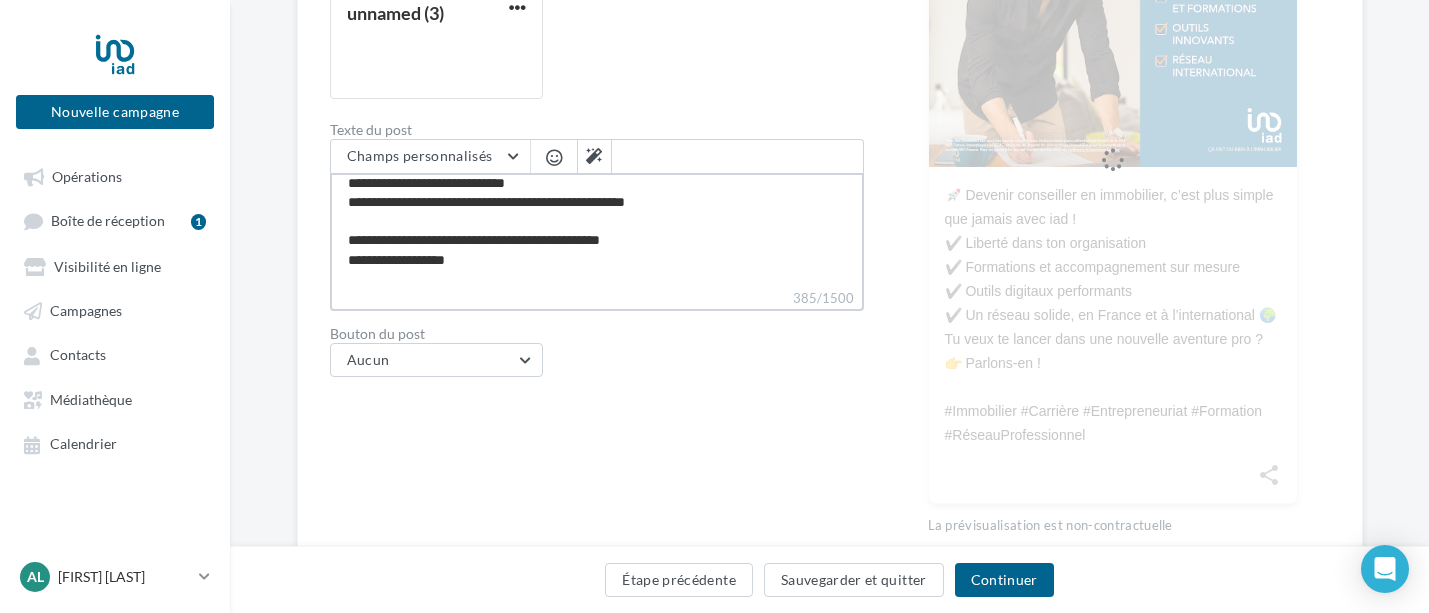 type on "**********" 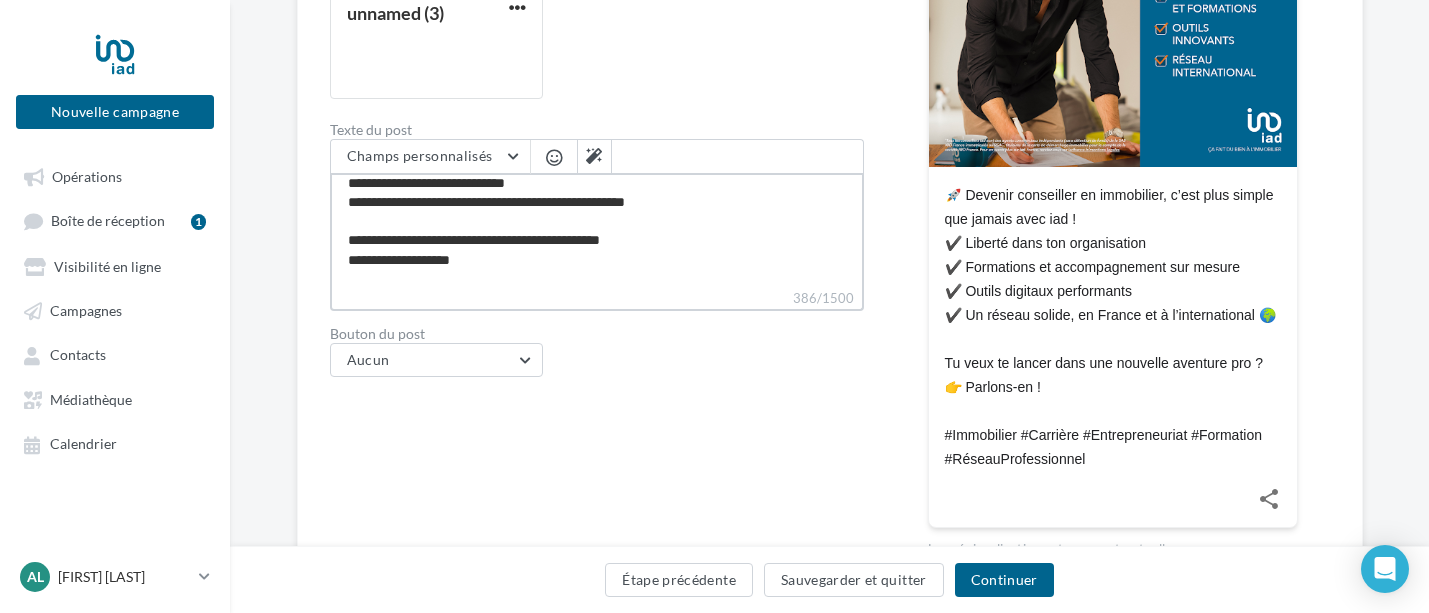 type on "**********" 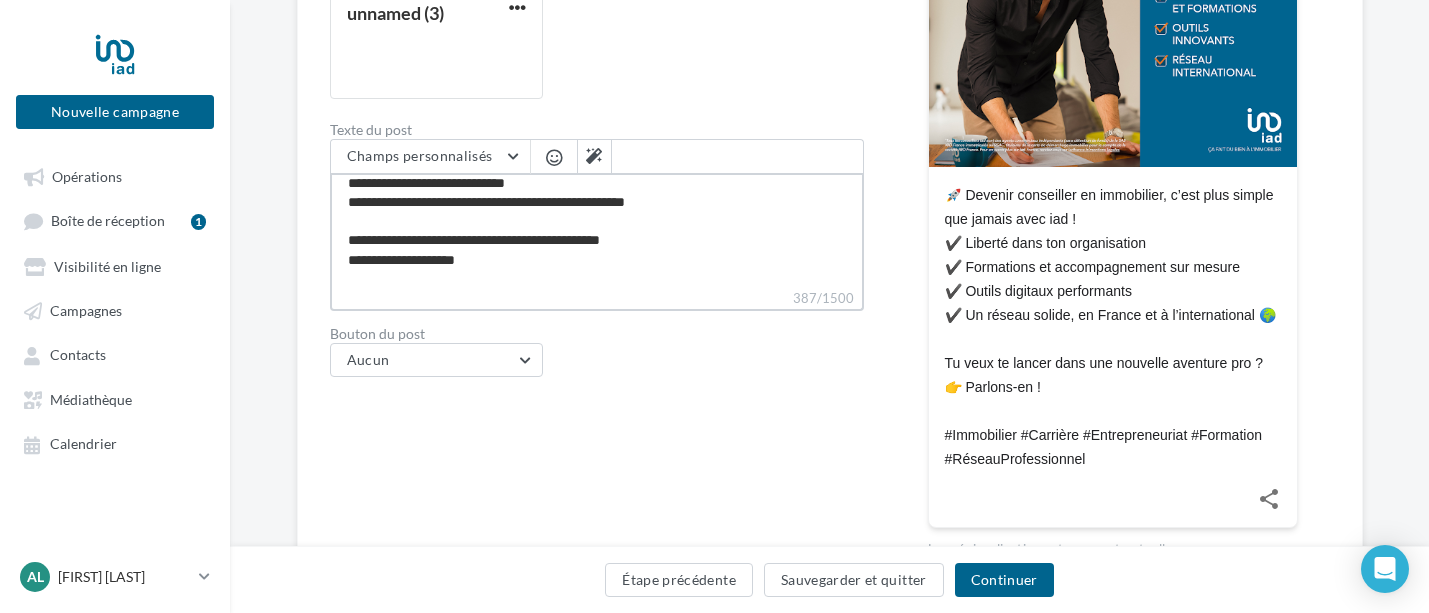 type on "**********" 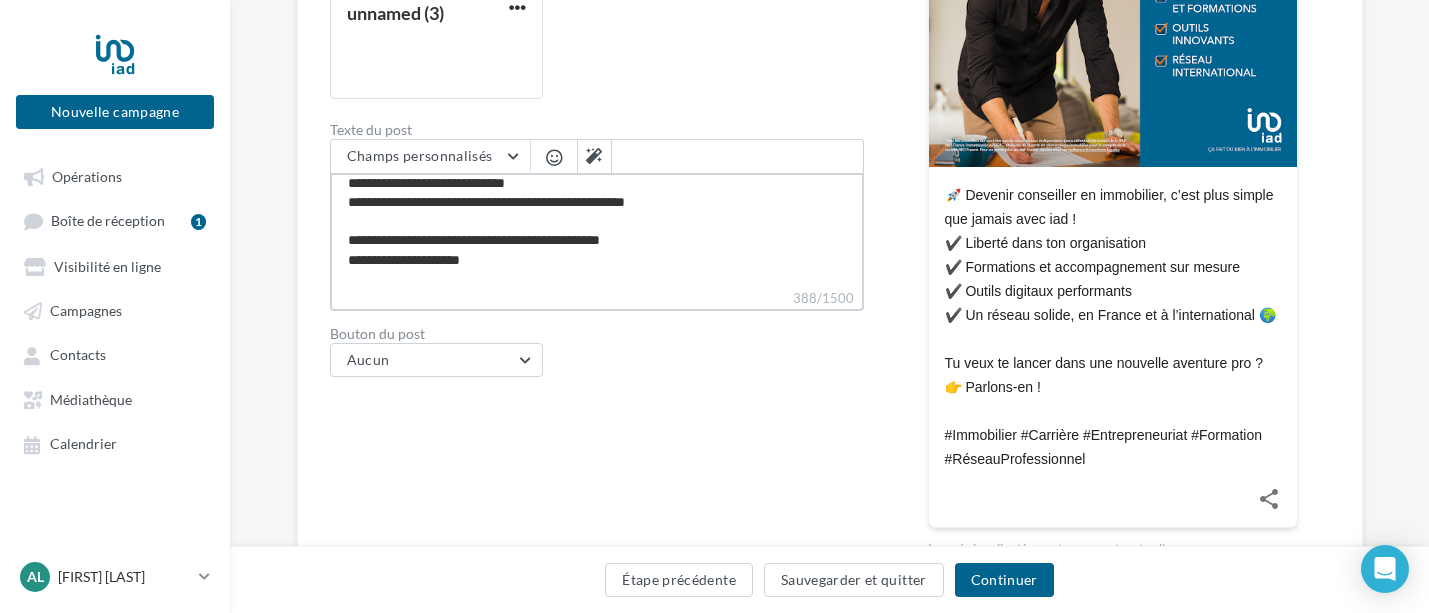 type on "**********" 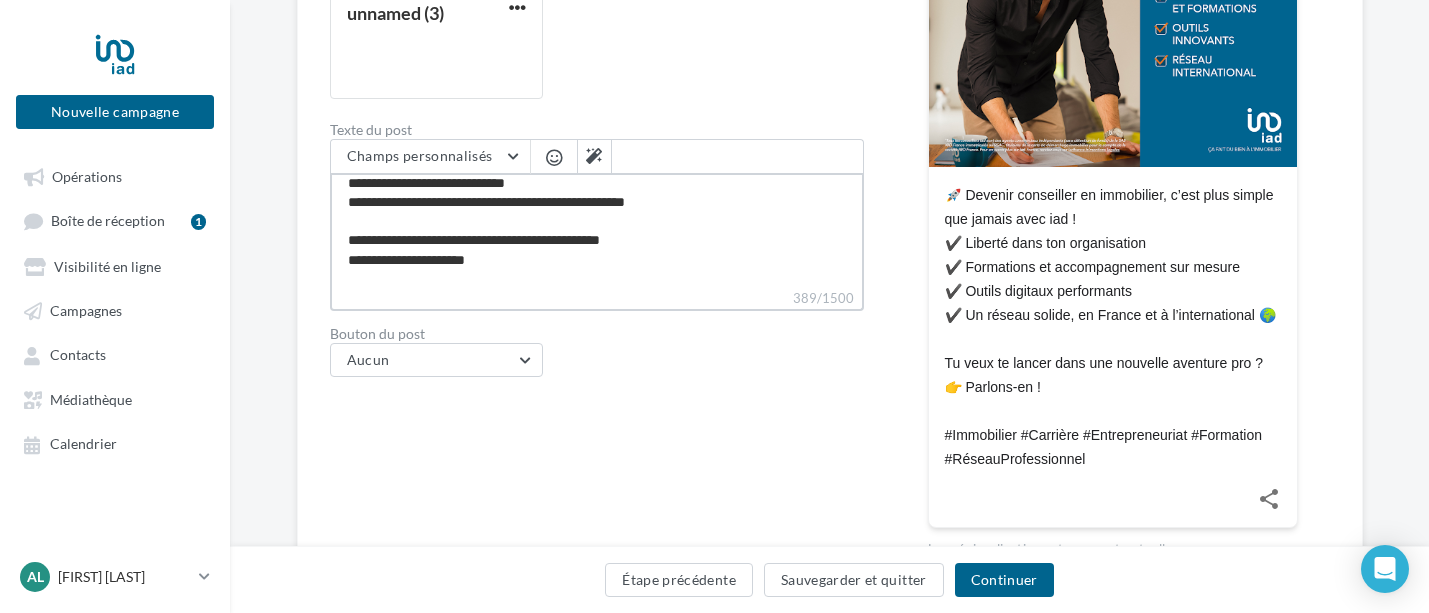 type on "**********" 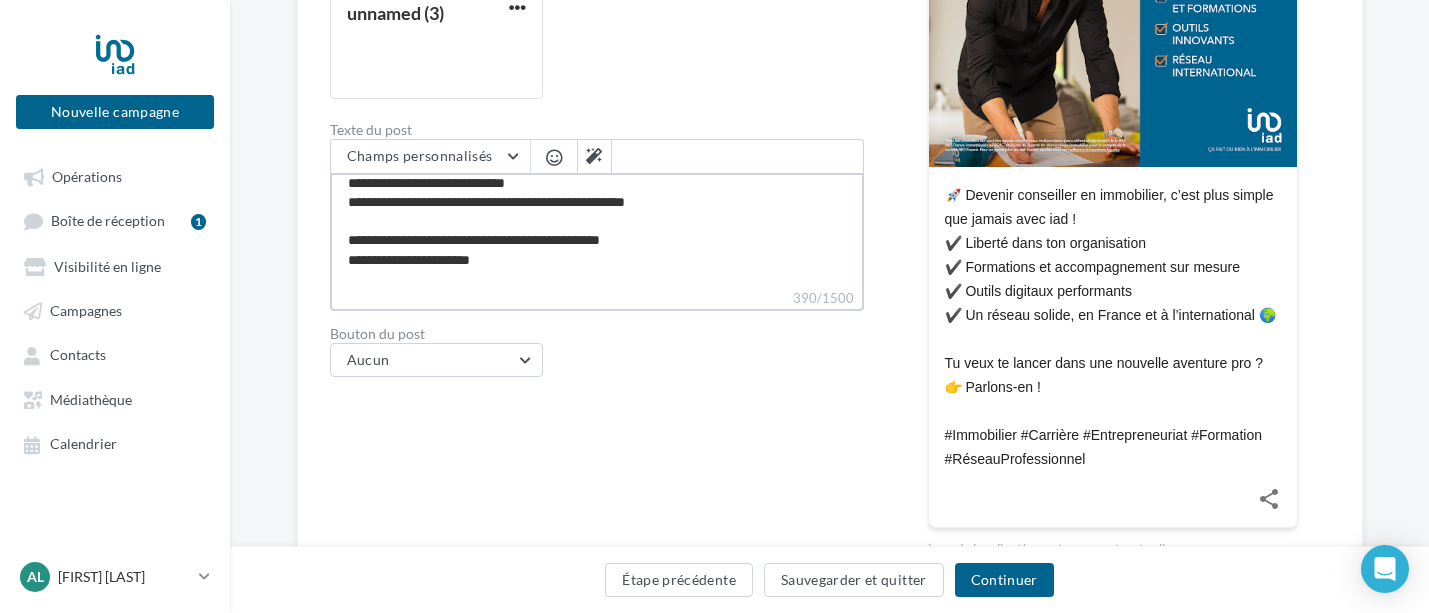type on "**********" 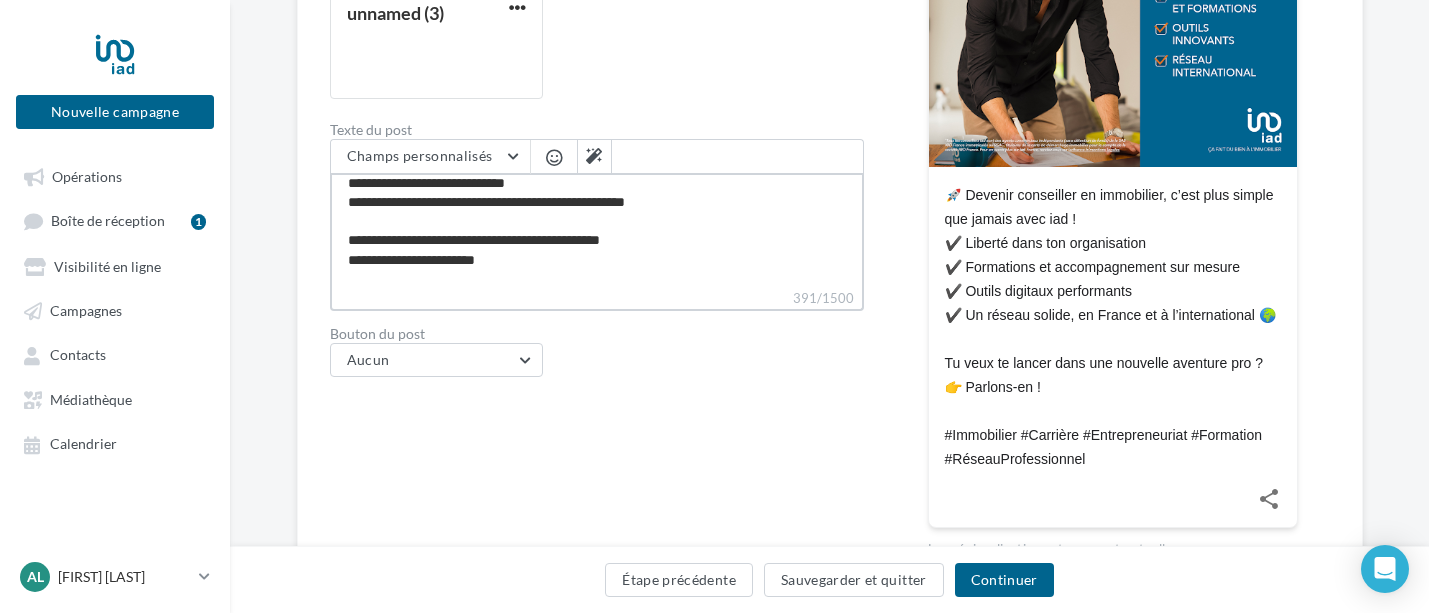 type on "**********" 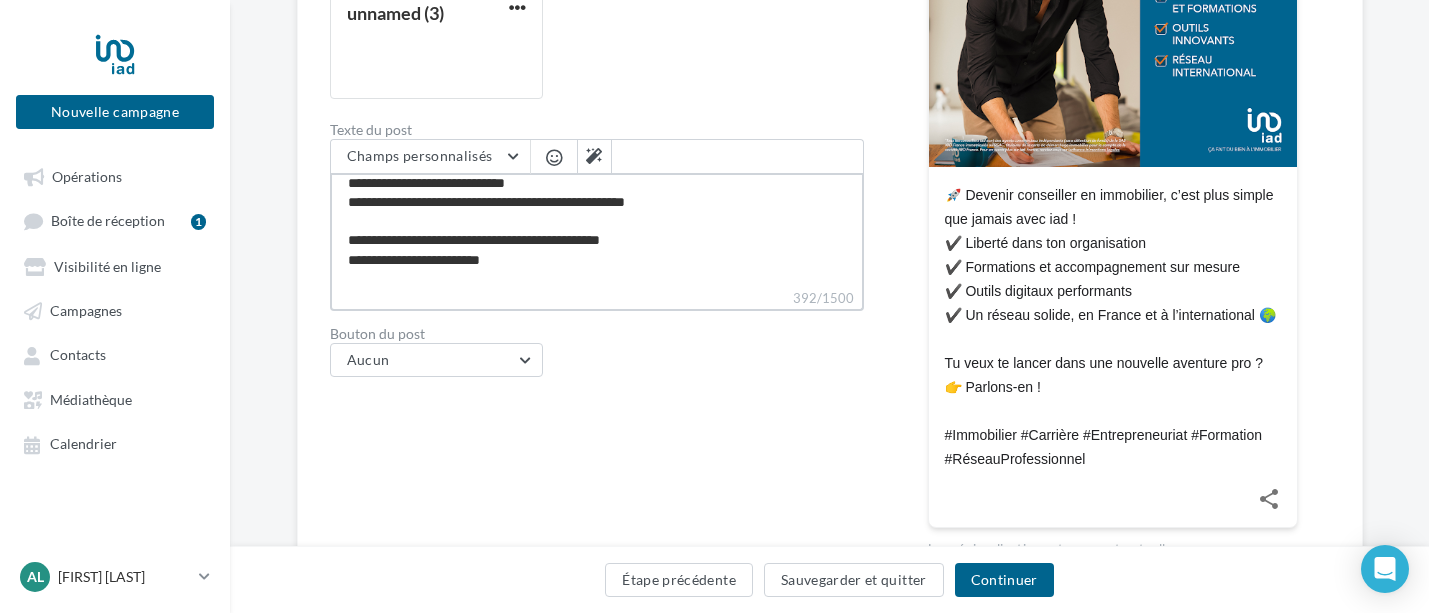 type on "**********" 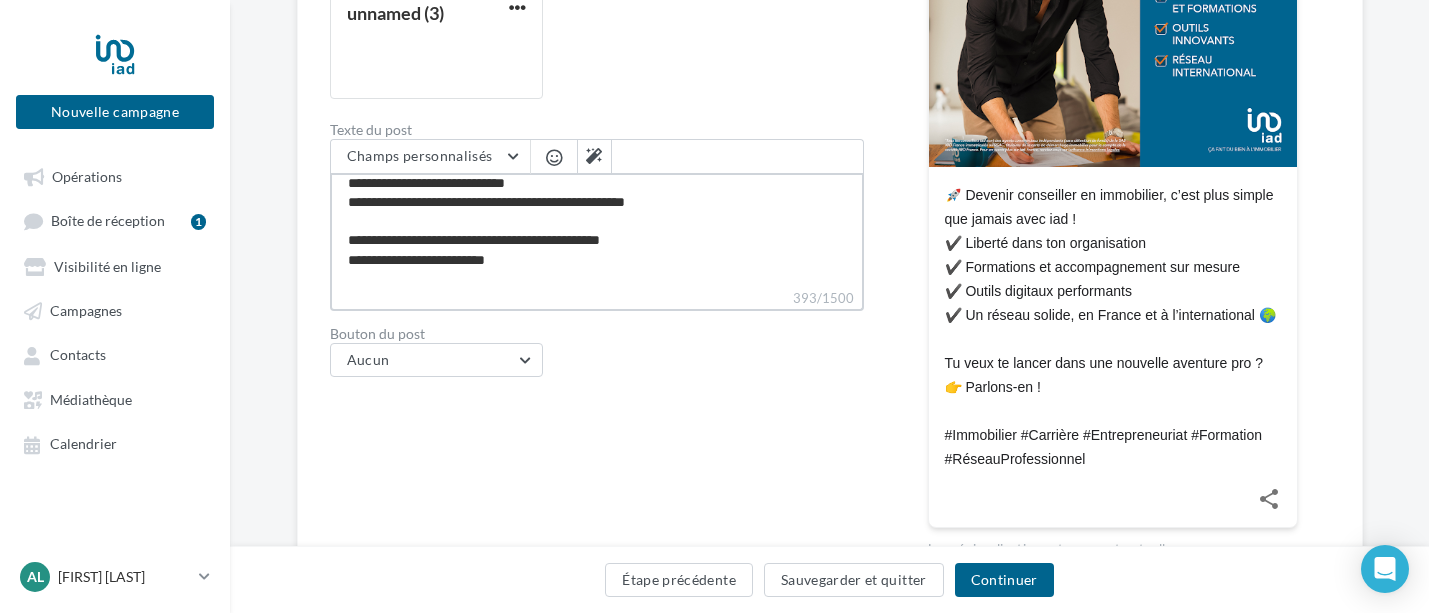 type on "**********" 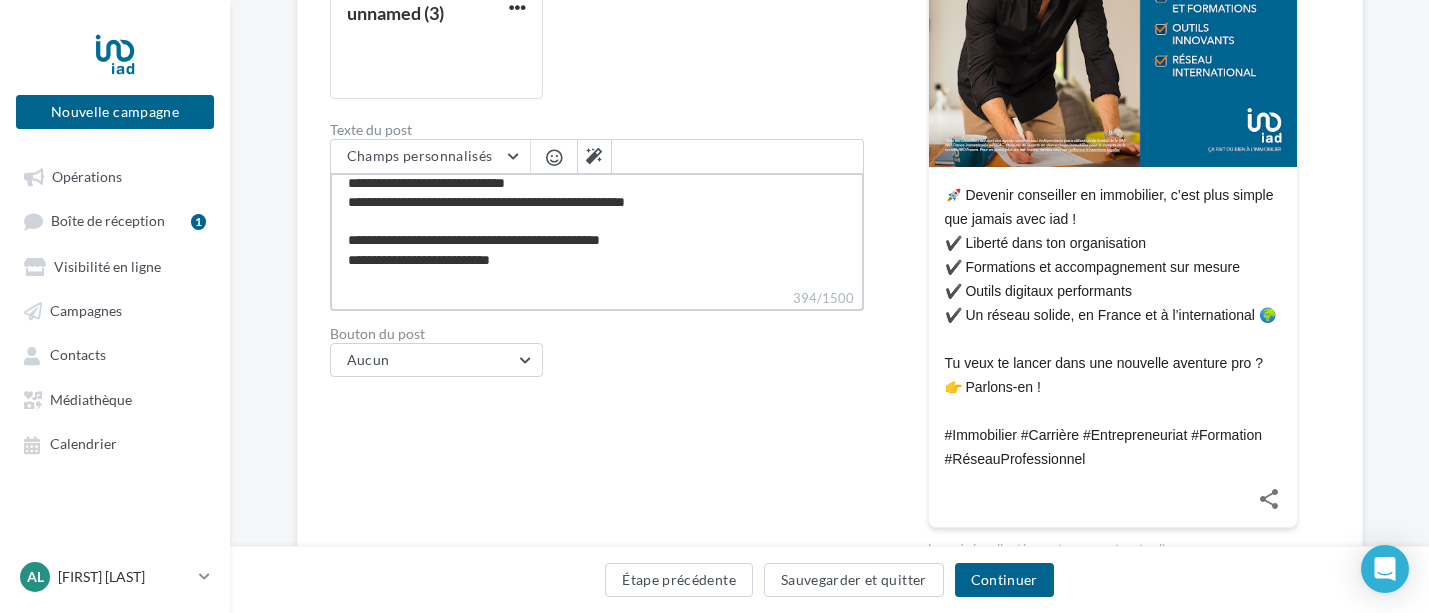 type on "**********" 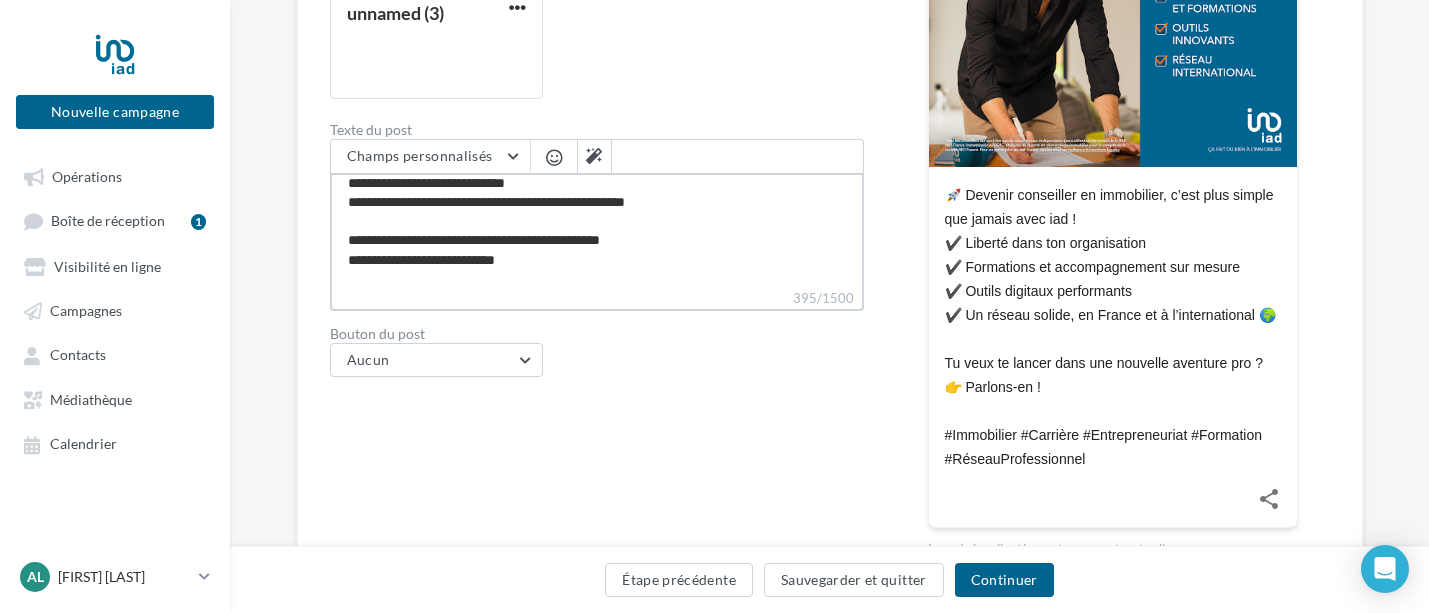 type on "**********" 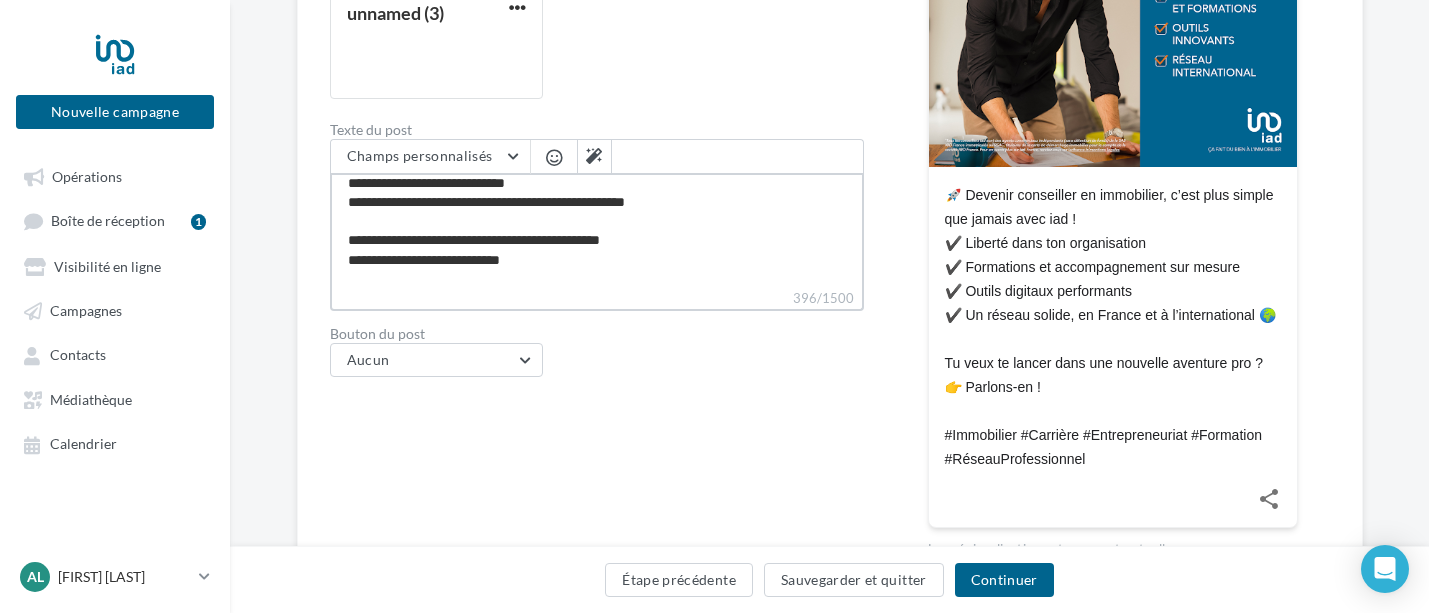 type on "**********" 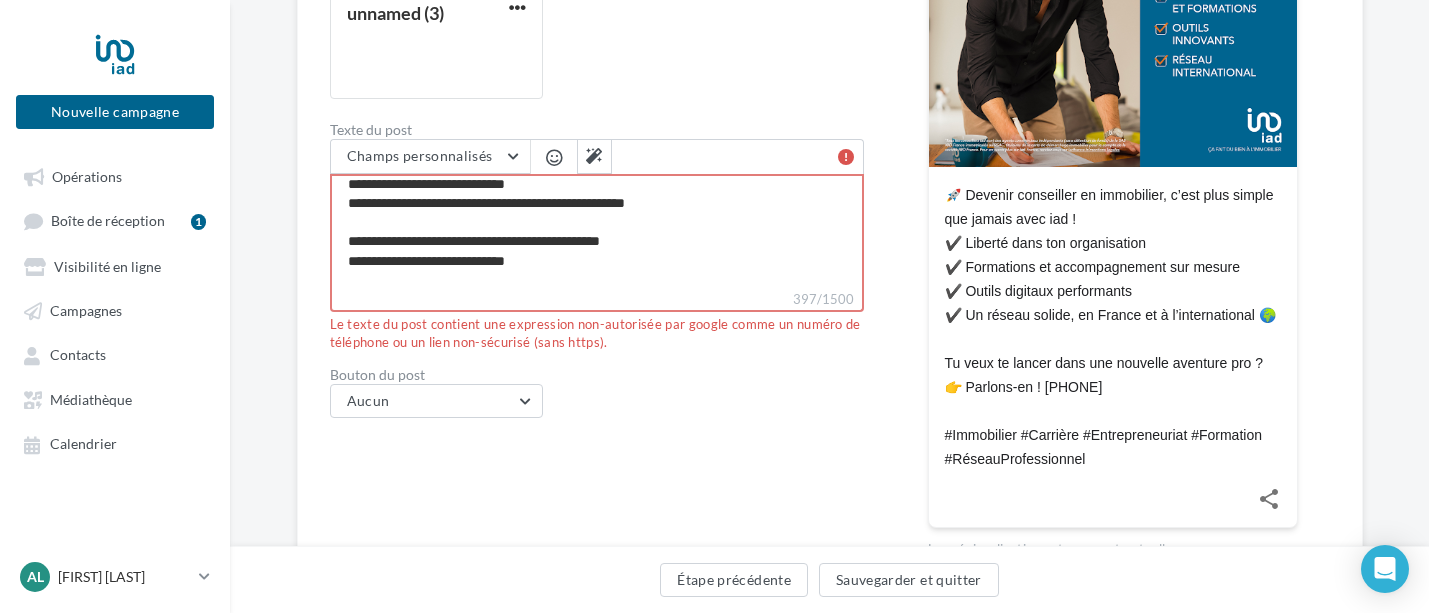 type on "**********" 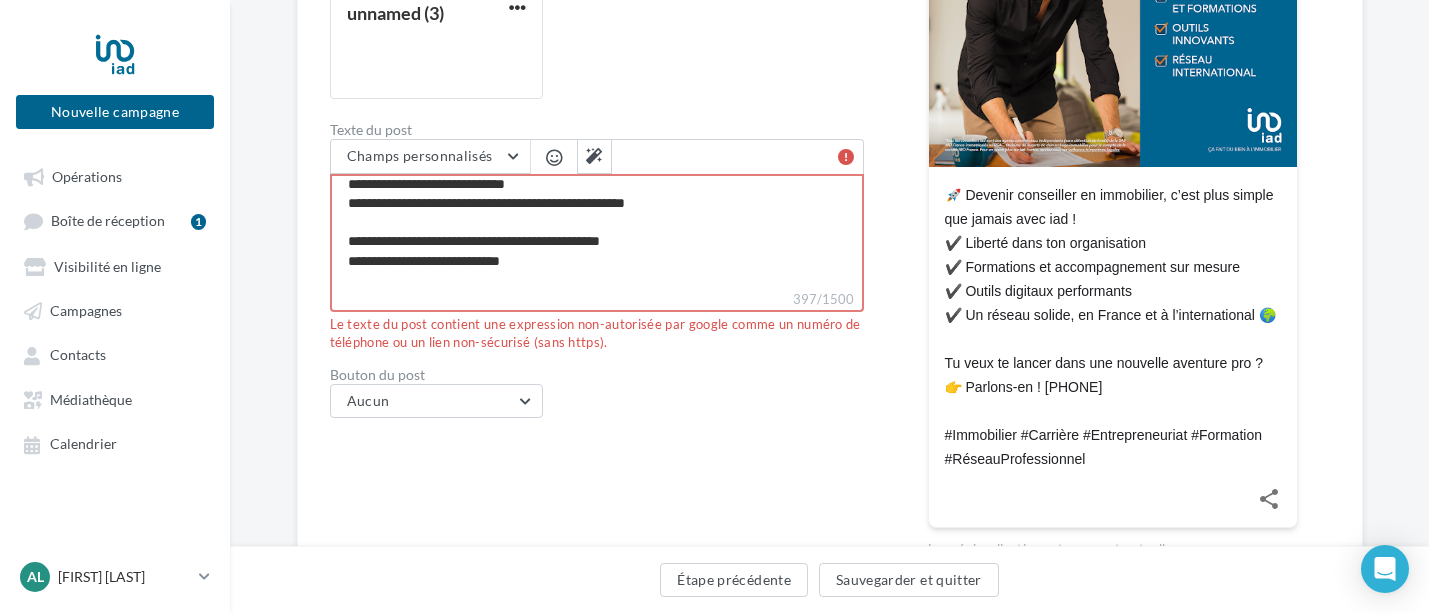 type on "**********" 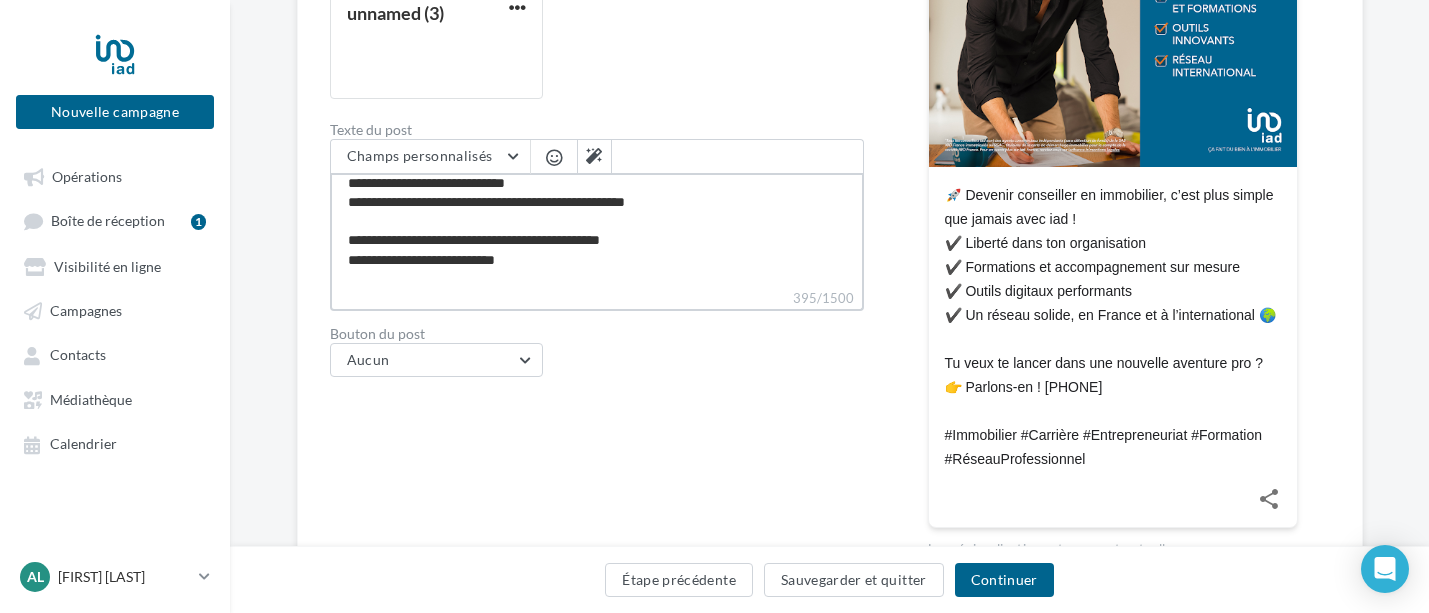 type on "**********" 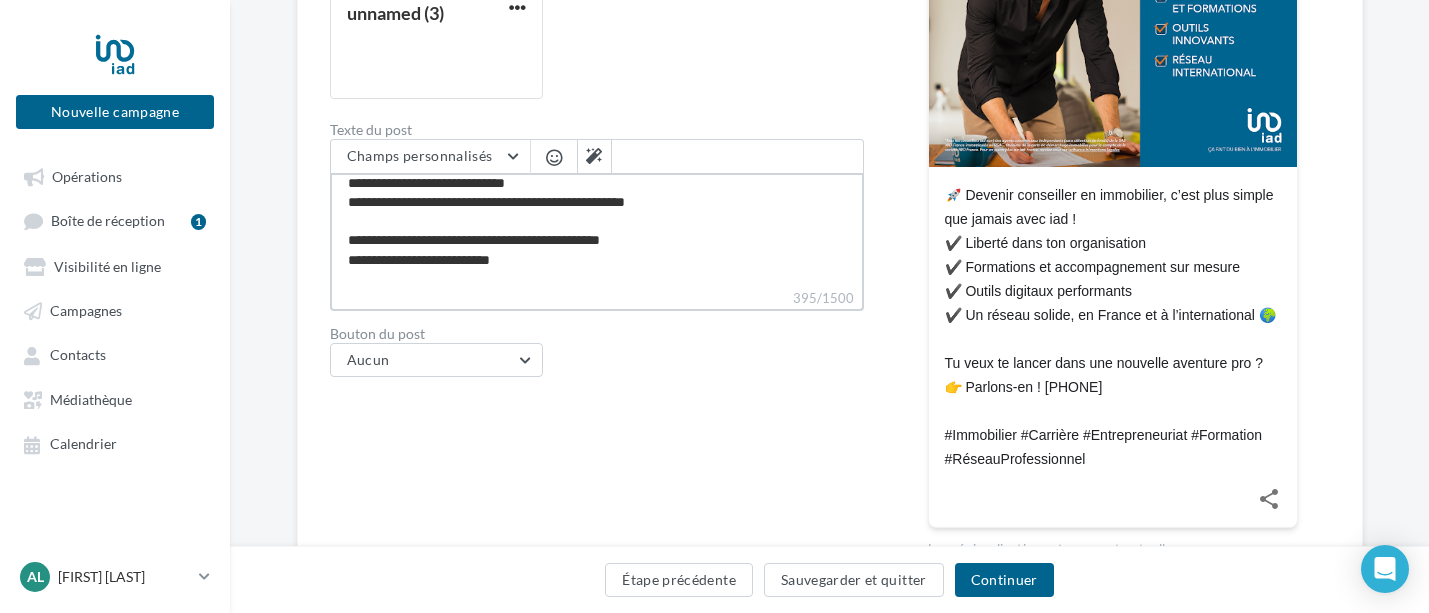 type on "**********" 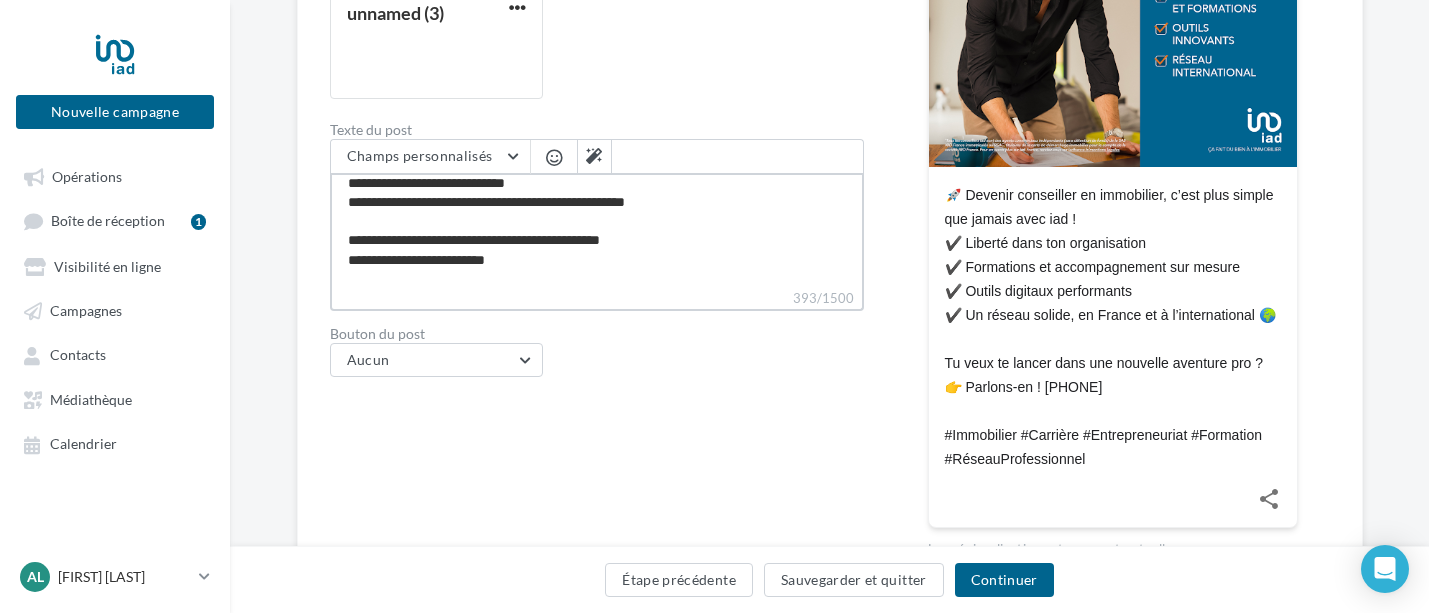 type on "**********" 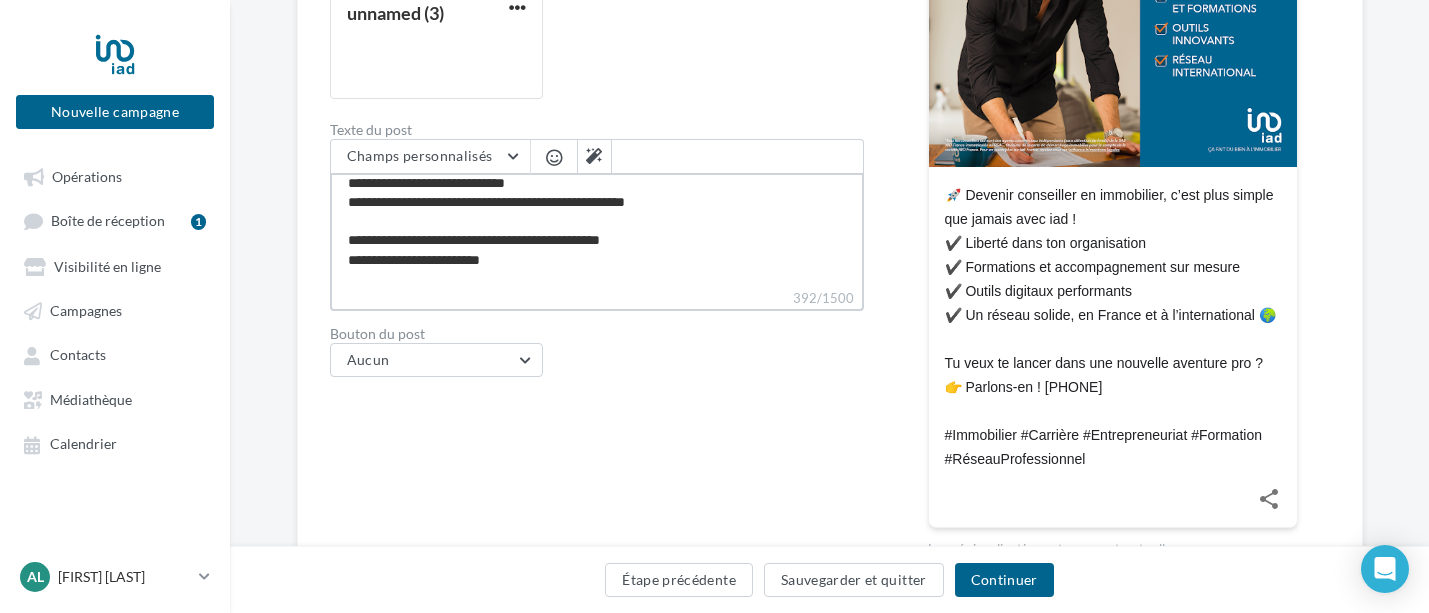 type on "**********" 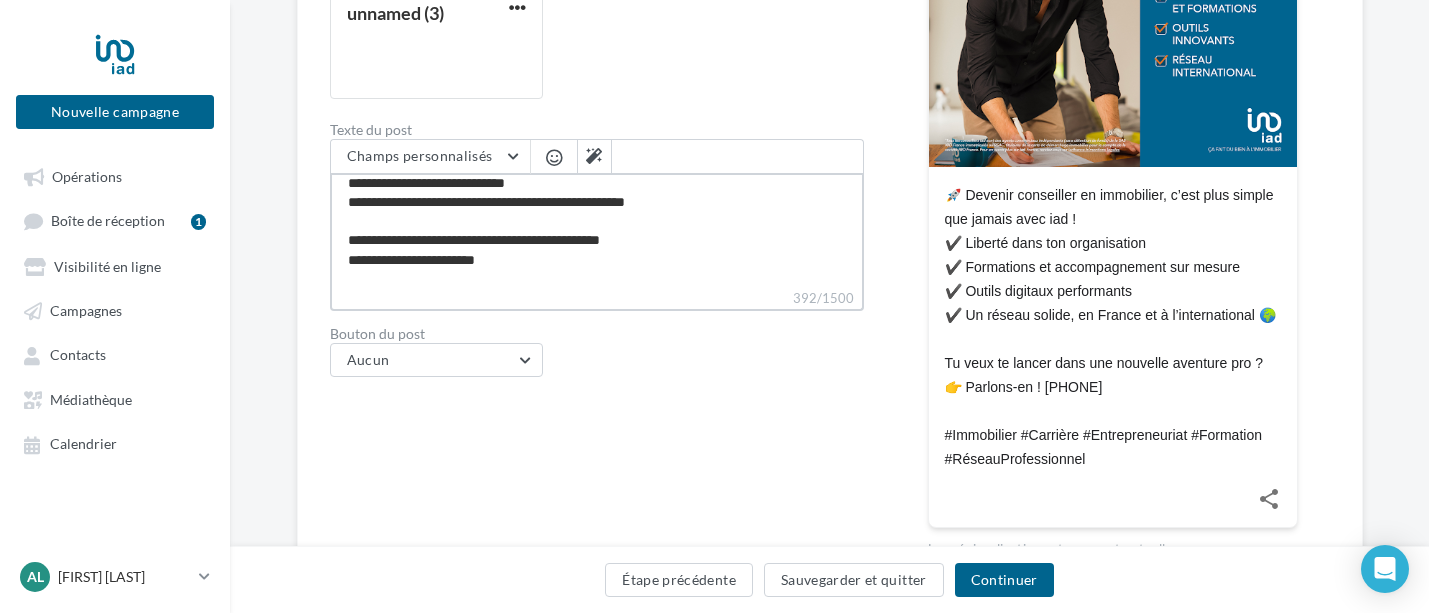 type on "**********" 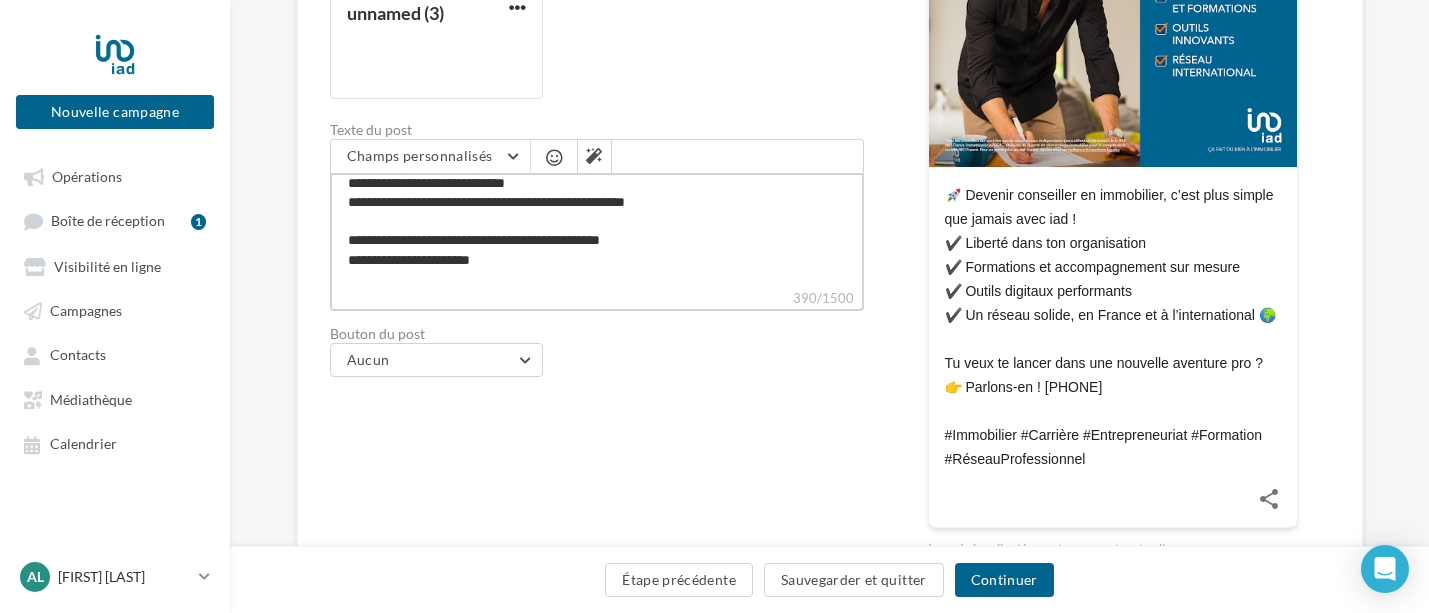type on "**********" 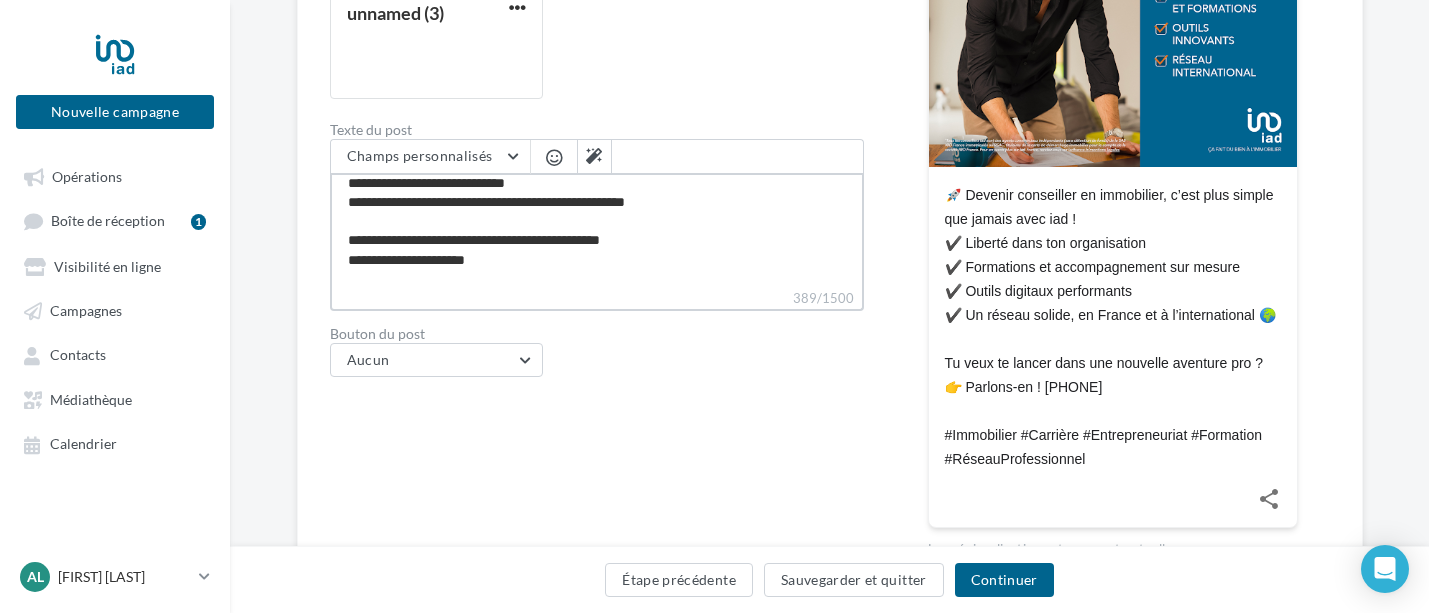 type on "**********" 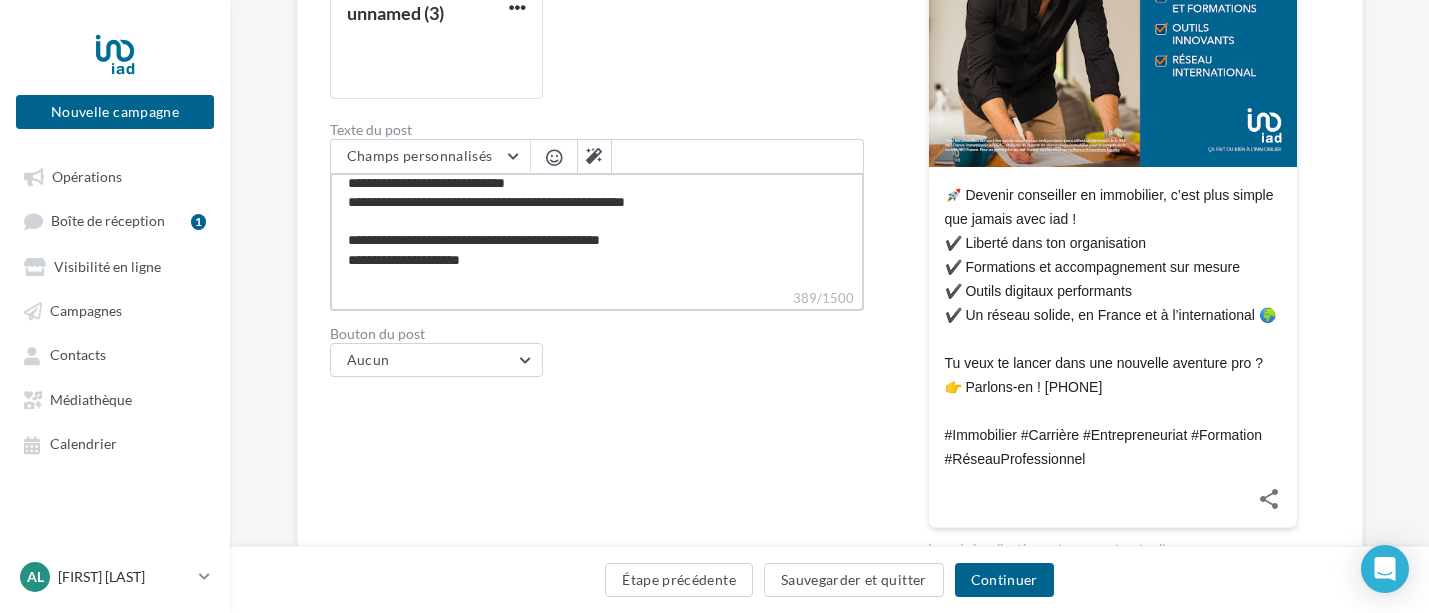 type on "**********" 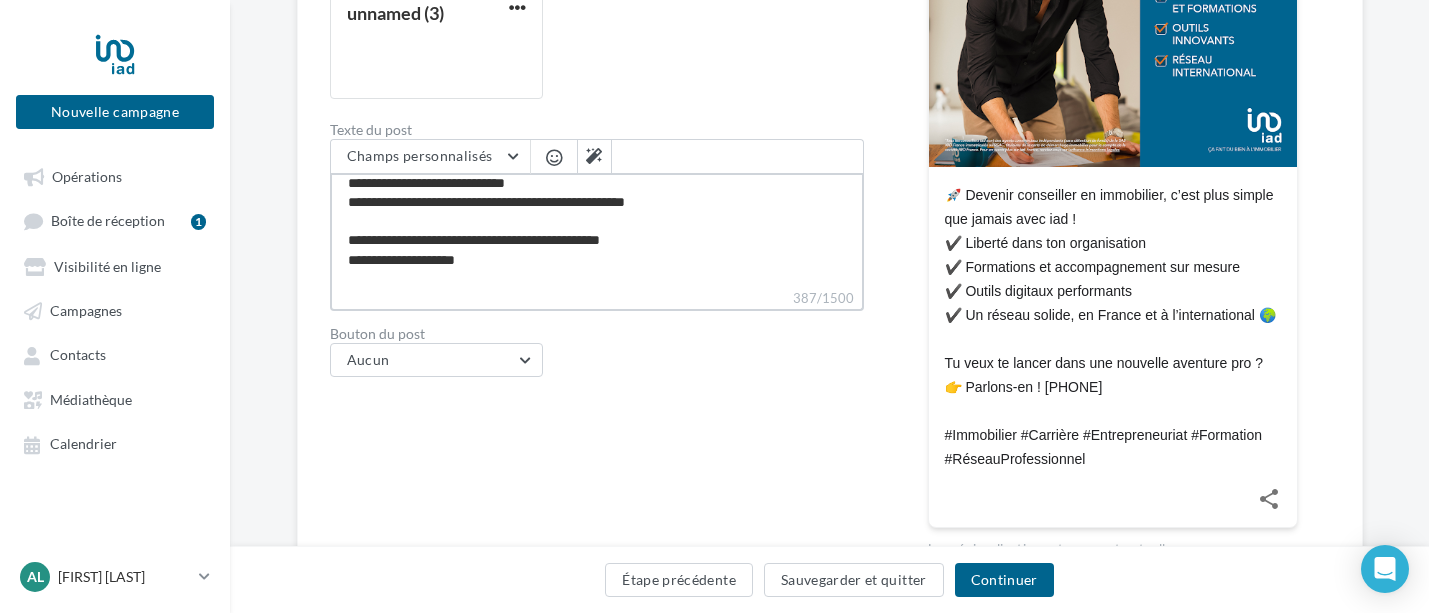 type on "**********" 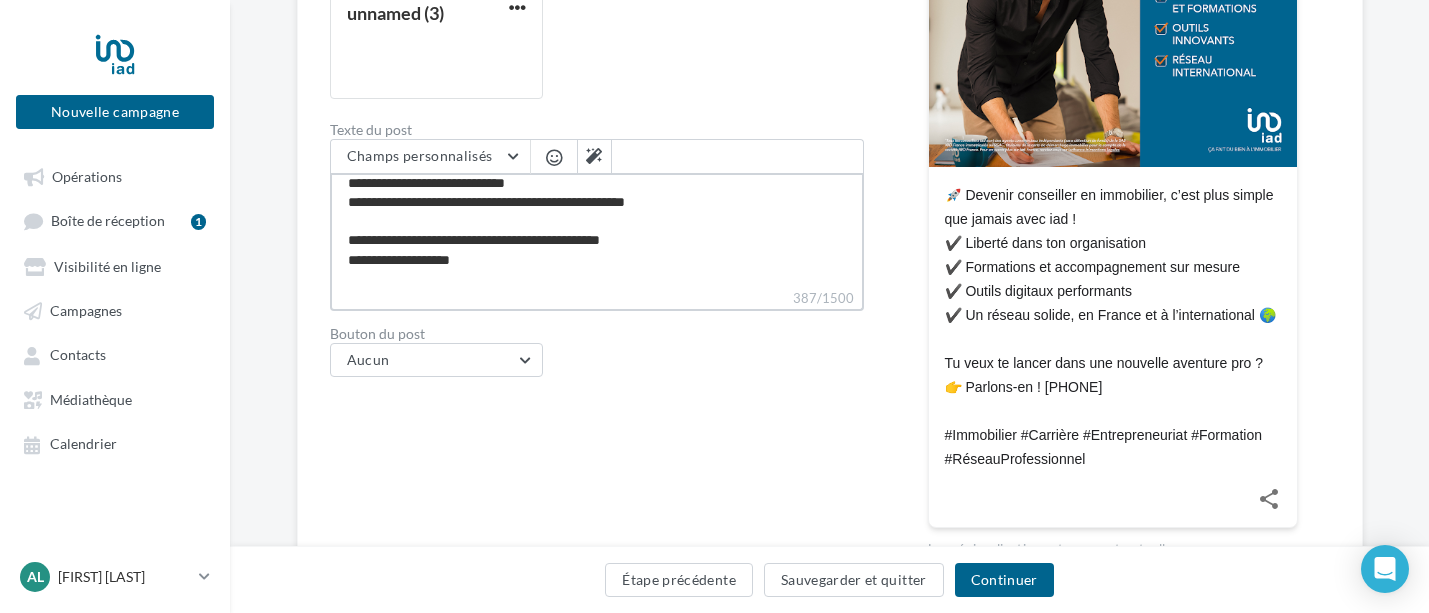 type on "**********" 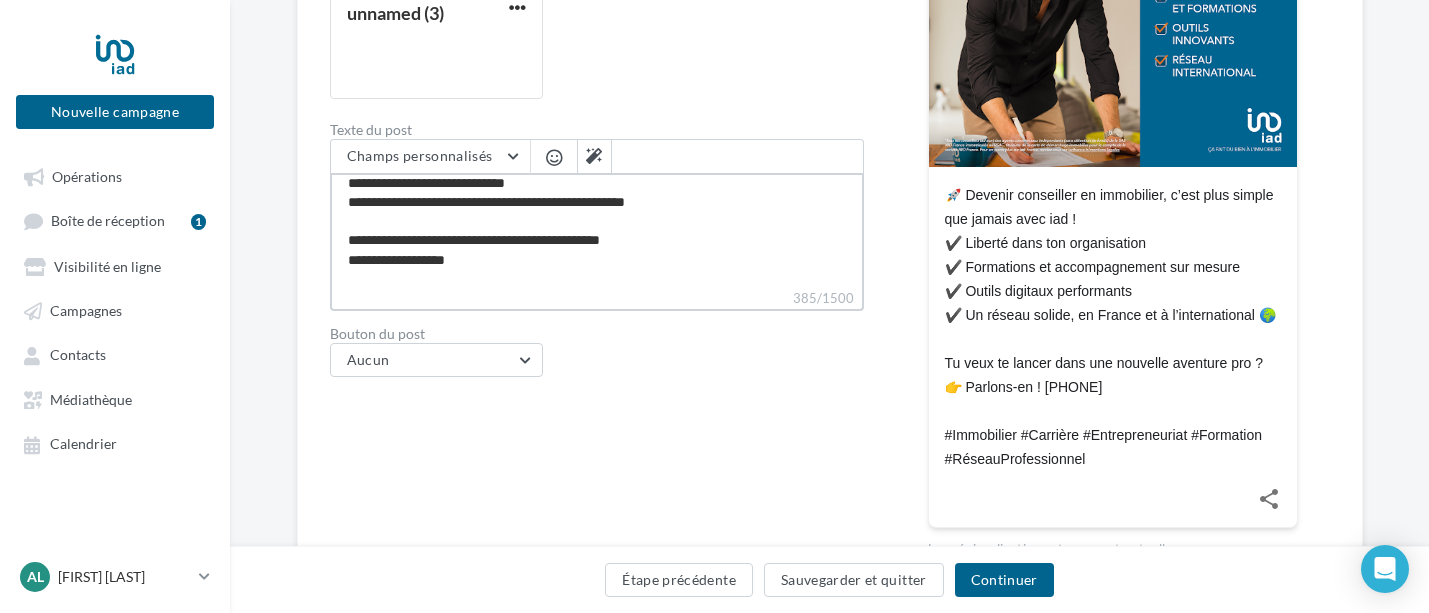 type on "**********" 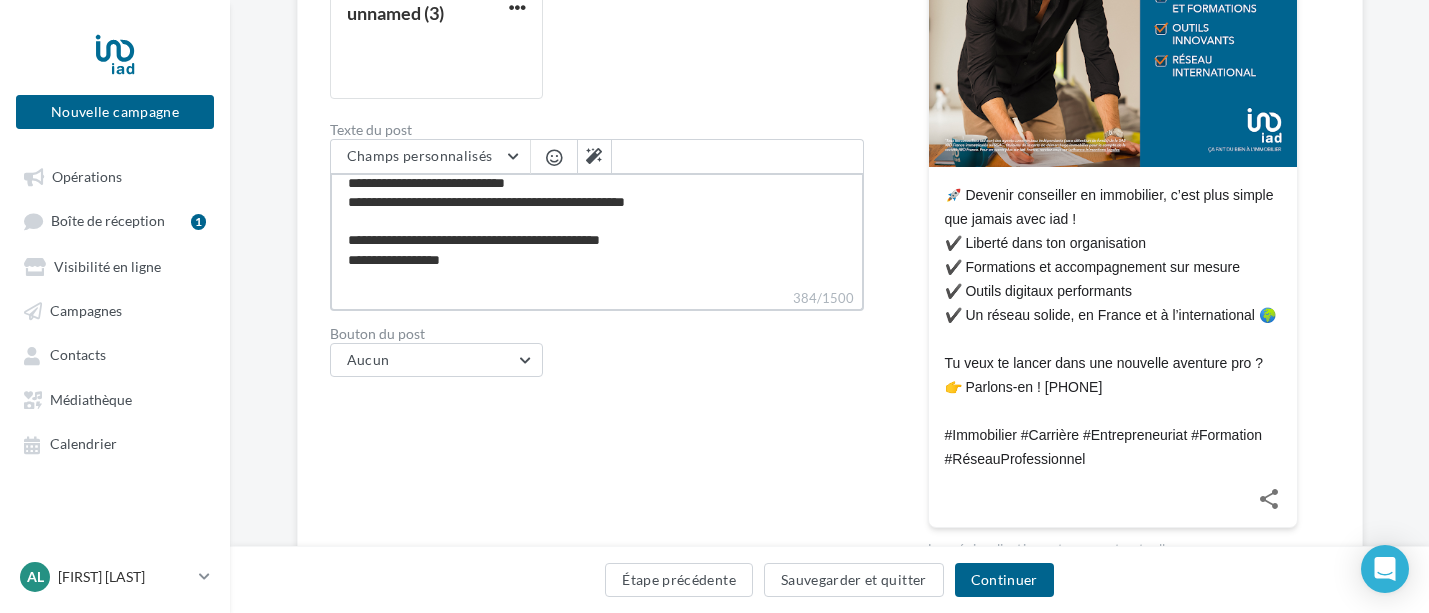 type on "**********" 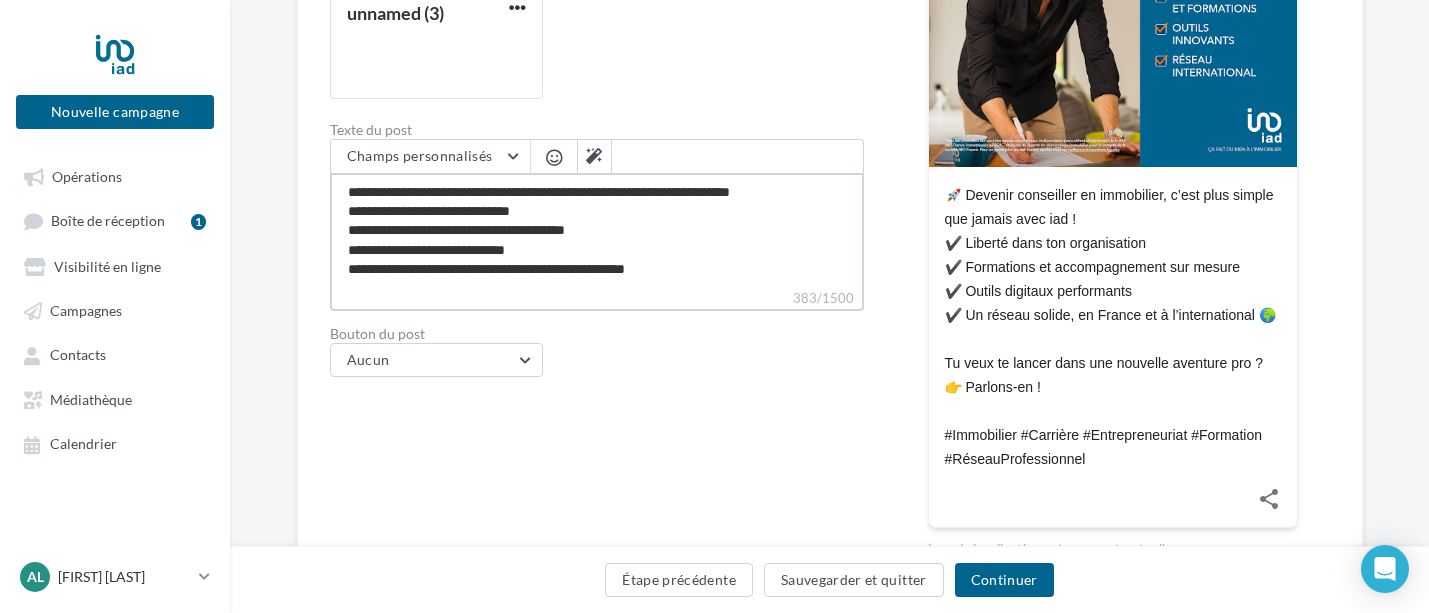 scroll, scrollTop: 0, scrollLeft: 0, axis: both 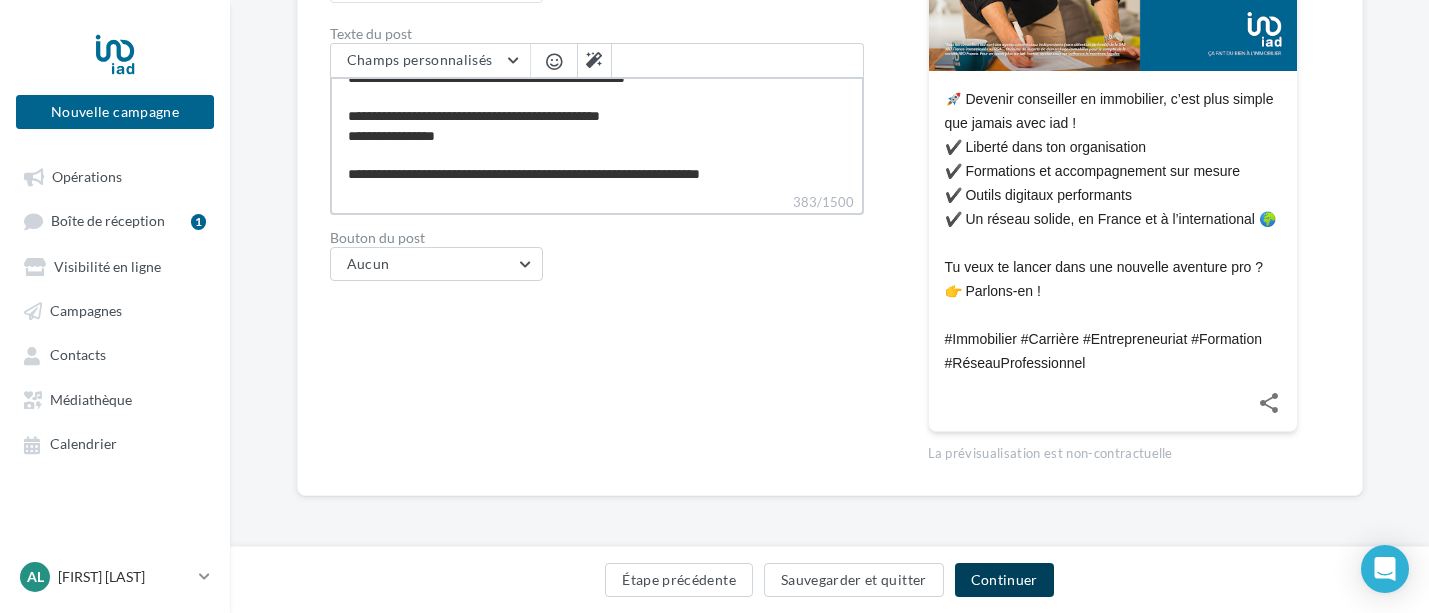 type on "**********" 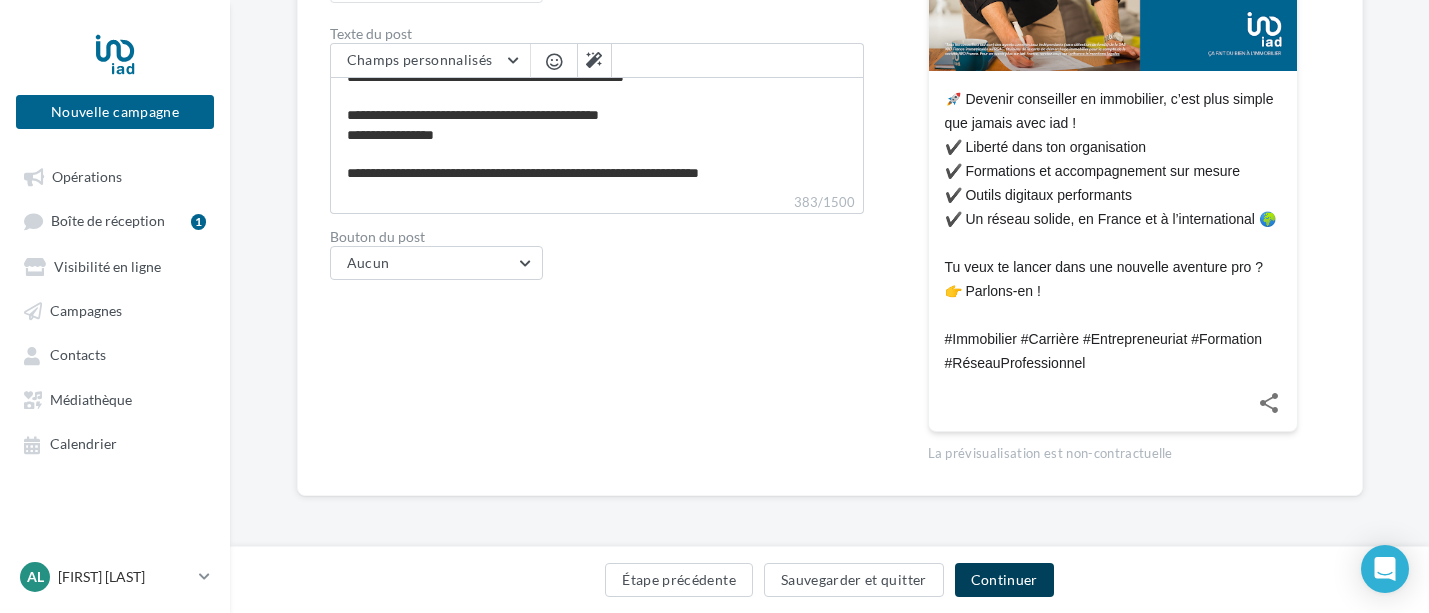 scroll, scrollTop: 94, scrollLeft: 0, axis: vertical 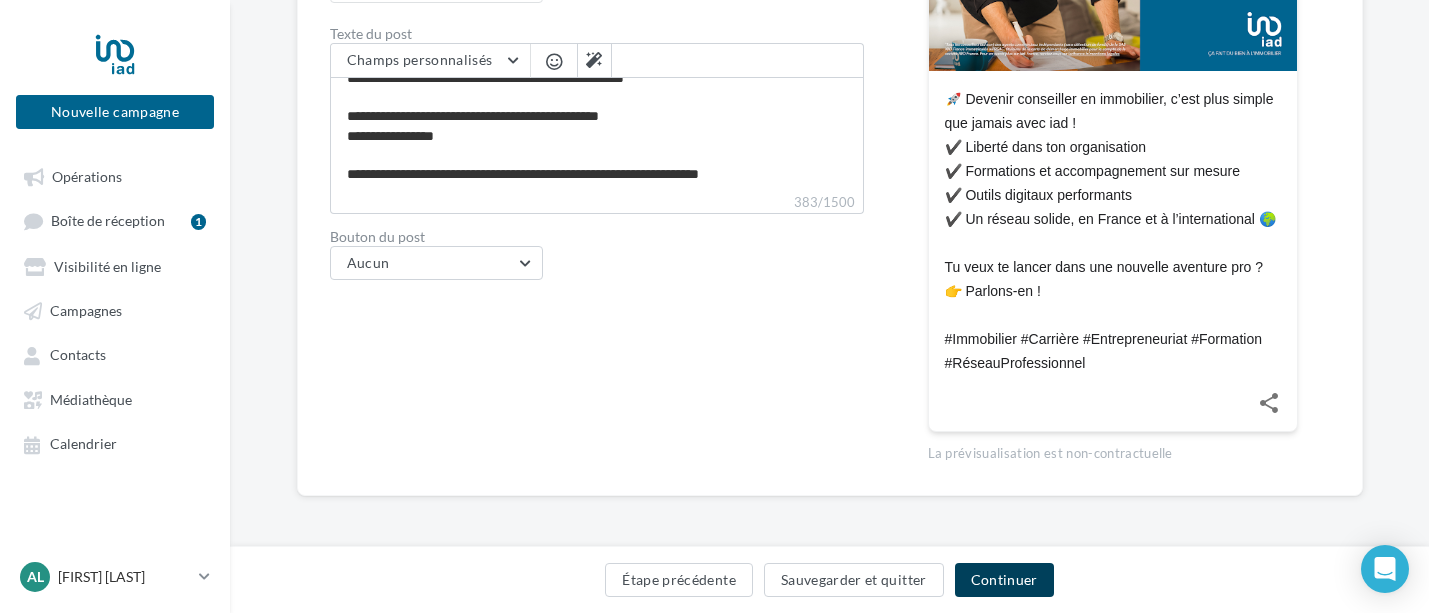click on "Continuer" at bounding box center [1004, 580] 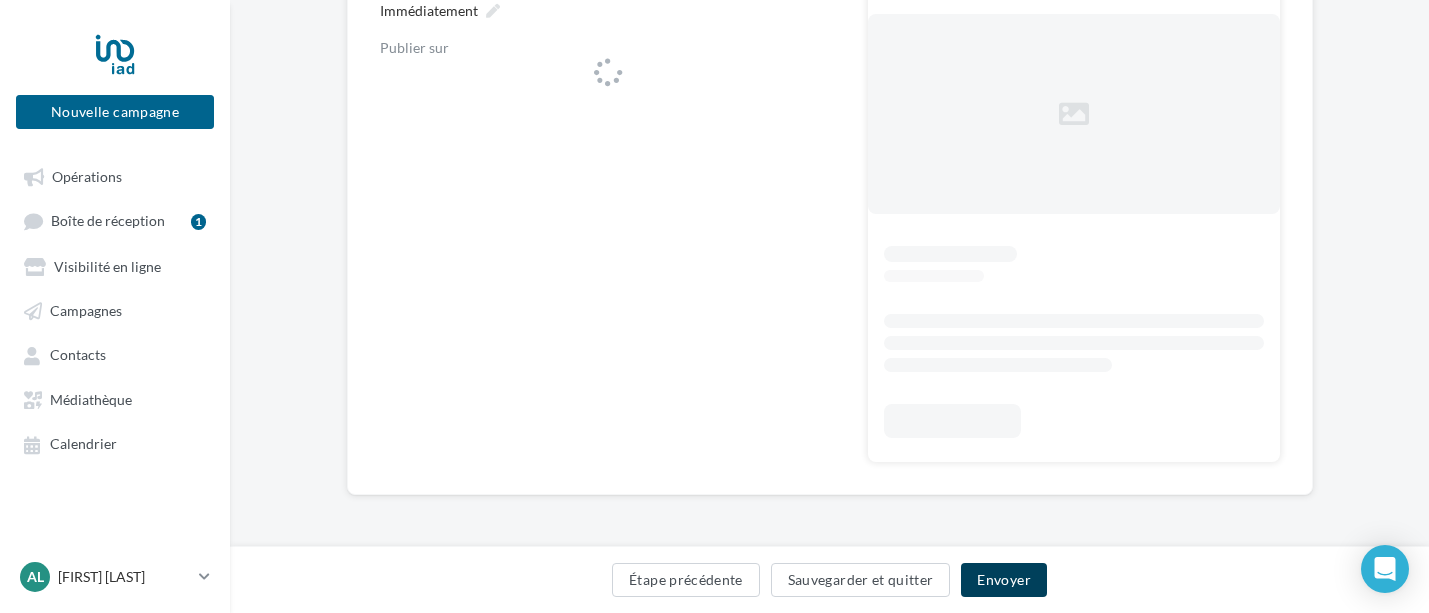 scroll, scrollTop: 0, scrollLeft: 0, axis: both 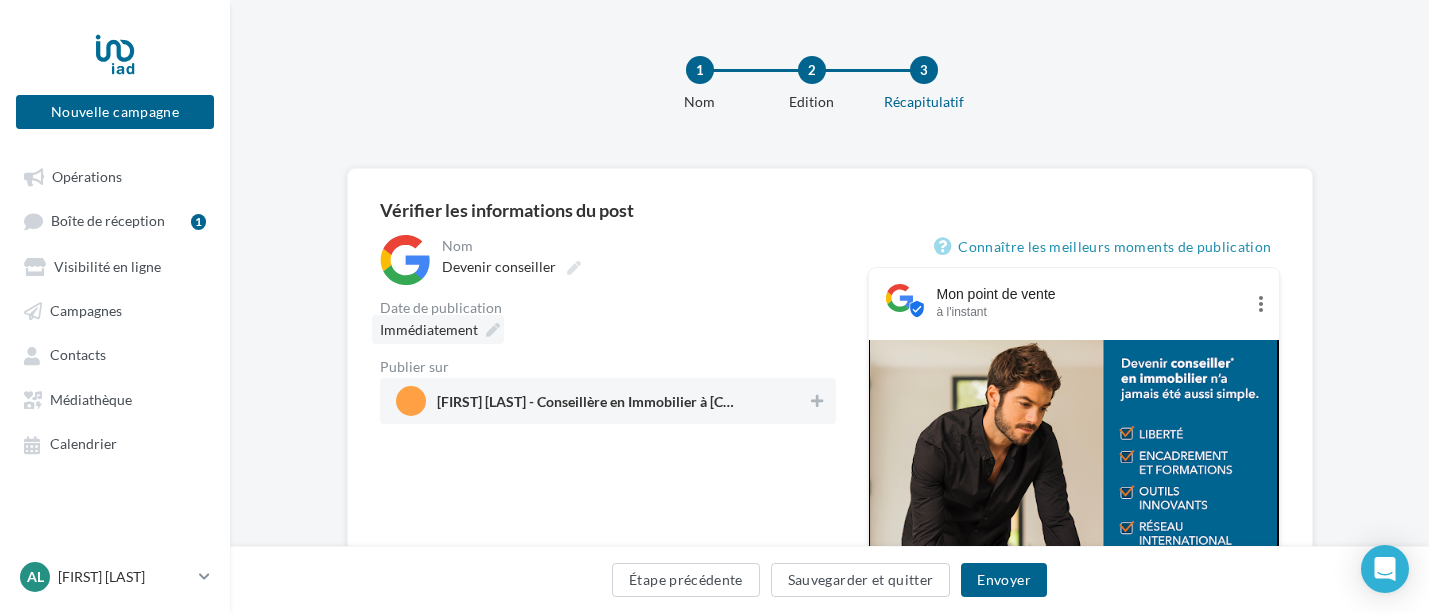 click at bounding box center (493, 330) 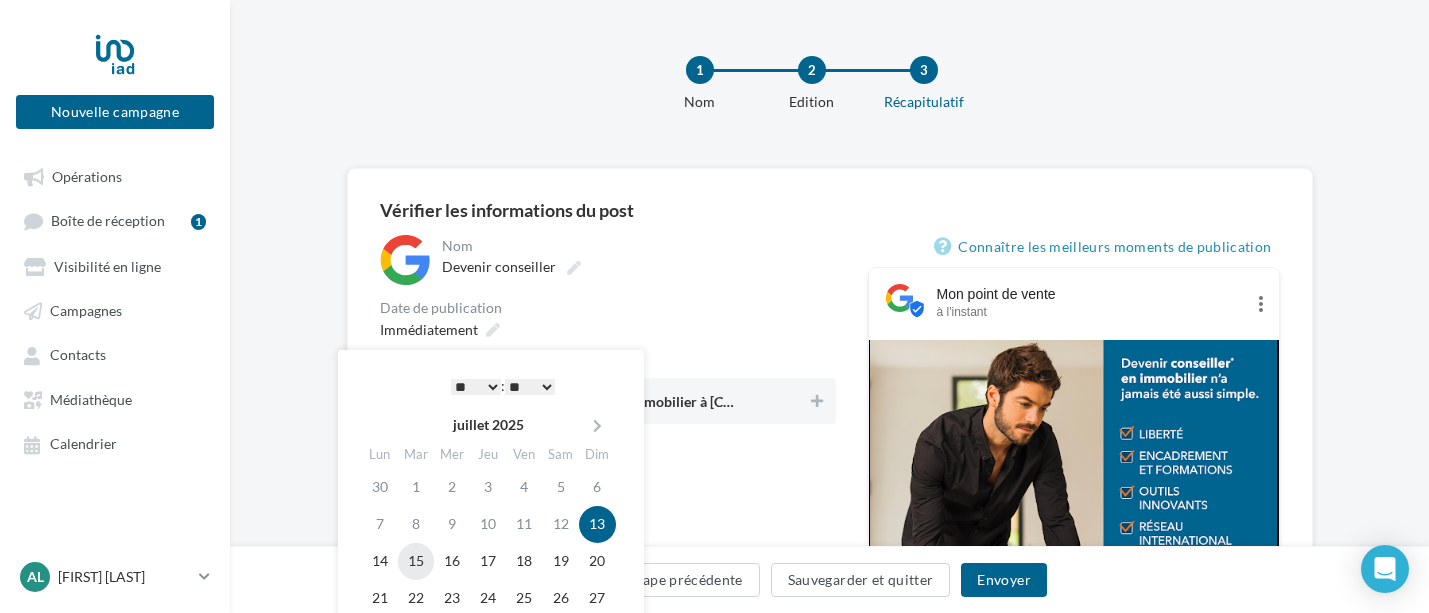 click on "15" at bounding box center (416, 561) 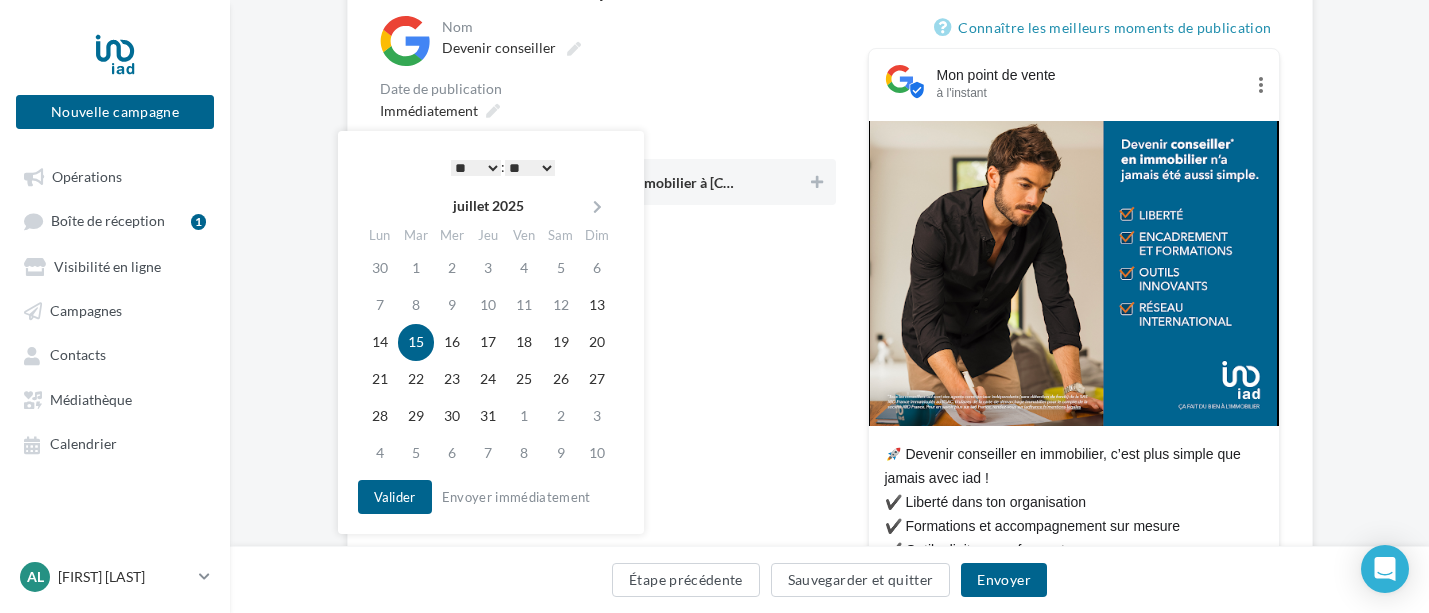 scroll, scrollTop: 222, scrollLeft: 0, axis: vertical 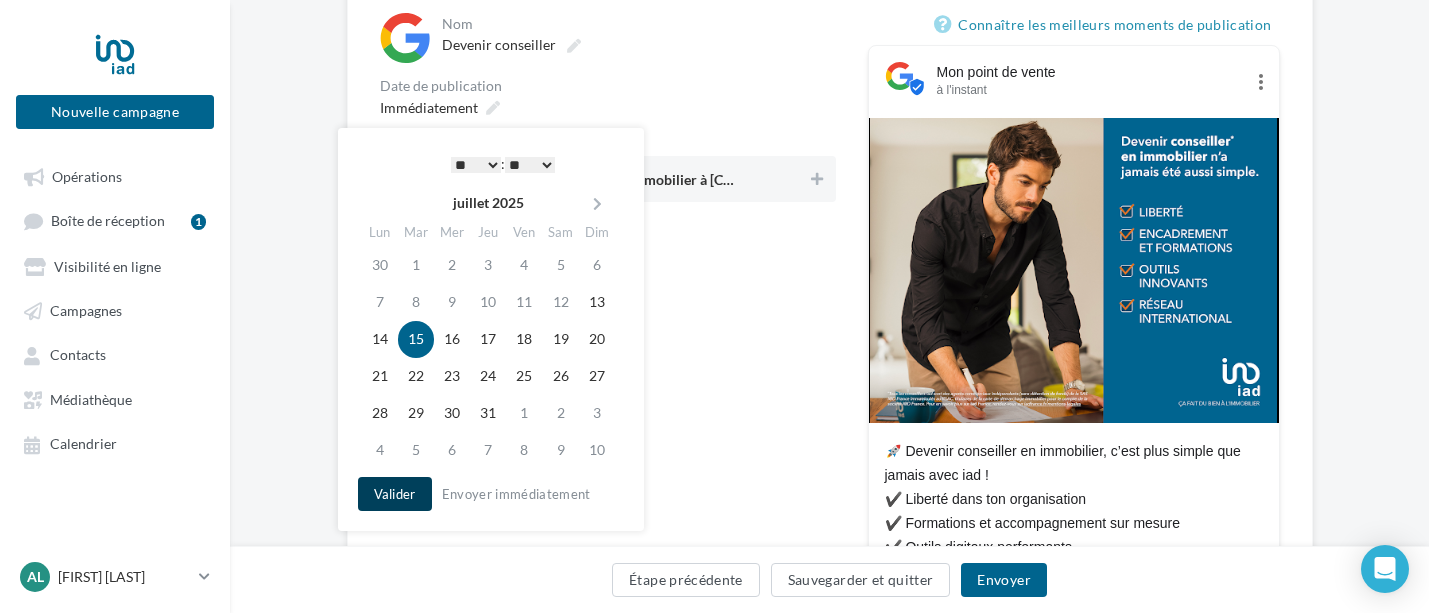 click on "Valider" at bounding box center (395, 494) 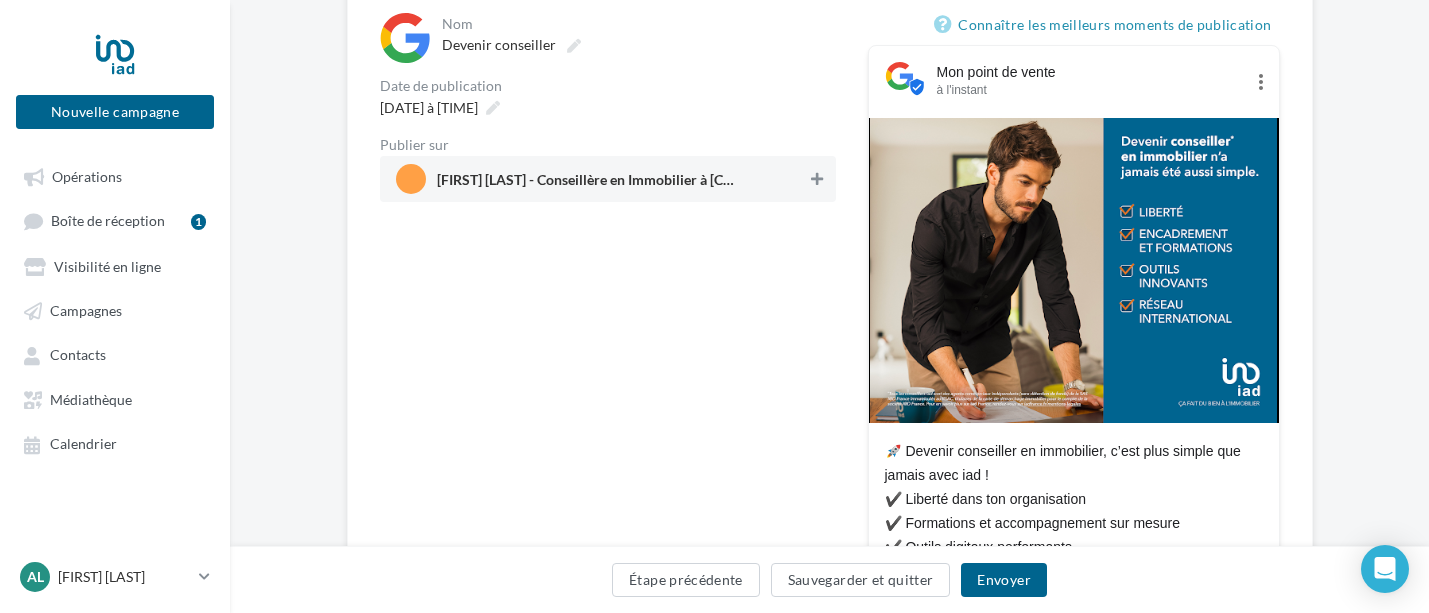 click at bounding box center (817, 179) 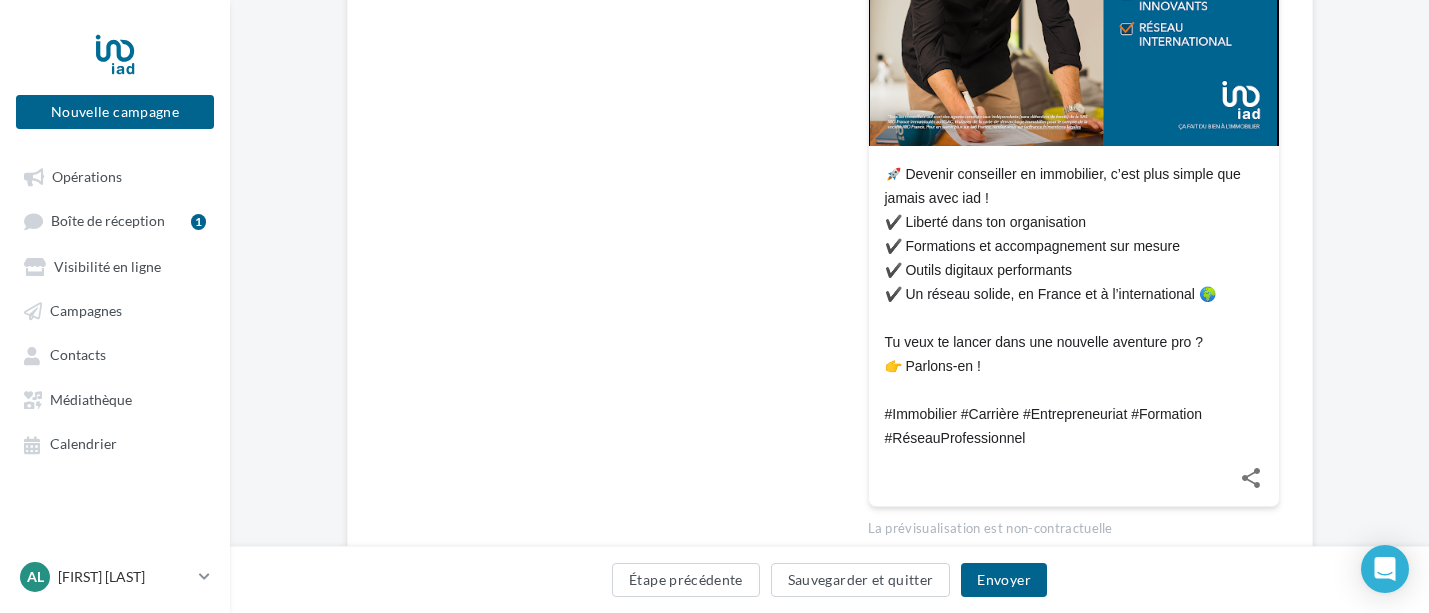 scroll, scrollTop: 590, scrollLeft: 0, axis: vertical 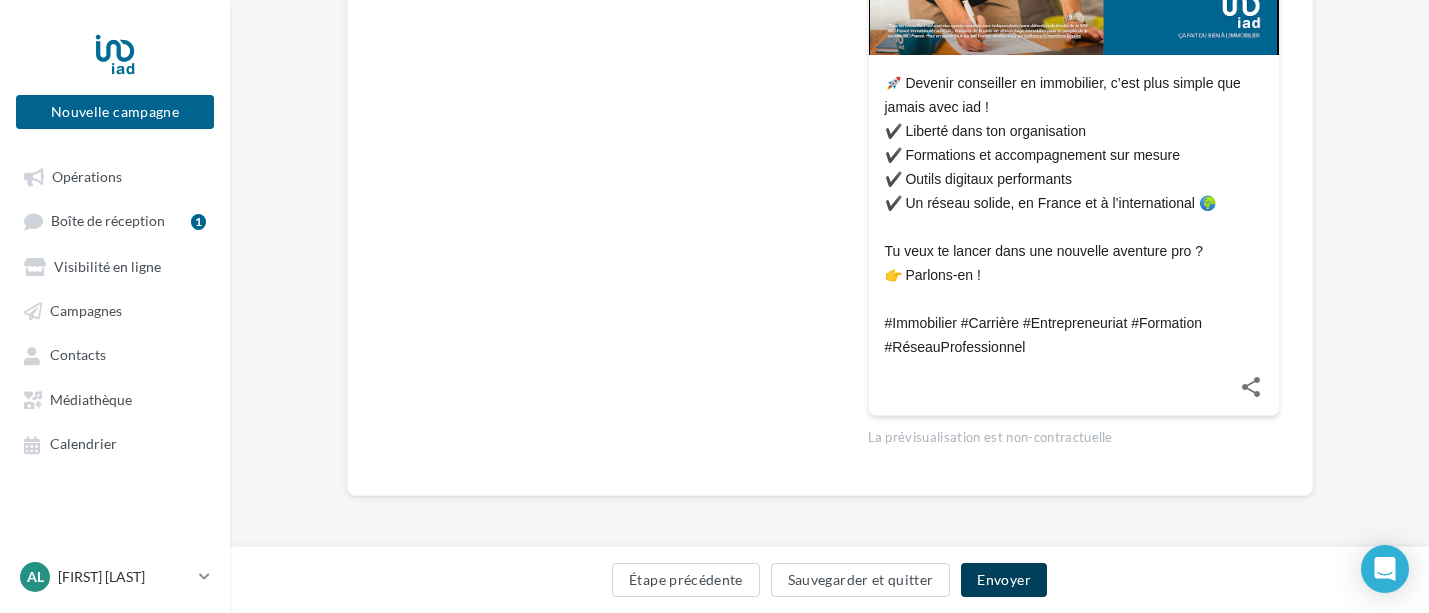 click on "Envoyer" at bounding box center (1003, 580) 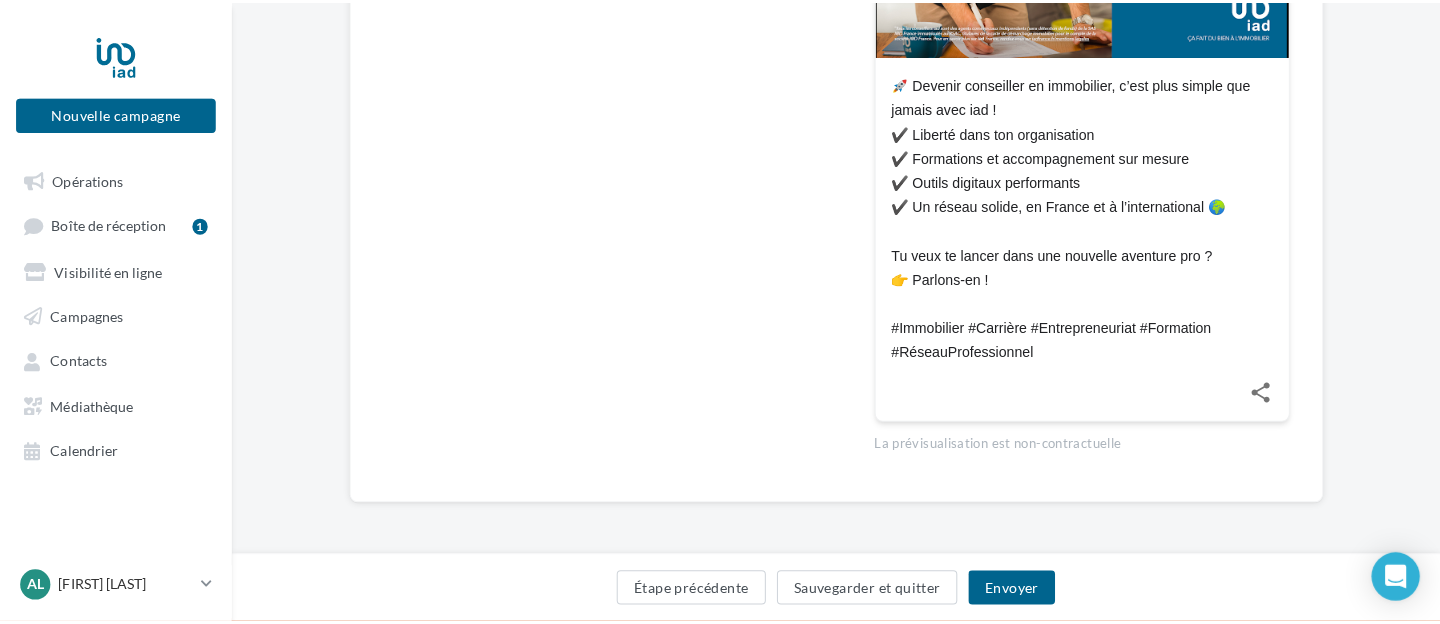 scroll, scrollTop: 579, scrollLeft: 0, axis: vertical 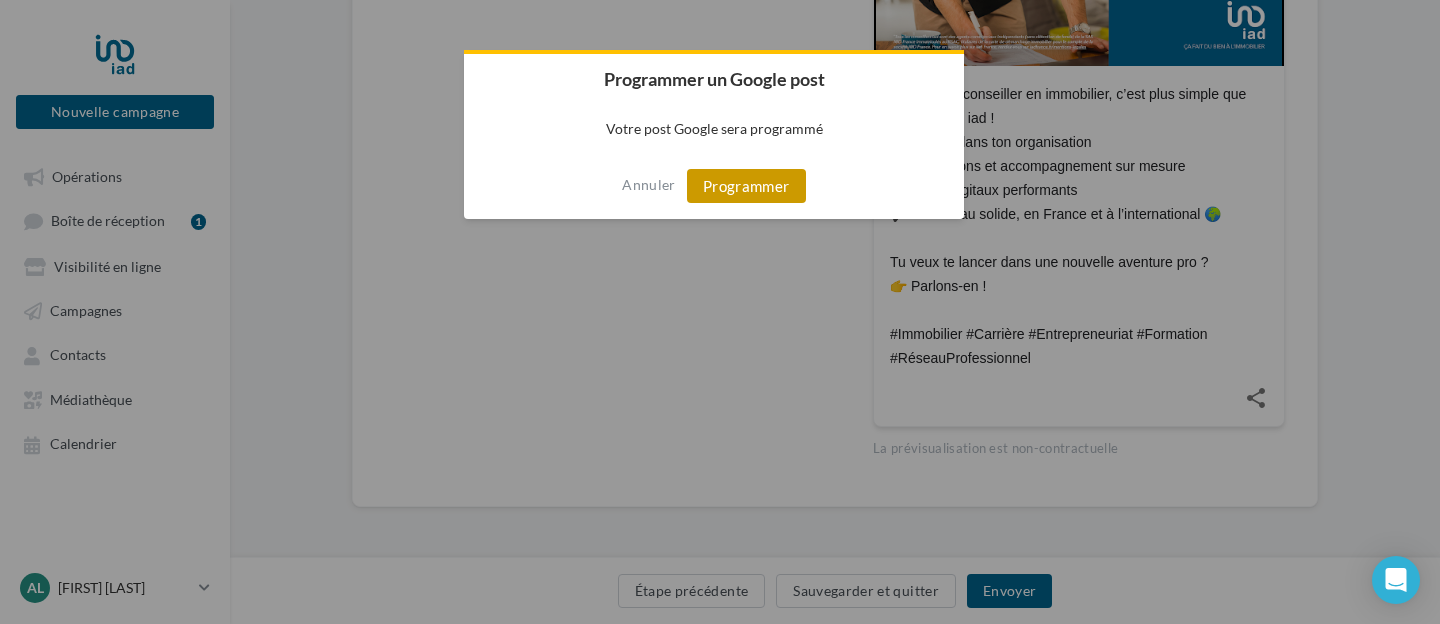click on "Programmer" at bounding box center [746, 186] 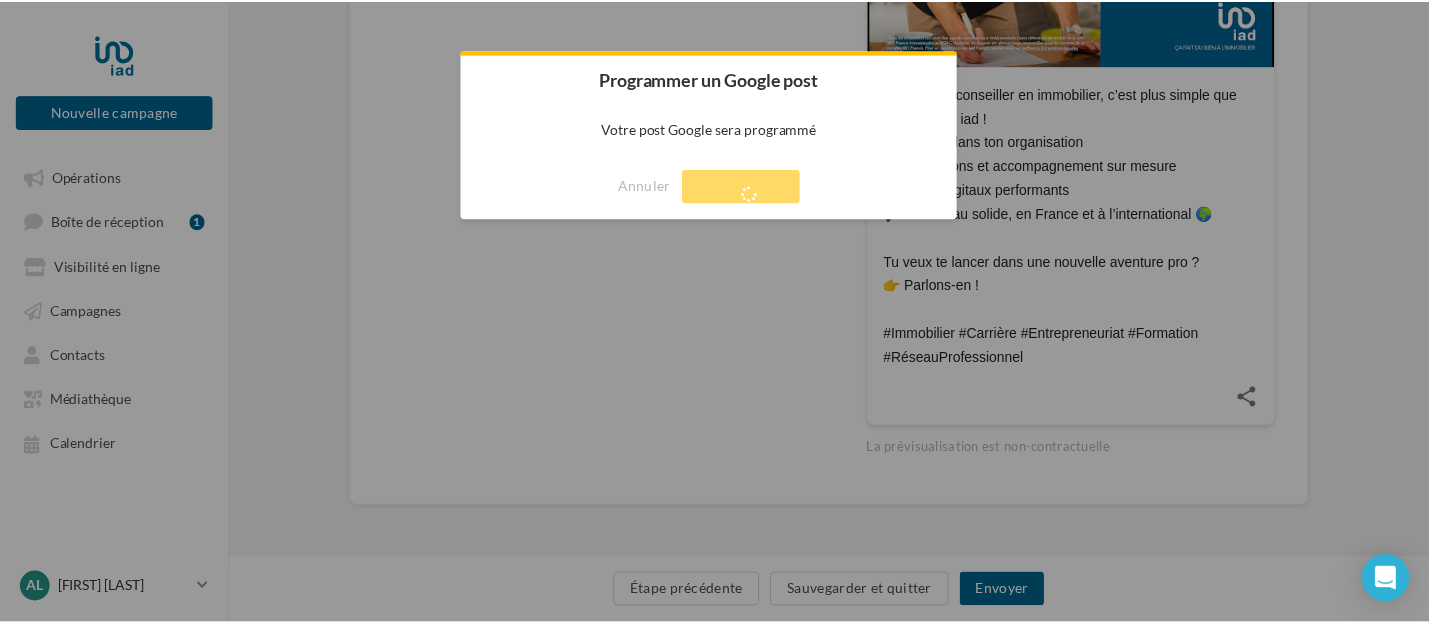 scroll, scrollTop: 32, scrollLeft: 0, axis: vertical 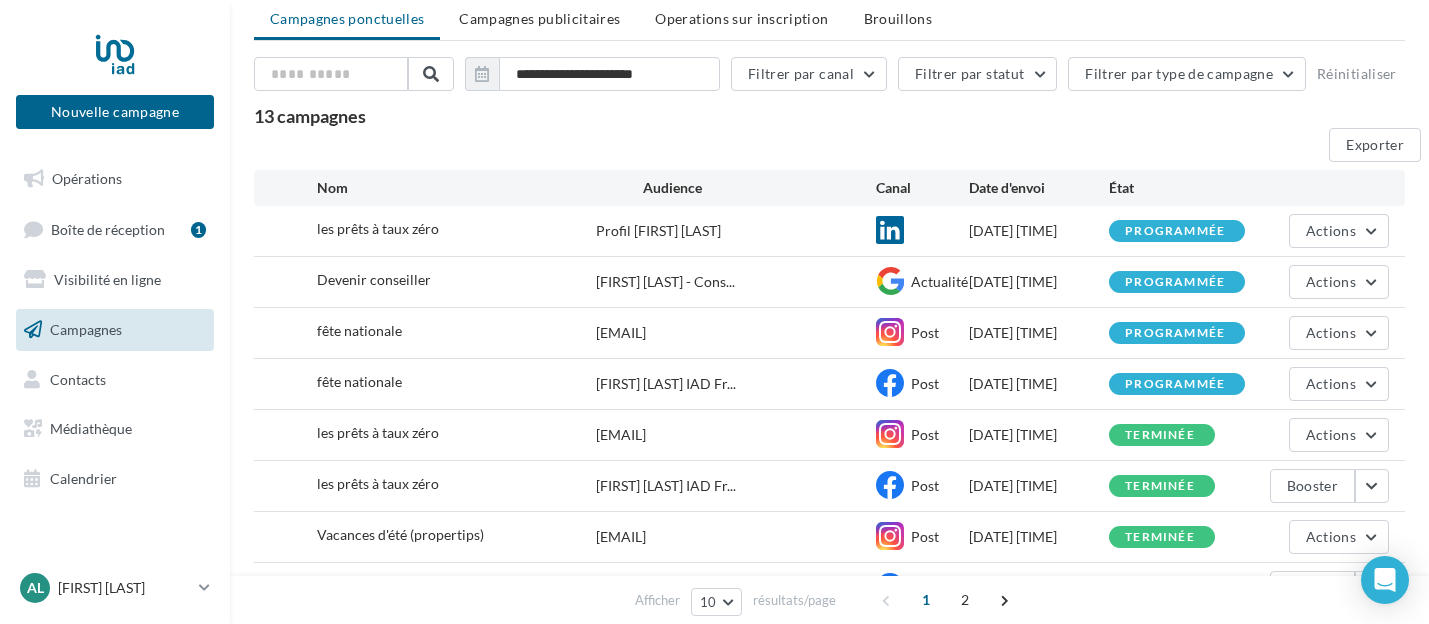 click on "Campagnes" at bounding box center [86, 329] 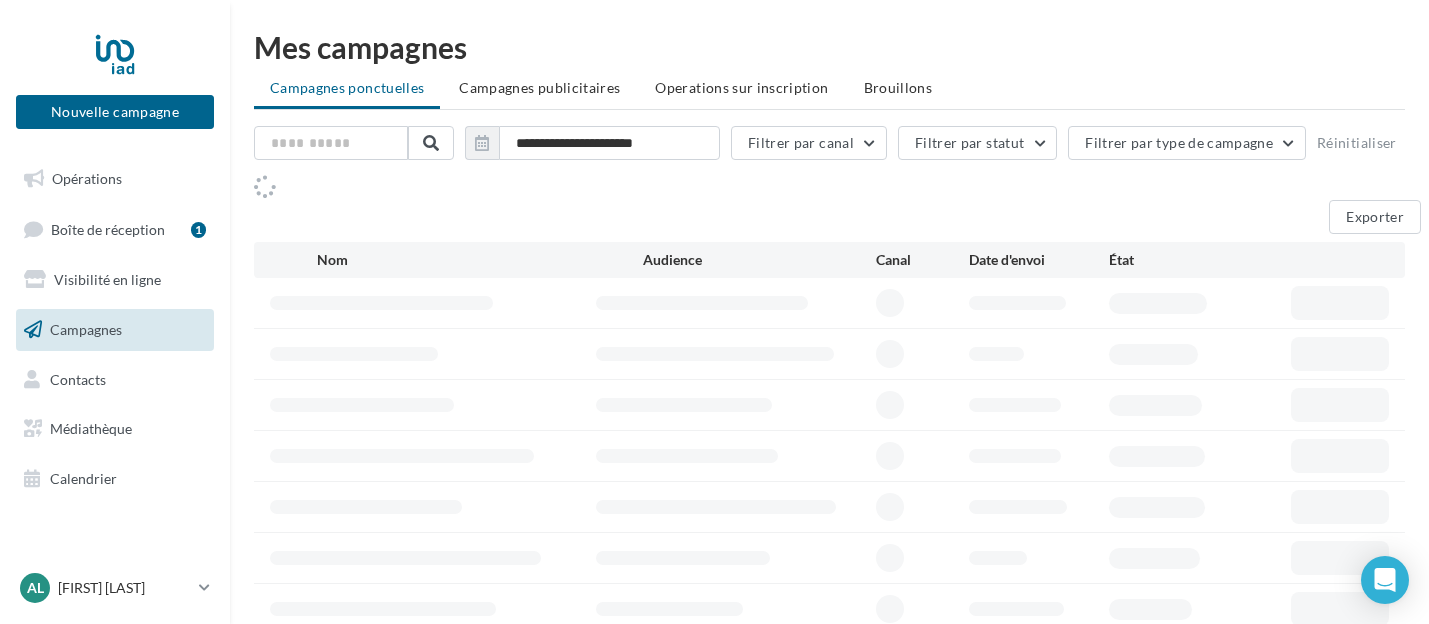 scroll, scrollTop: 0, scrollLeft: 0, axis: both 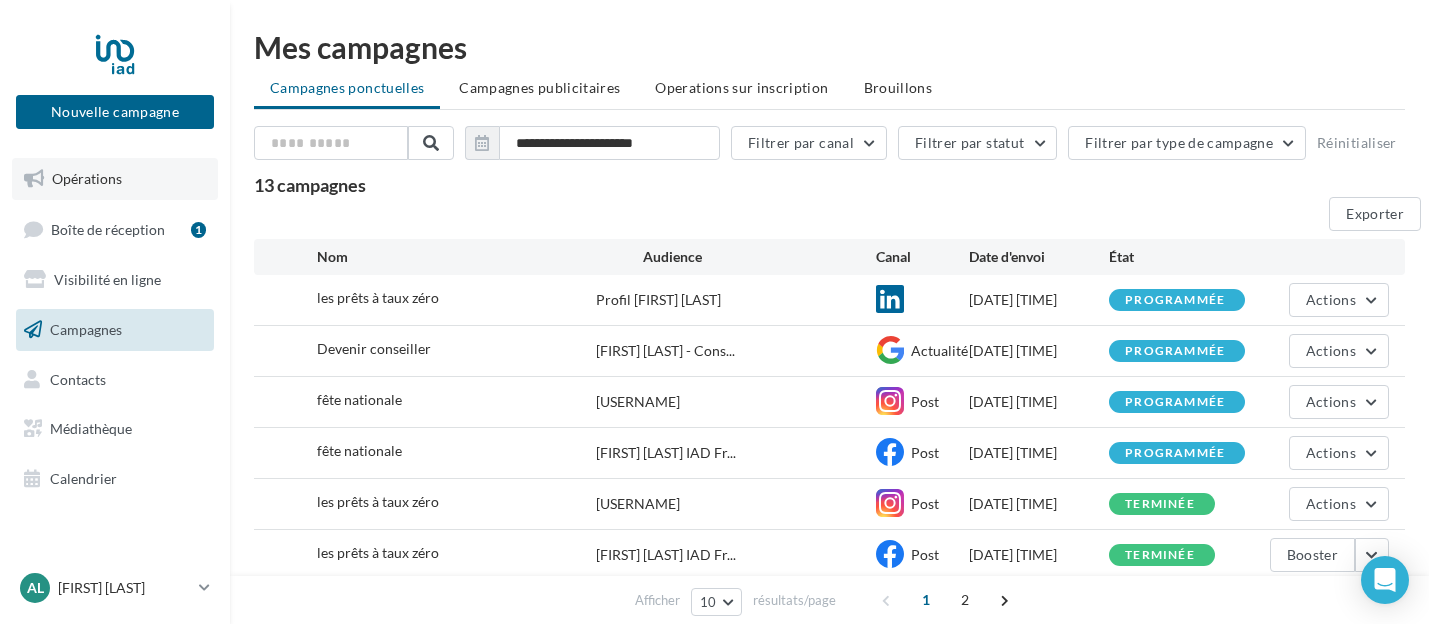 click on "Opérations" at bounding box center (115, 179) 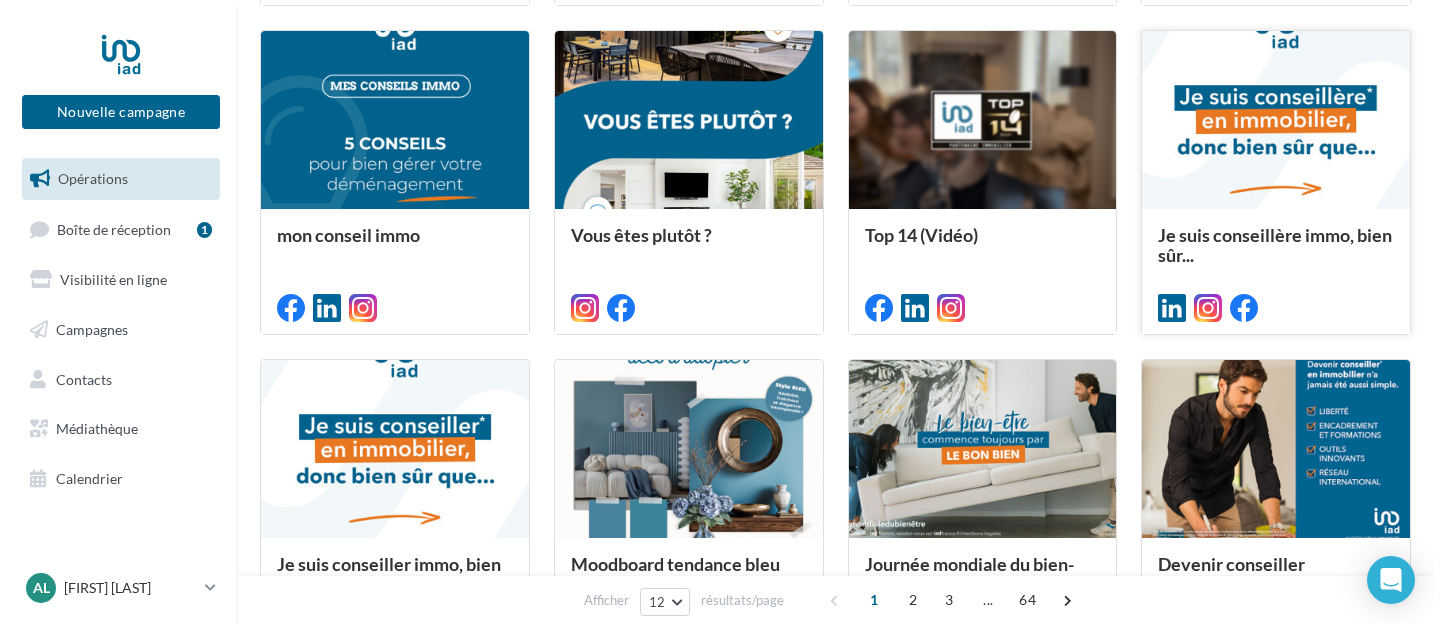 scroll, scrollTop: 906, scrollLeft: 0, axis: vertical 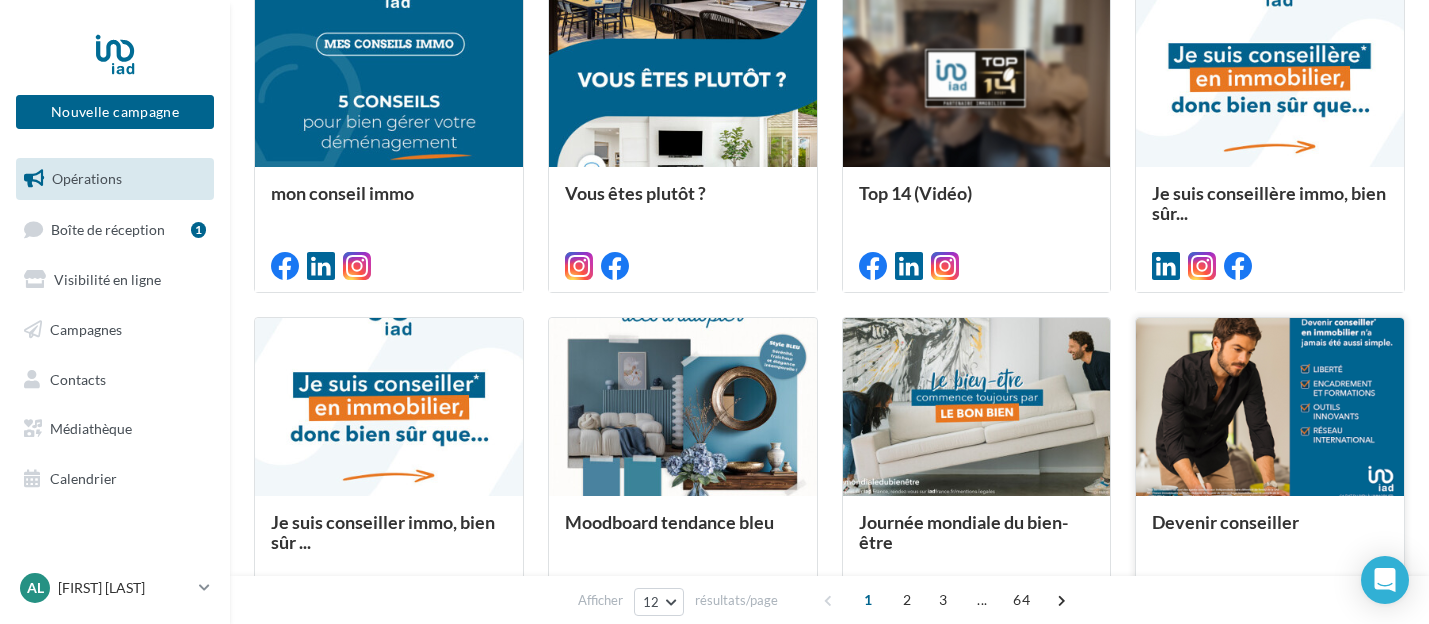 click at bounding box center (1270, 408) 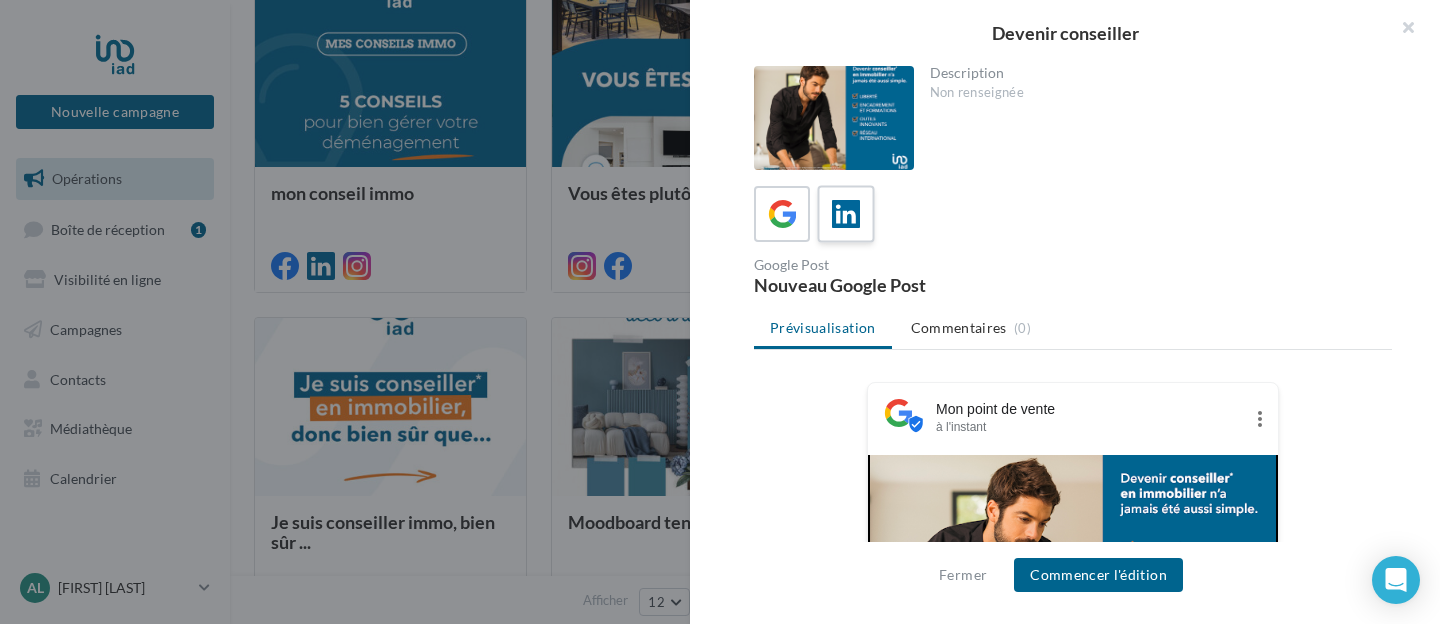 click at bounding box center [846, 214] 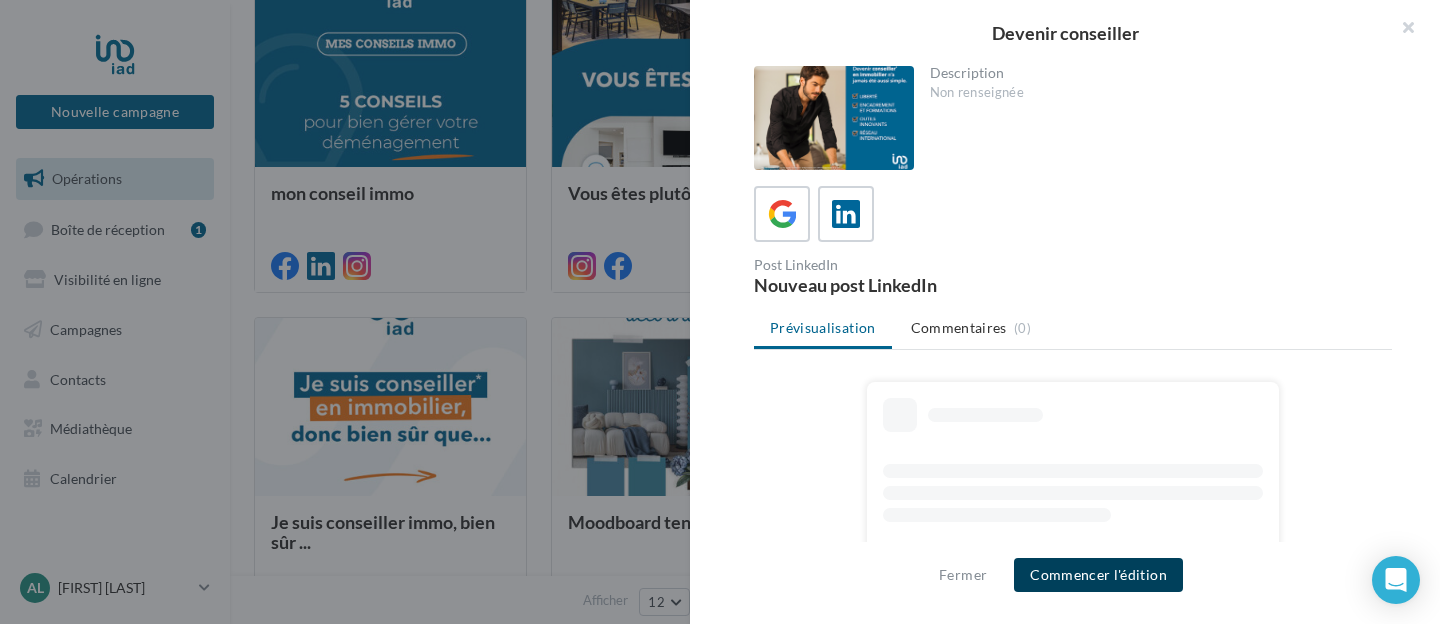 click on "Commencer l'édition" at bounding box center (1098, 575) 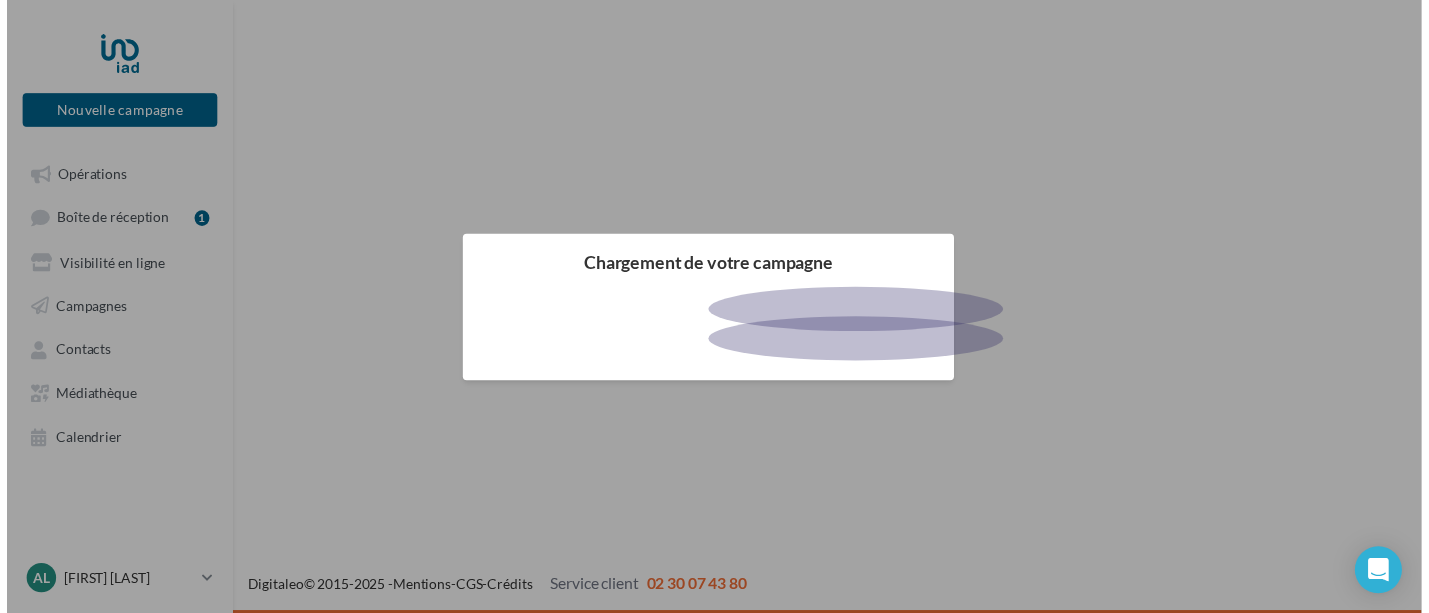 scroll, scrollTop: 0, scrollLeft: 0, axis: both 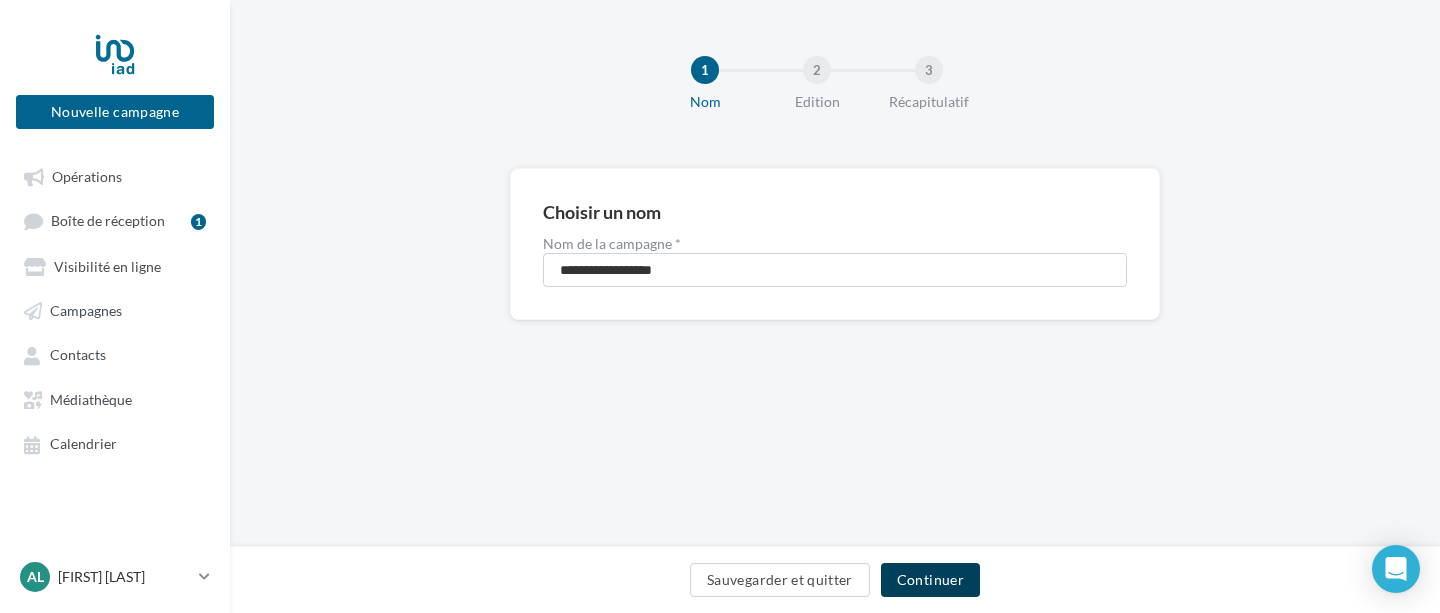 click on "Continuer" at bounding box center [930, 580] 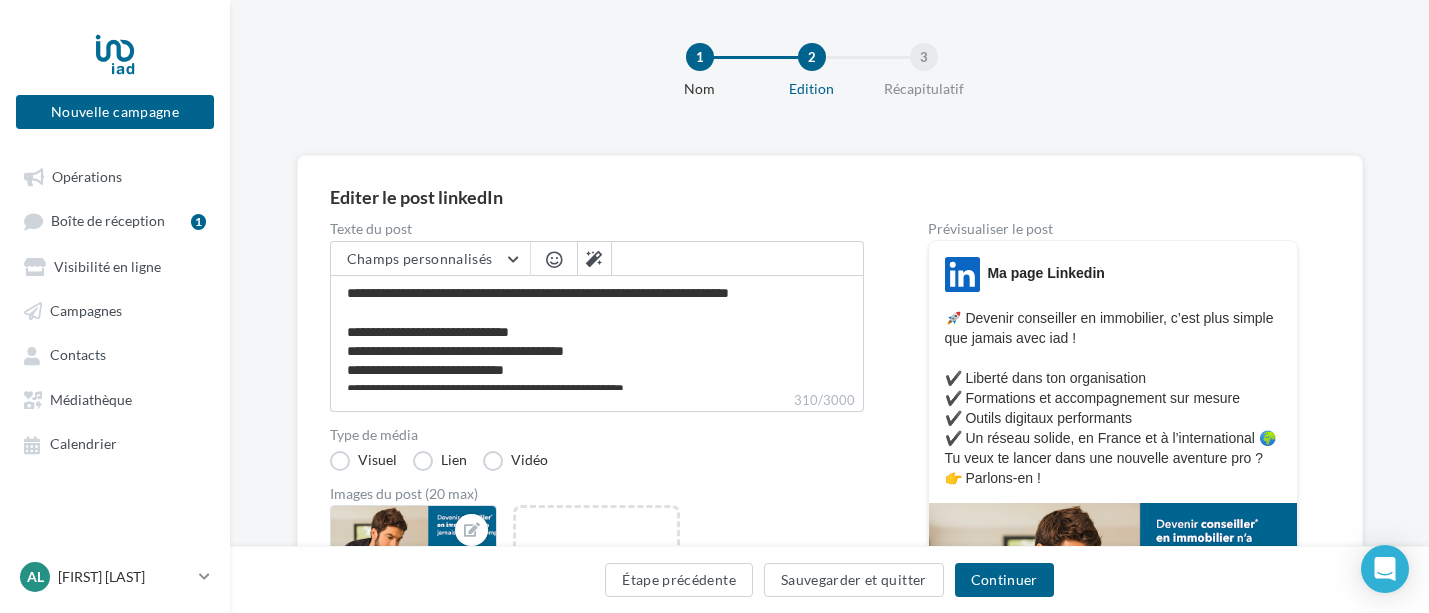 scroll, scrollTop: 31, scrollLeft: 0, axis: vertical 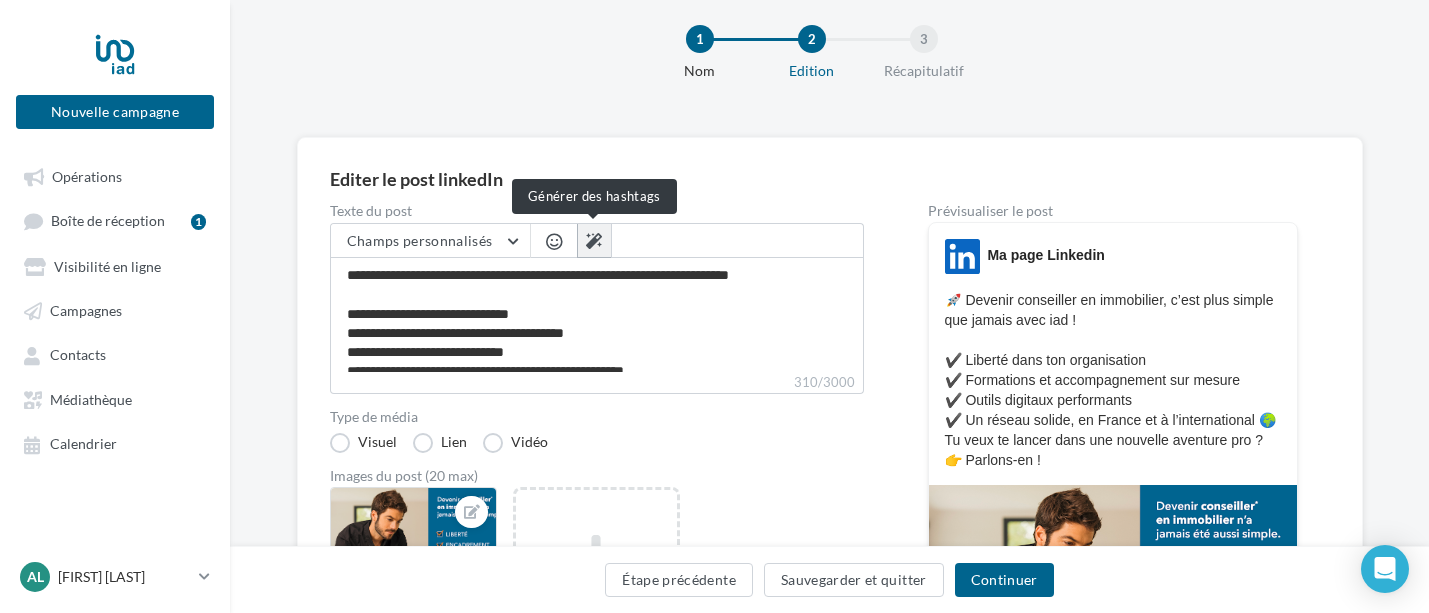 click at bounding box center (594, 241) 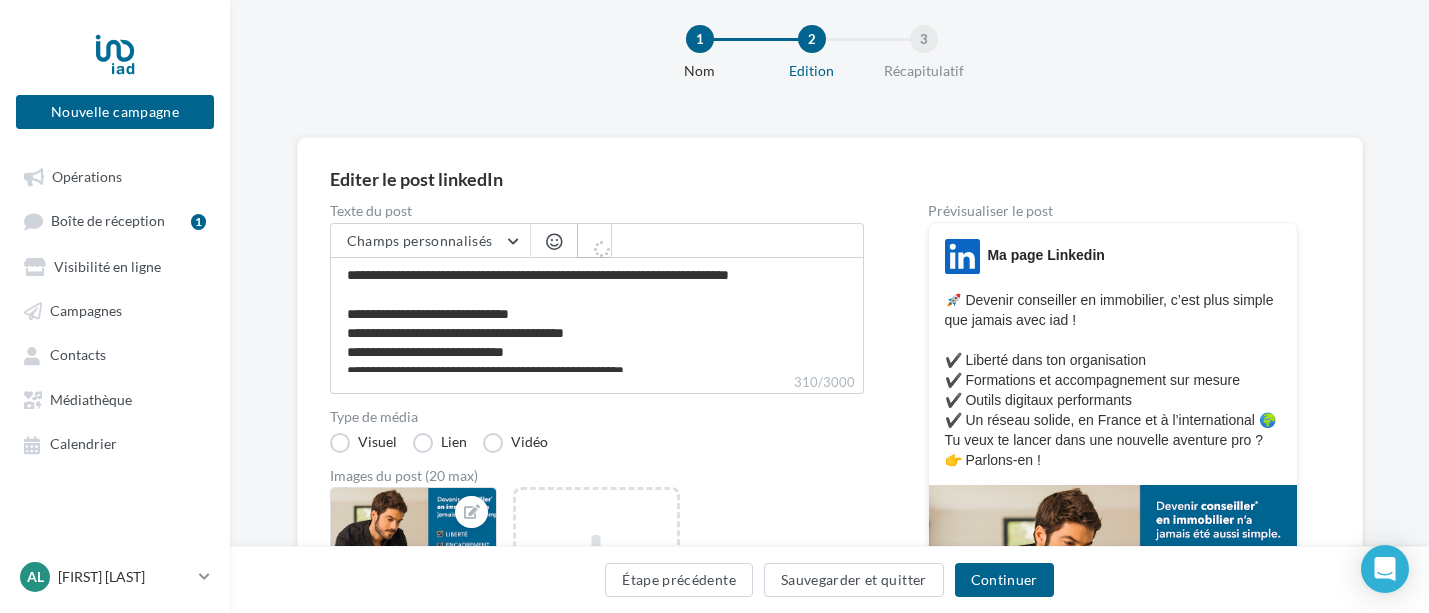 type on "**********" 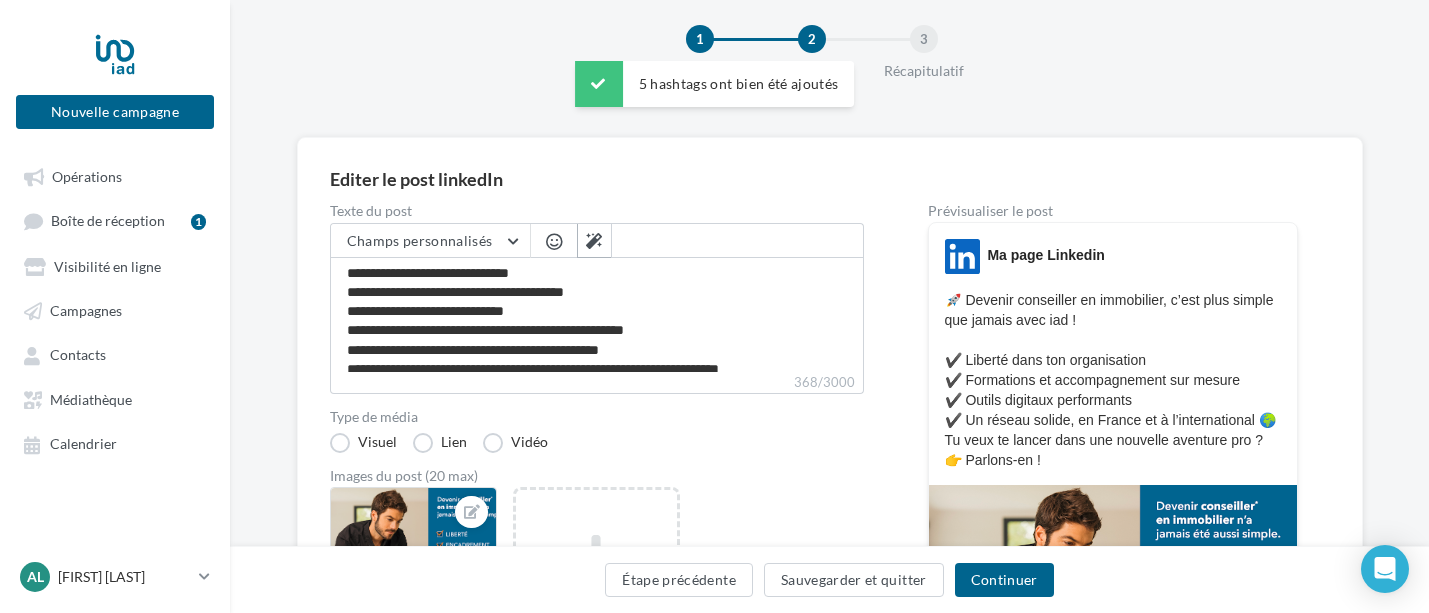 scroll, scrollTop: 56, scrollLeft: 0, axis: vertical 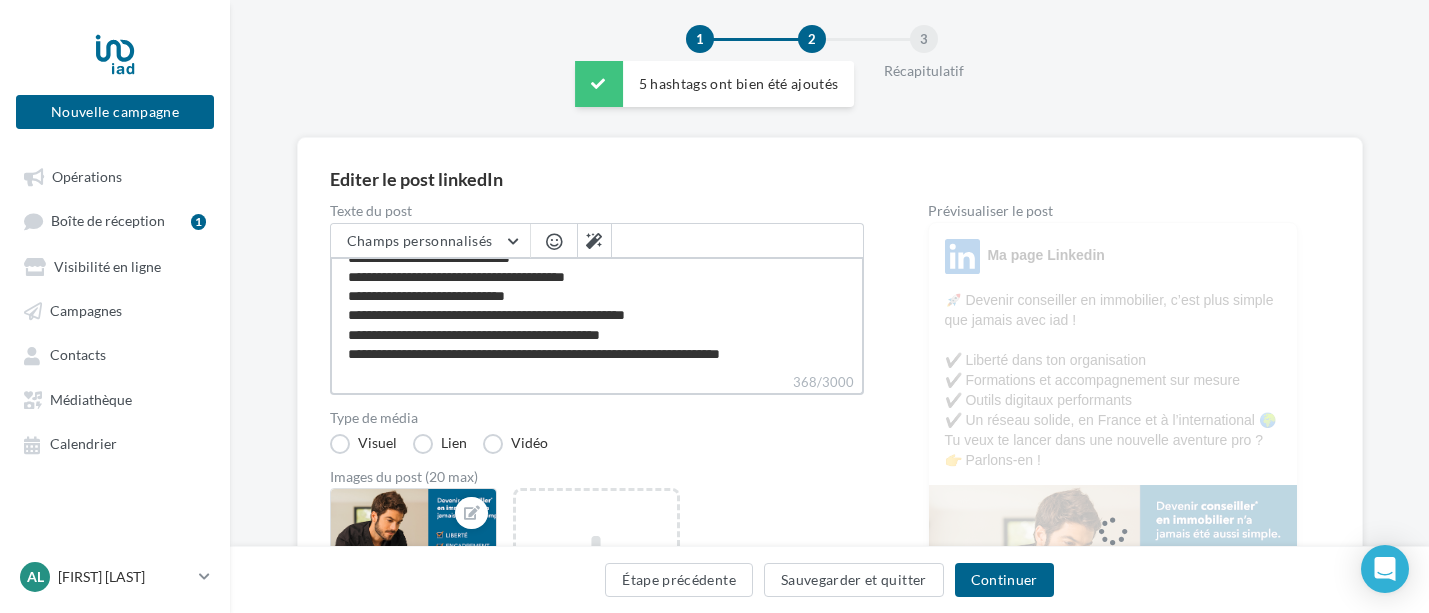 click on "**********" at bounding box center [597, 314] 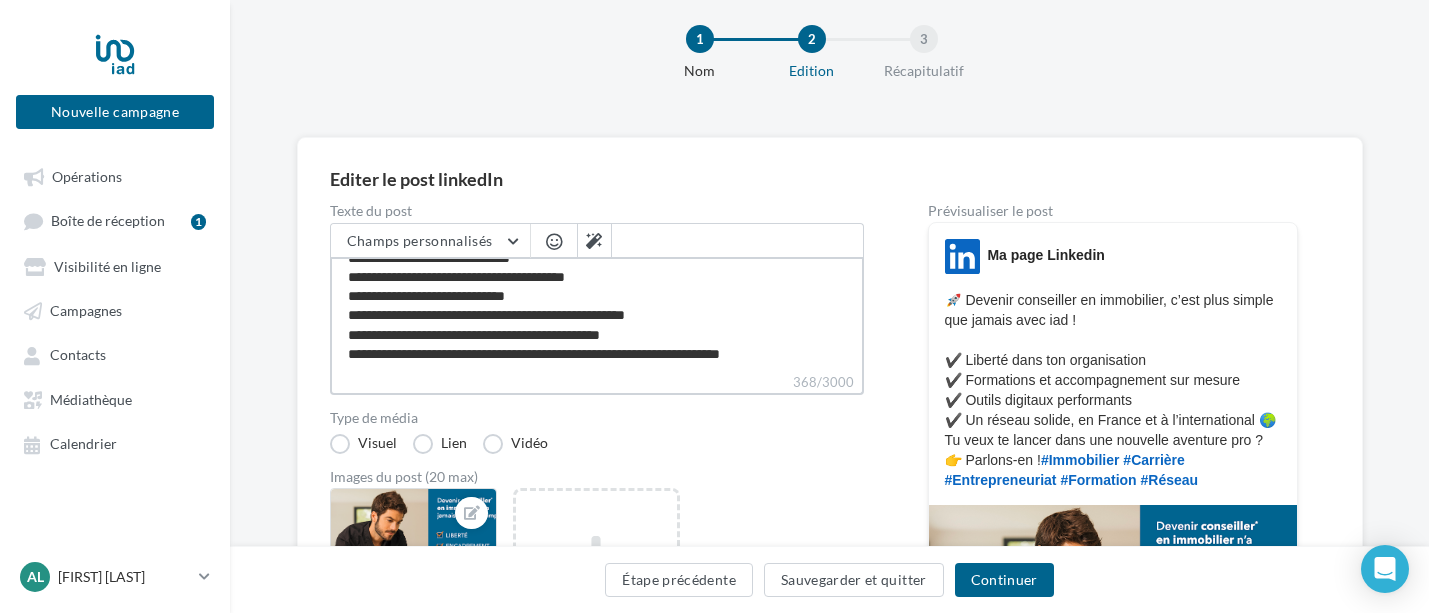 type on "**********" 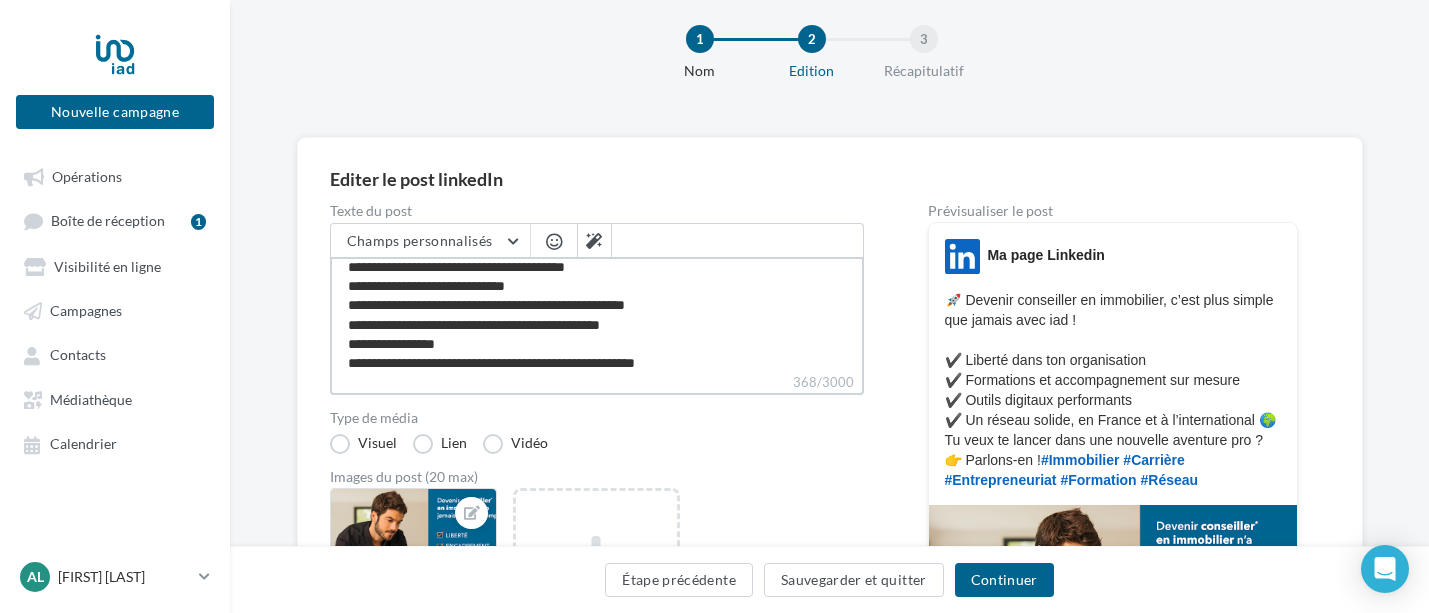 type on "**********" 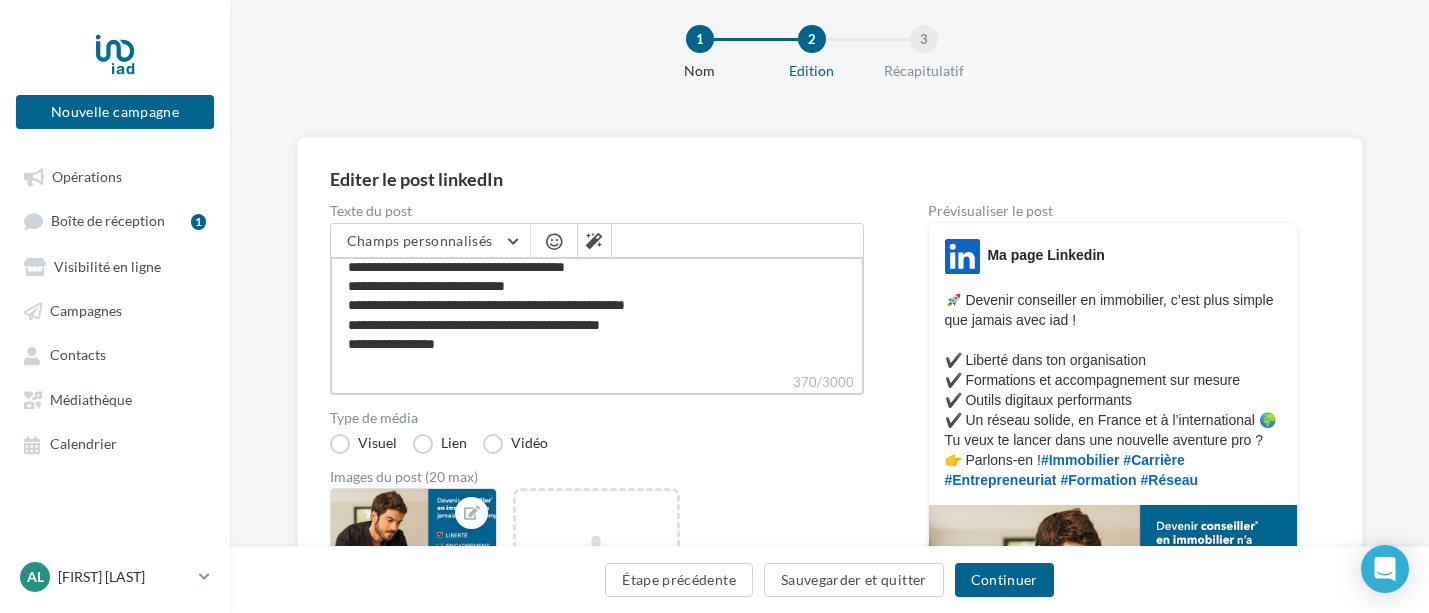 scroll, scrollTop: 86, scrollLeft: 0, axis: vertical 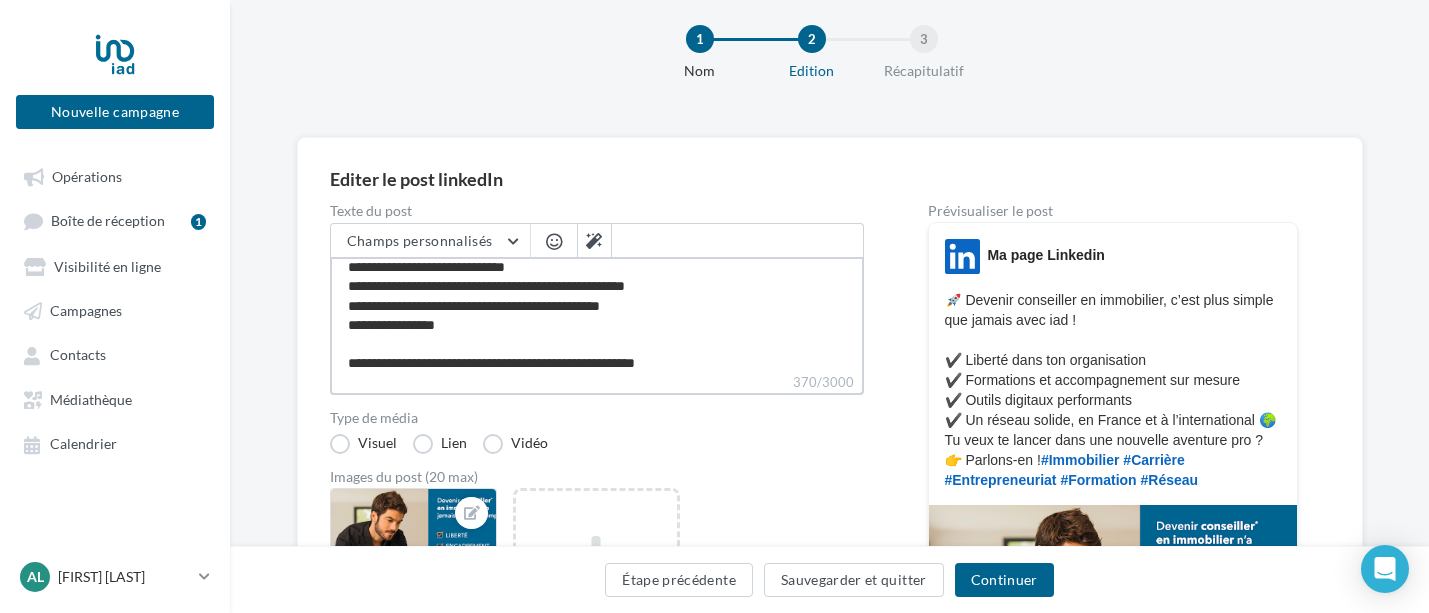 click on "**********" at bounding box center (597, 314) 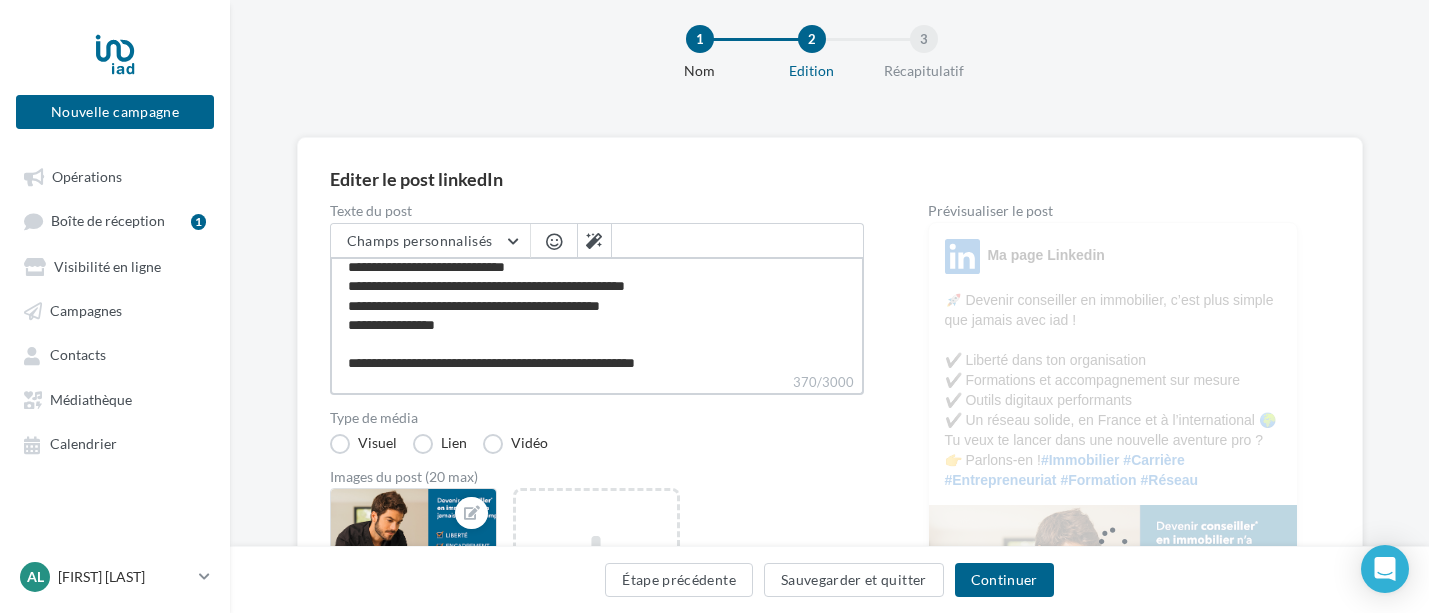 type on "**********" 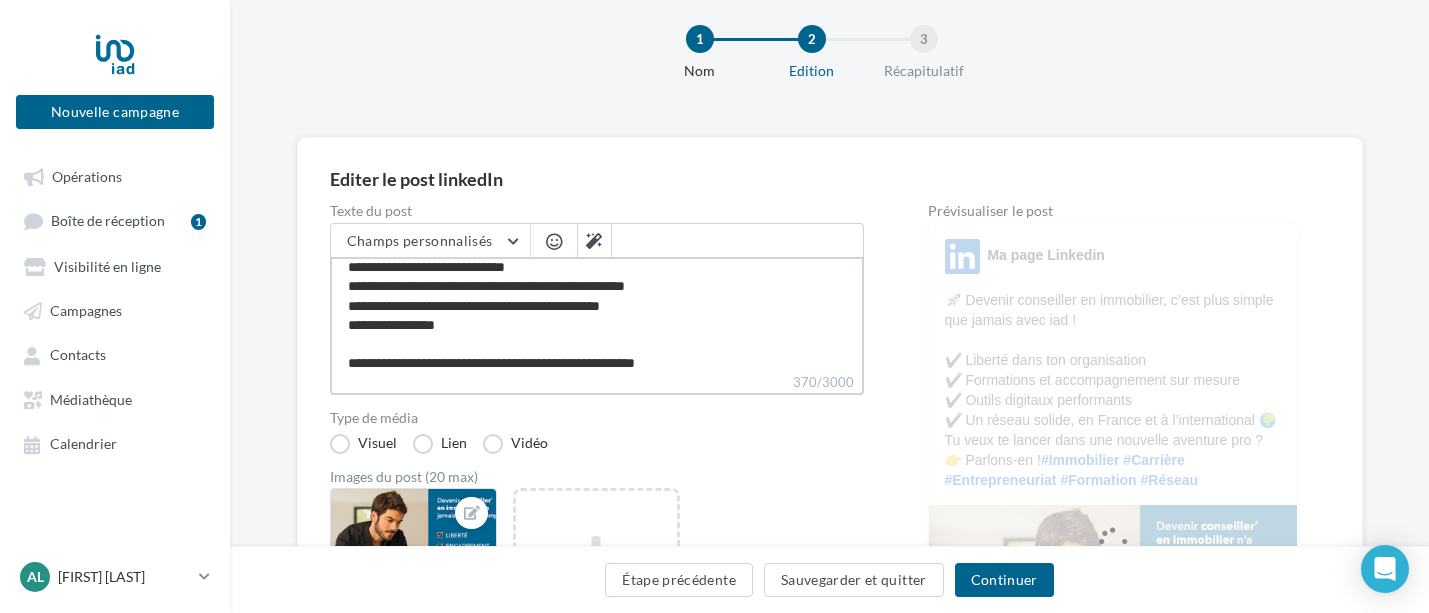 type on "**********" 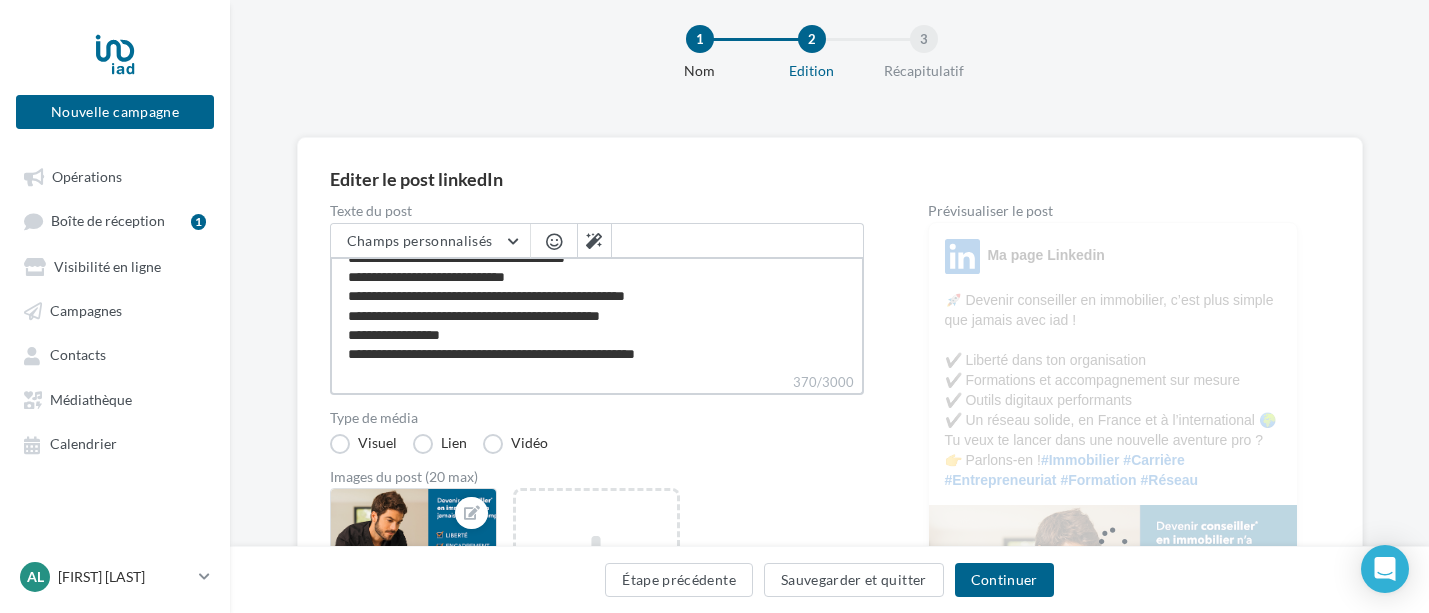 scroll, scrollTop: 76, scrollLeft: 0, axis: vertical 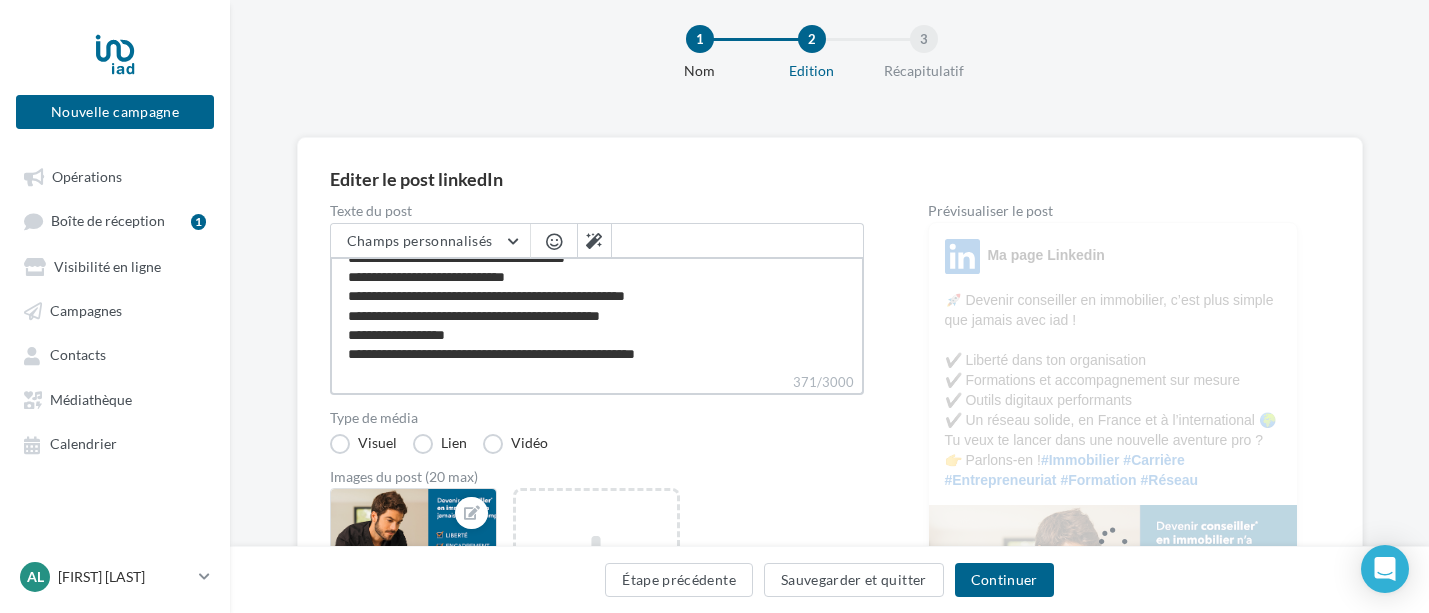 type on "**********" 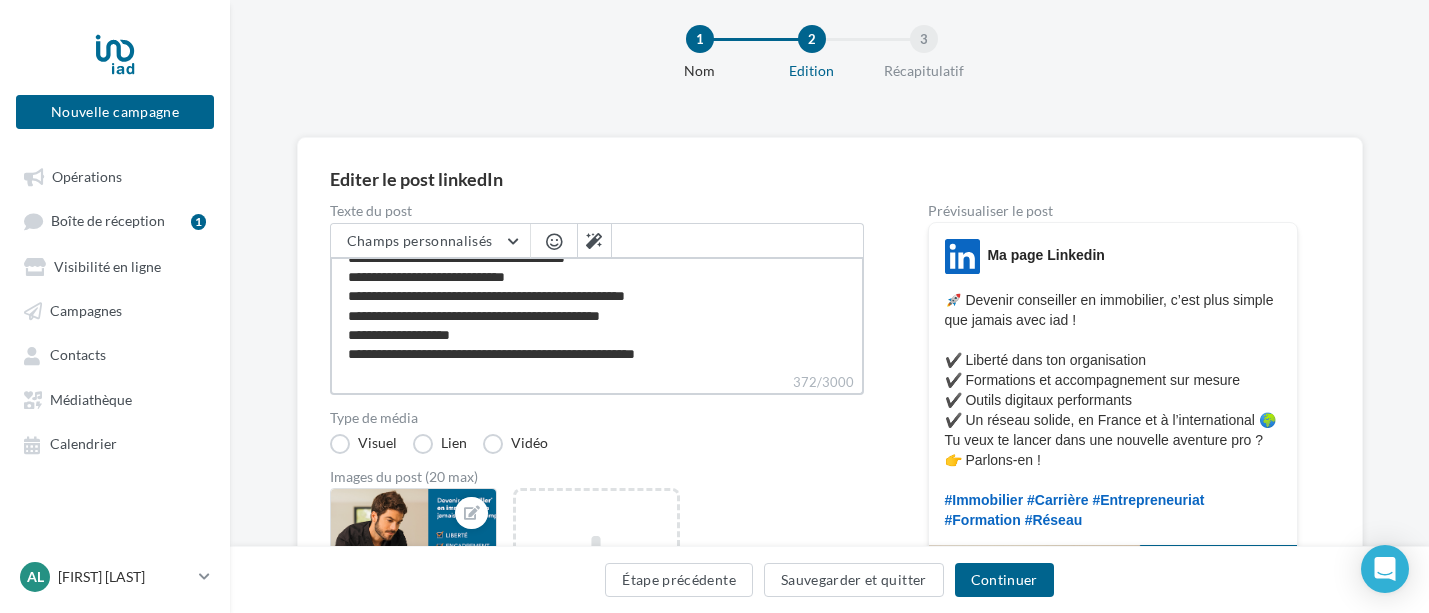 type on "**********" 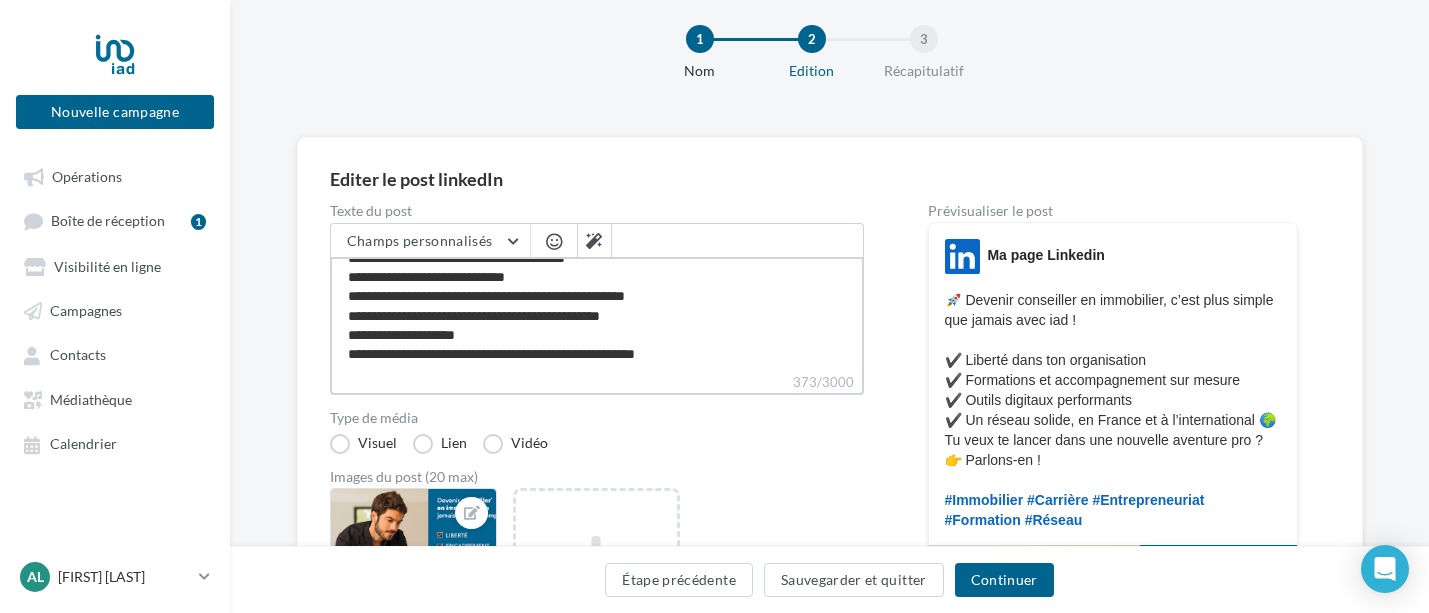 type on "**********" 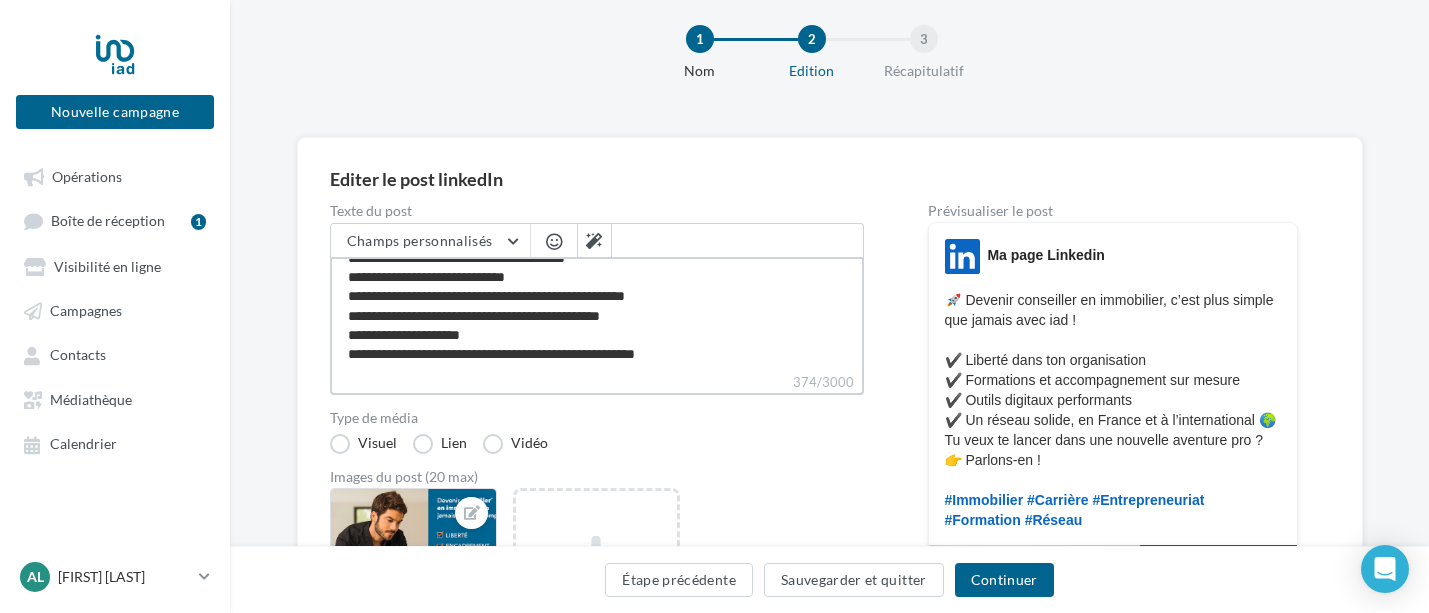 type on "**********" 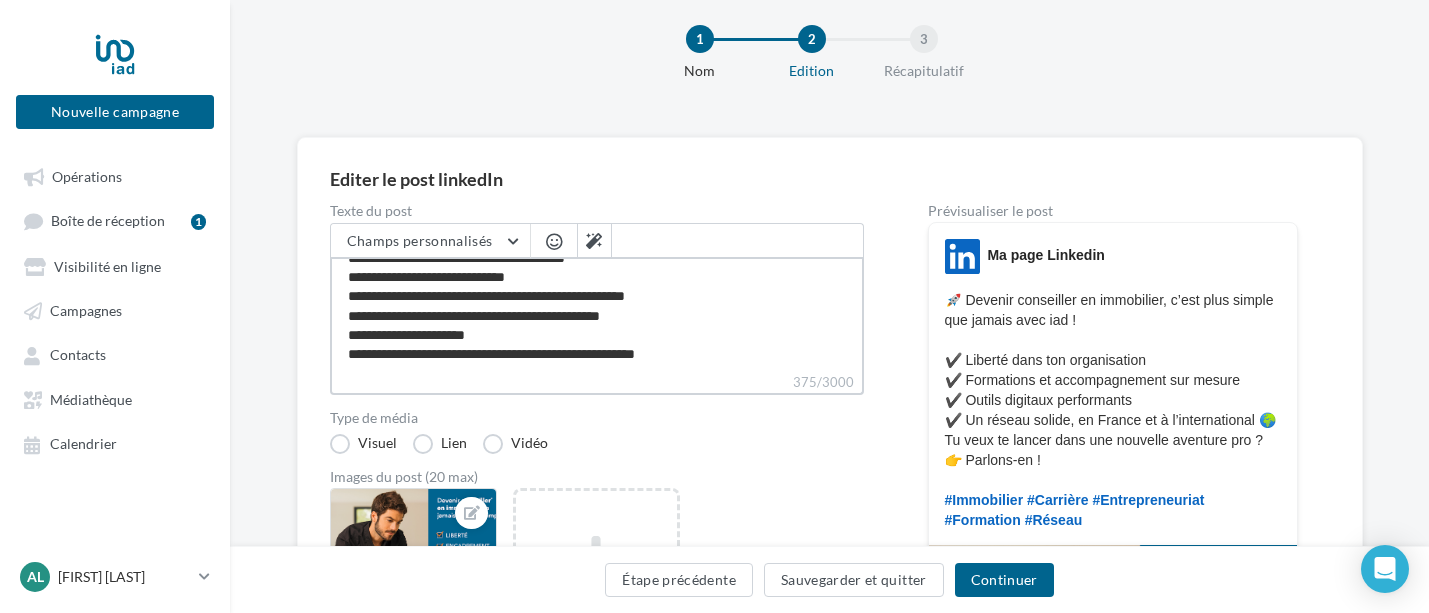 type on "**********" 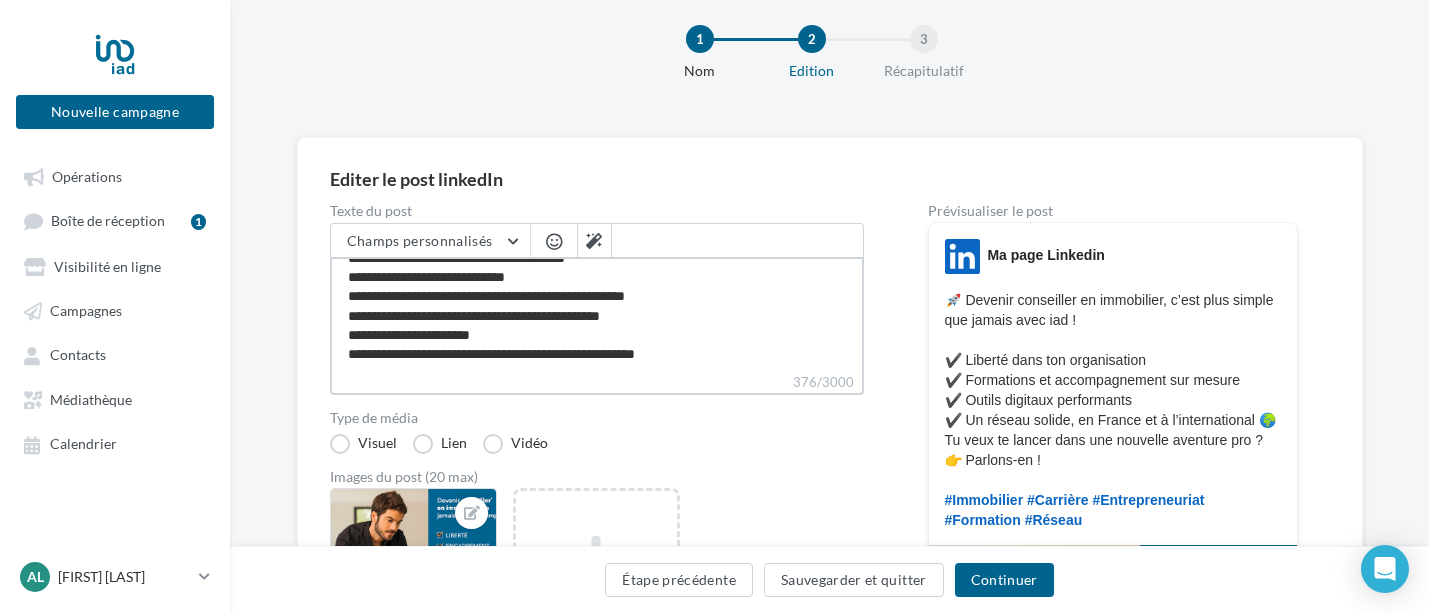 type on "**********" 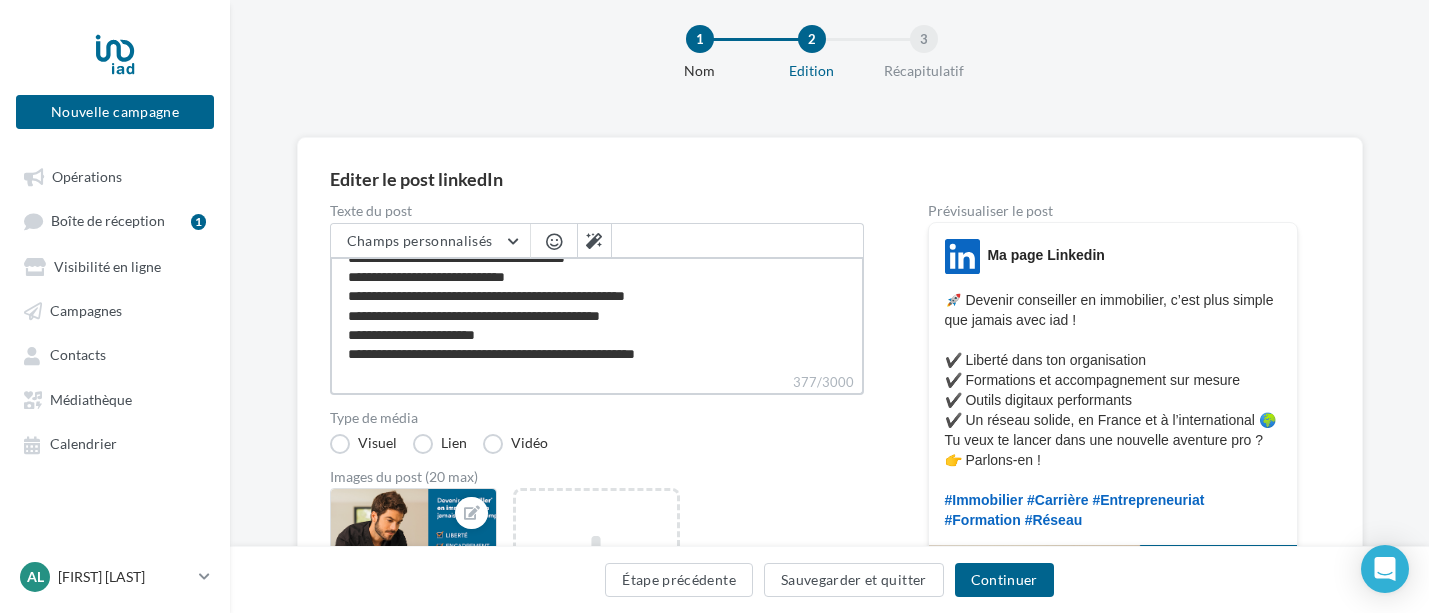 type on "**********" 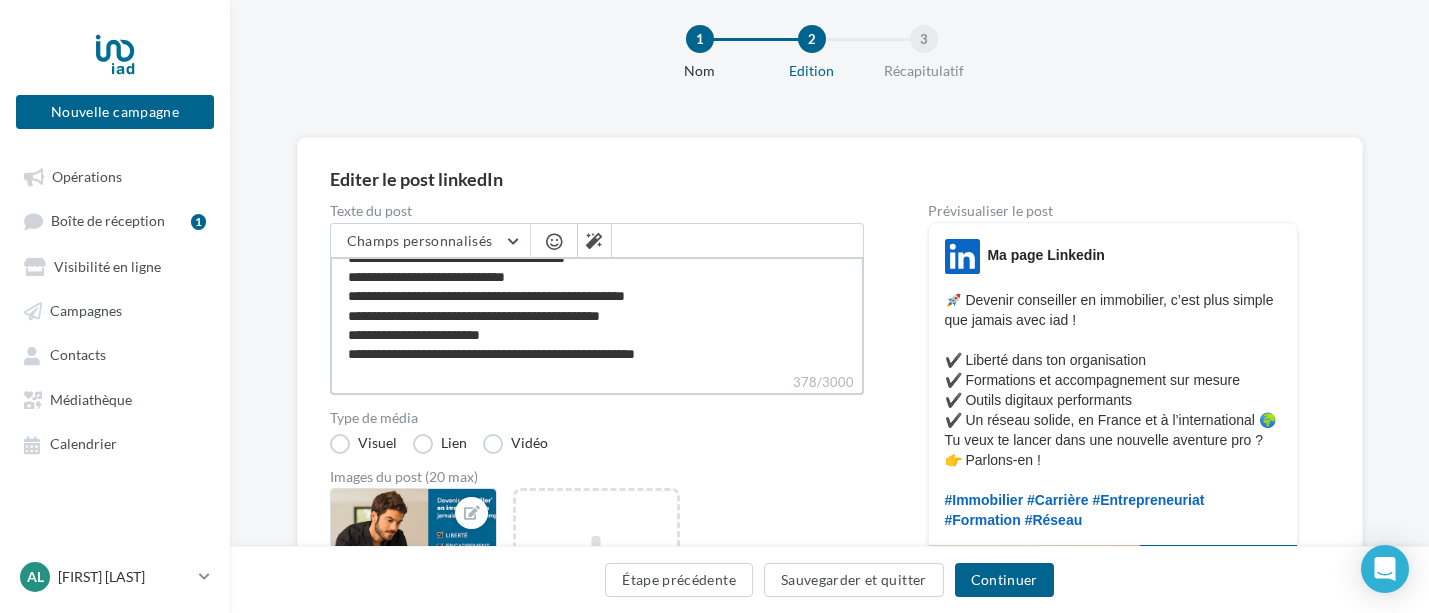 type on "**********" 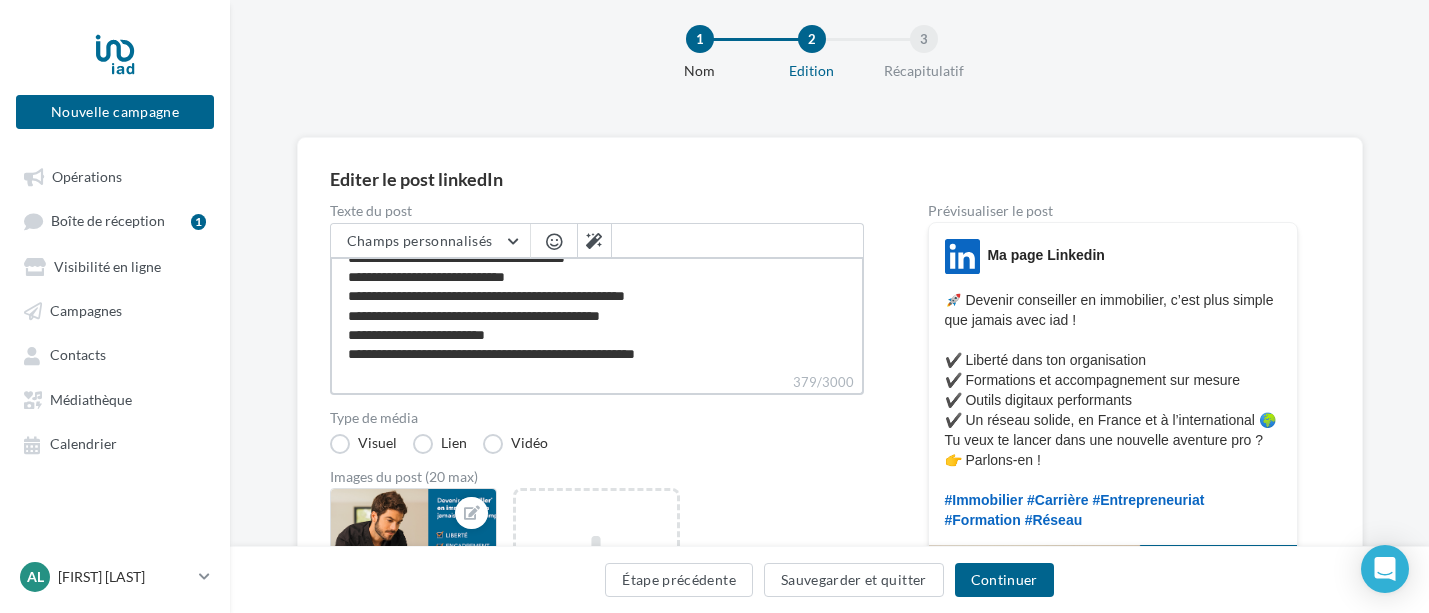 type on "**********" 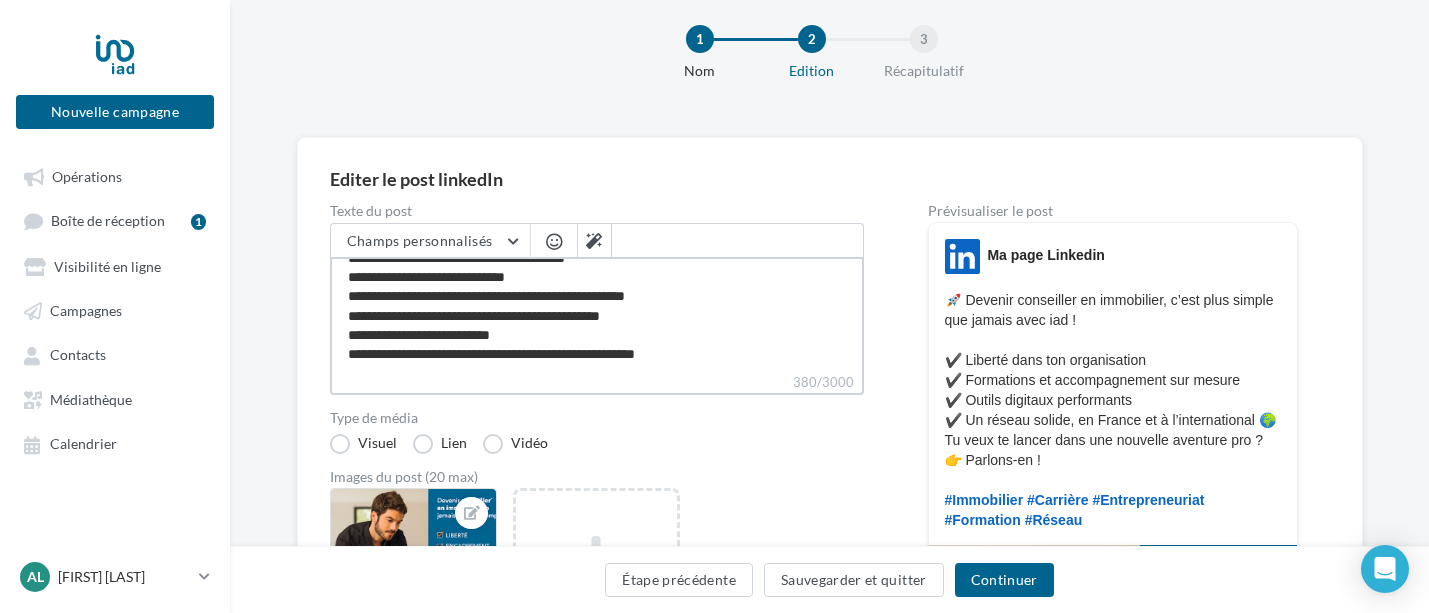 type on "**********" 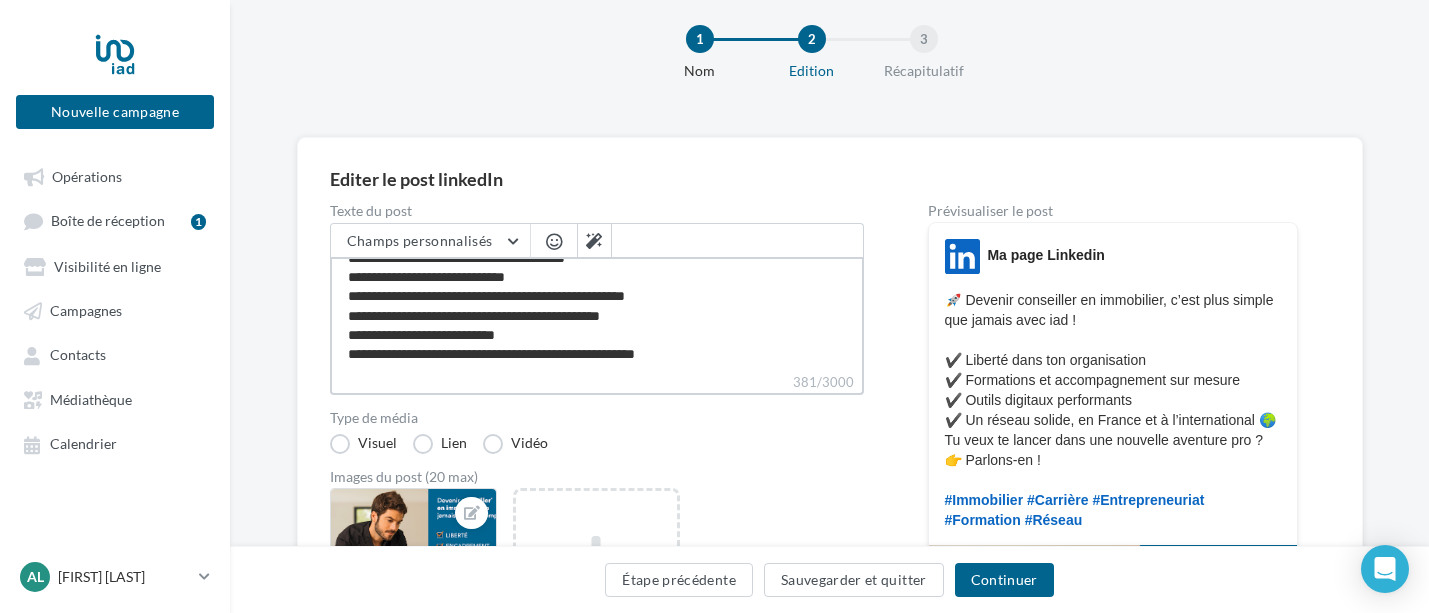 type on "**********" 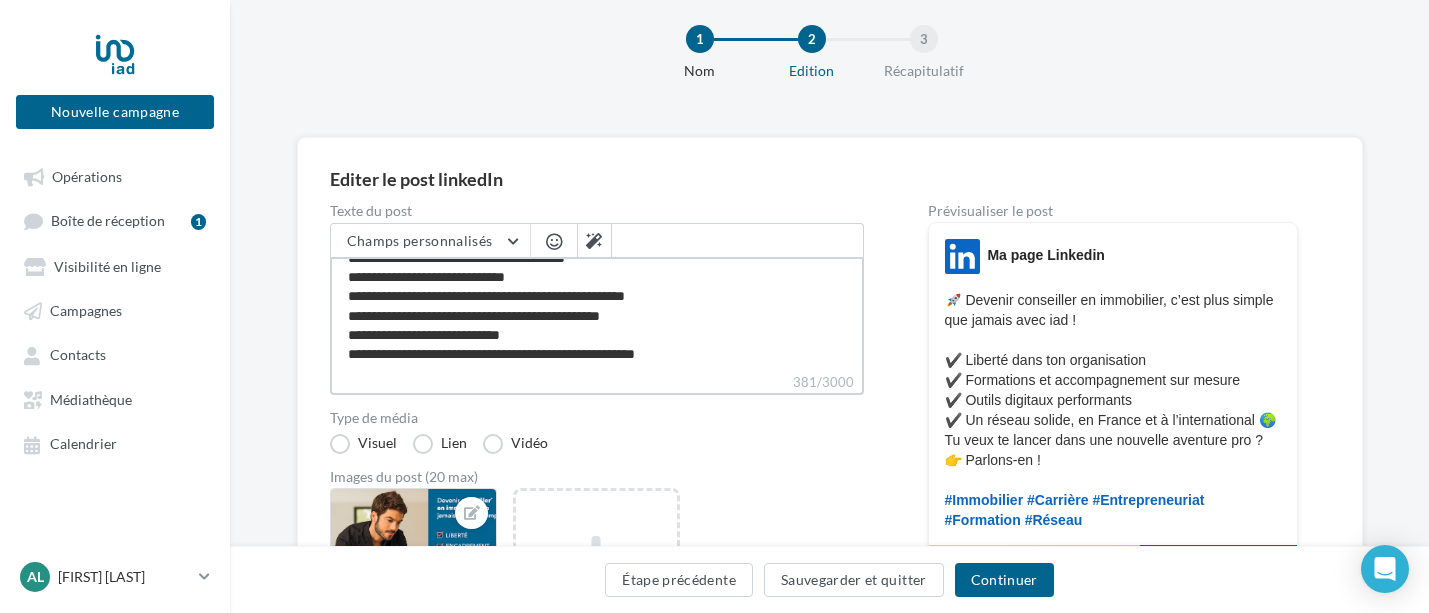 type on "**********" 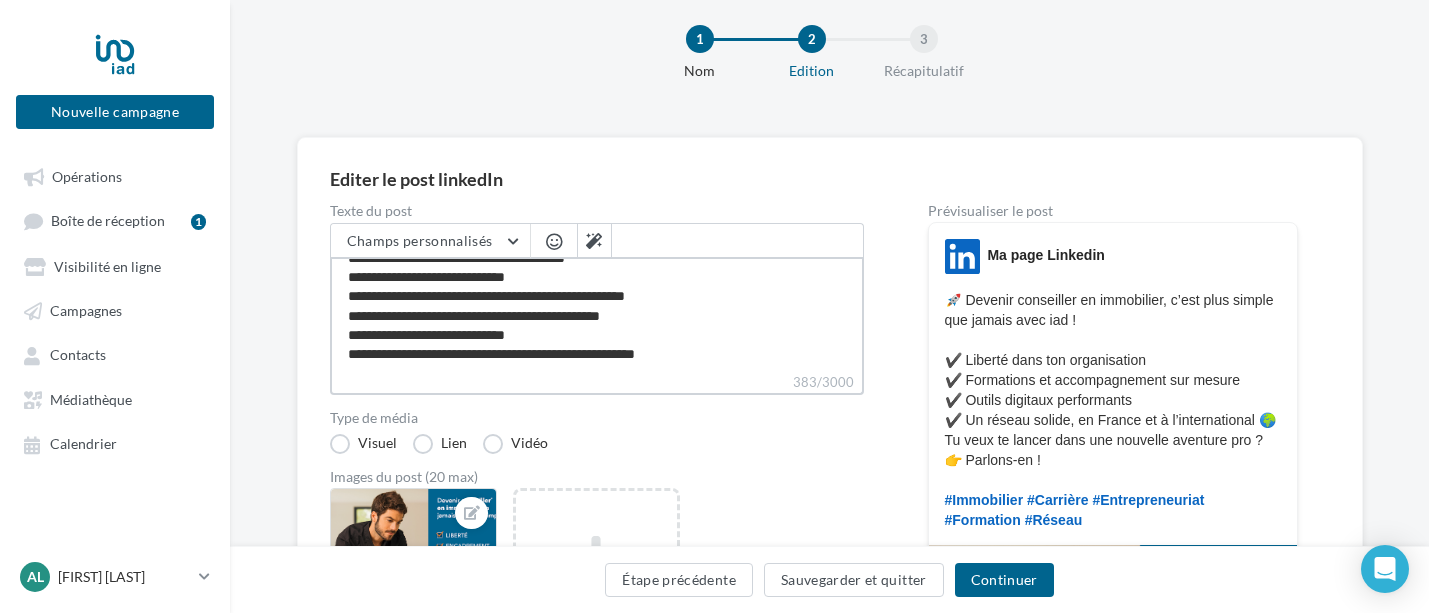 type on "**********" 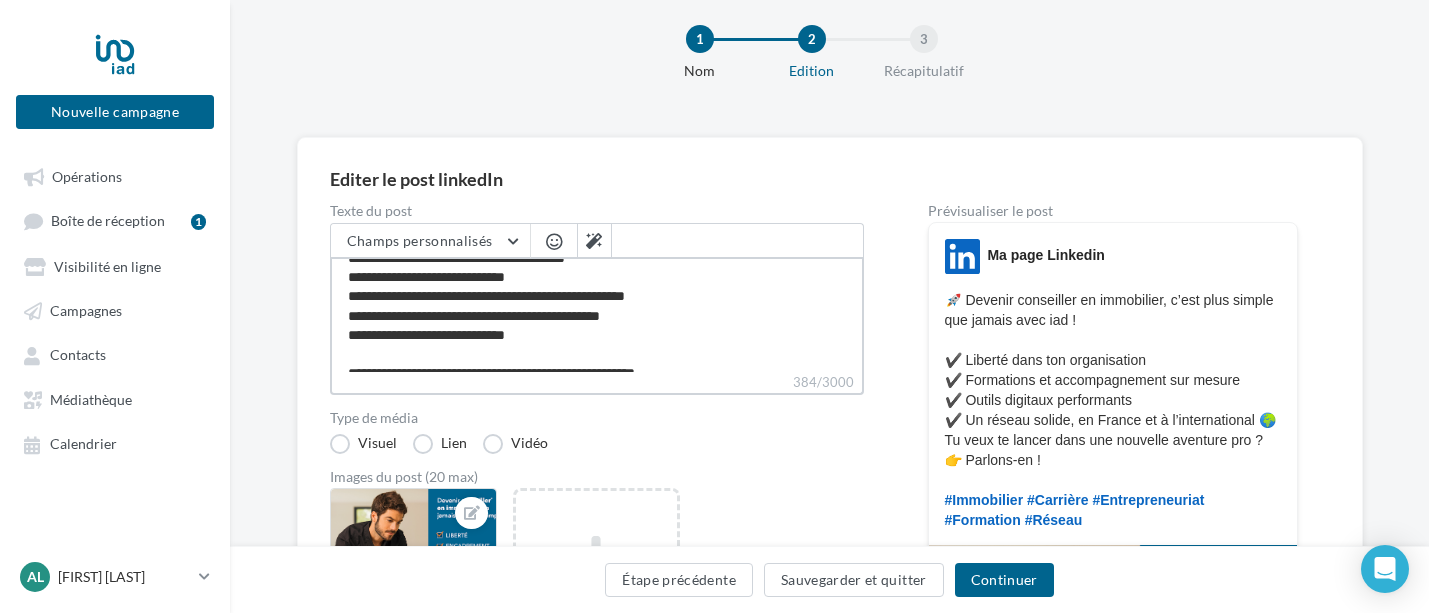 type on "**********" 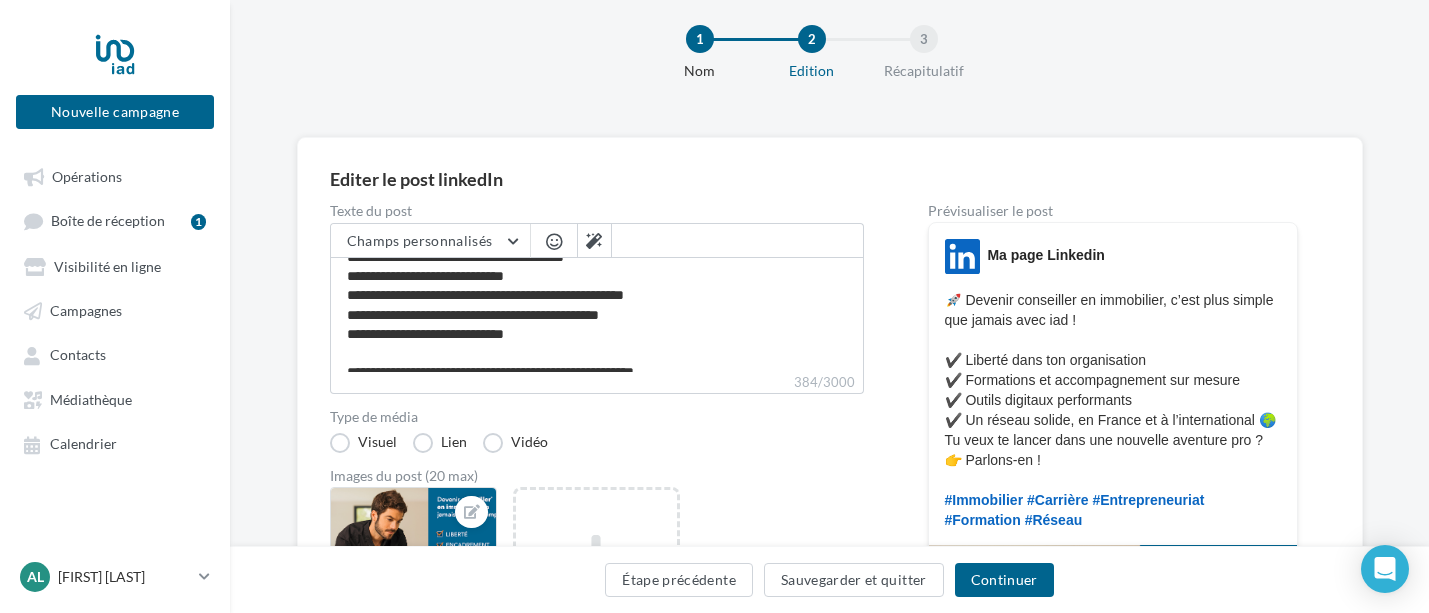 scroll, scrollTop: 75, scrollLeft: 0, axis: vertical 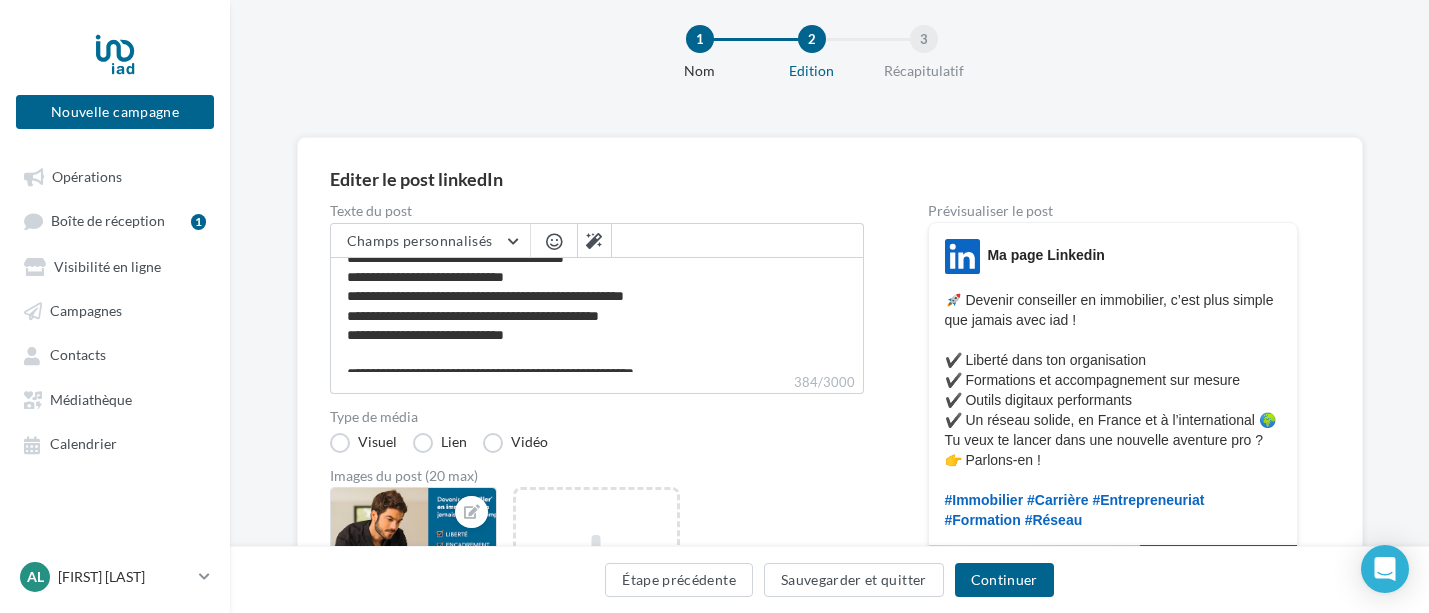 click on "Images du post (20 max)
unnamed (3)
Ajouter une image     Taille min: 1x1 (LxH)   Taille max: 6012x6012 (LxH)   Format: jpg, gif, png" at bounding box center (597, 618) 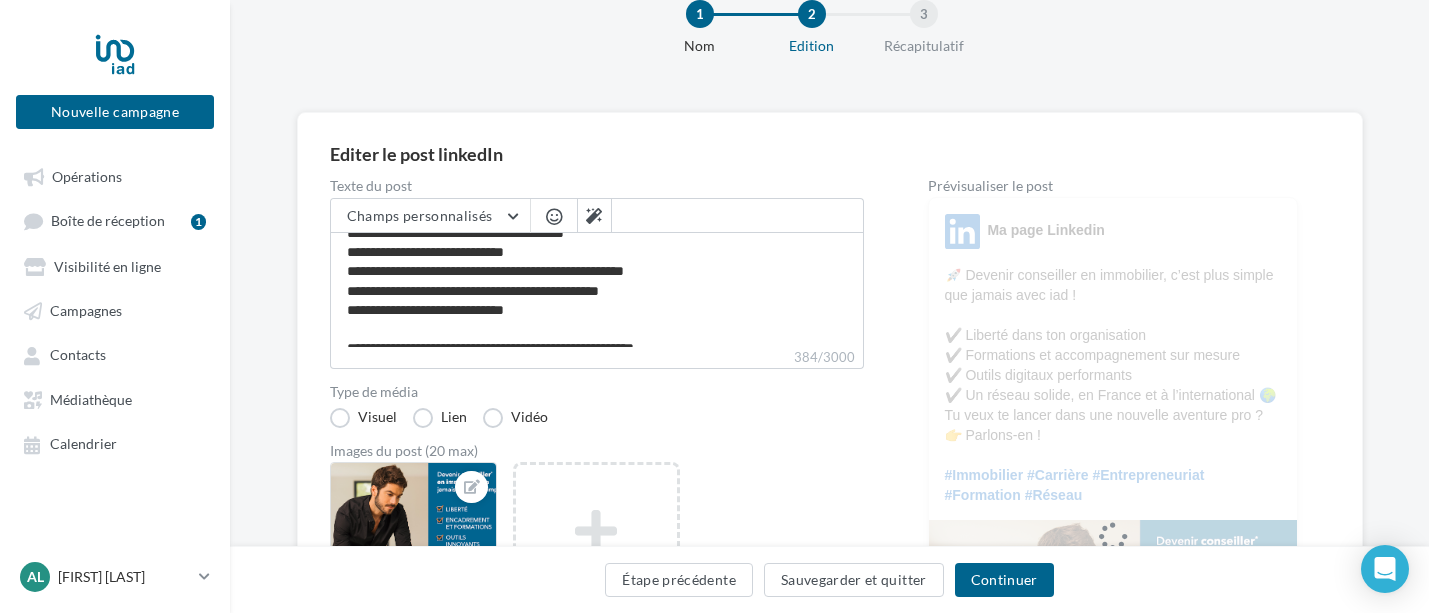scroll, scrollTop: 173, scrollLeft: 0, axis: vertical 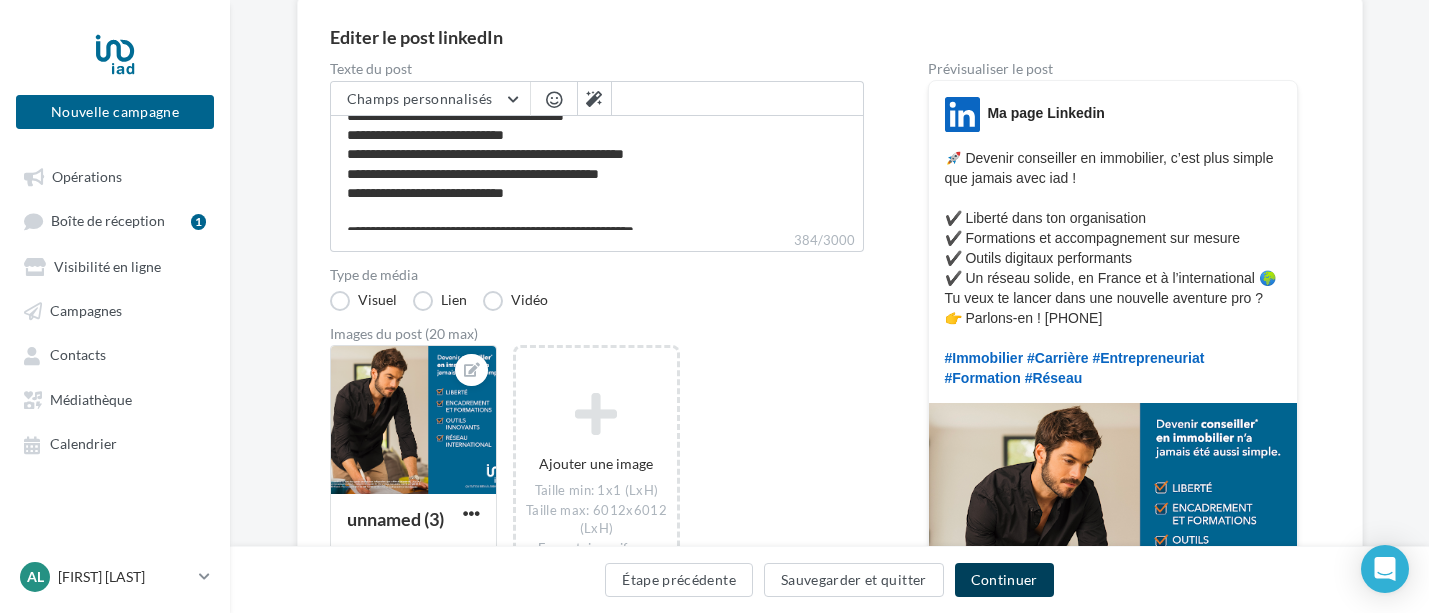 click on "Continuer" at bounding box center [1004, 580] 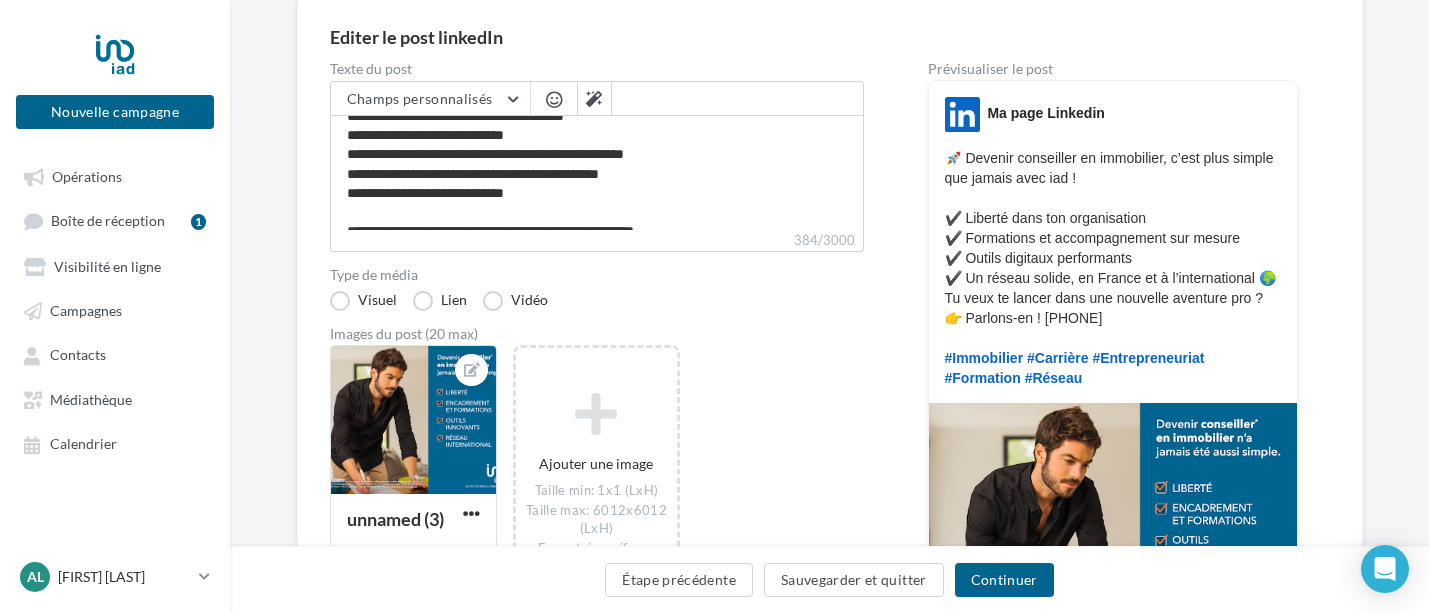 scroll, scrollTop: 0, scrollLeft: 0, axis: both 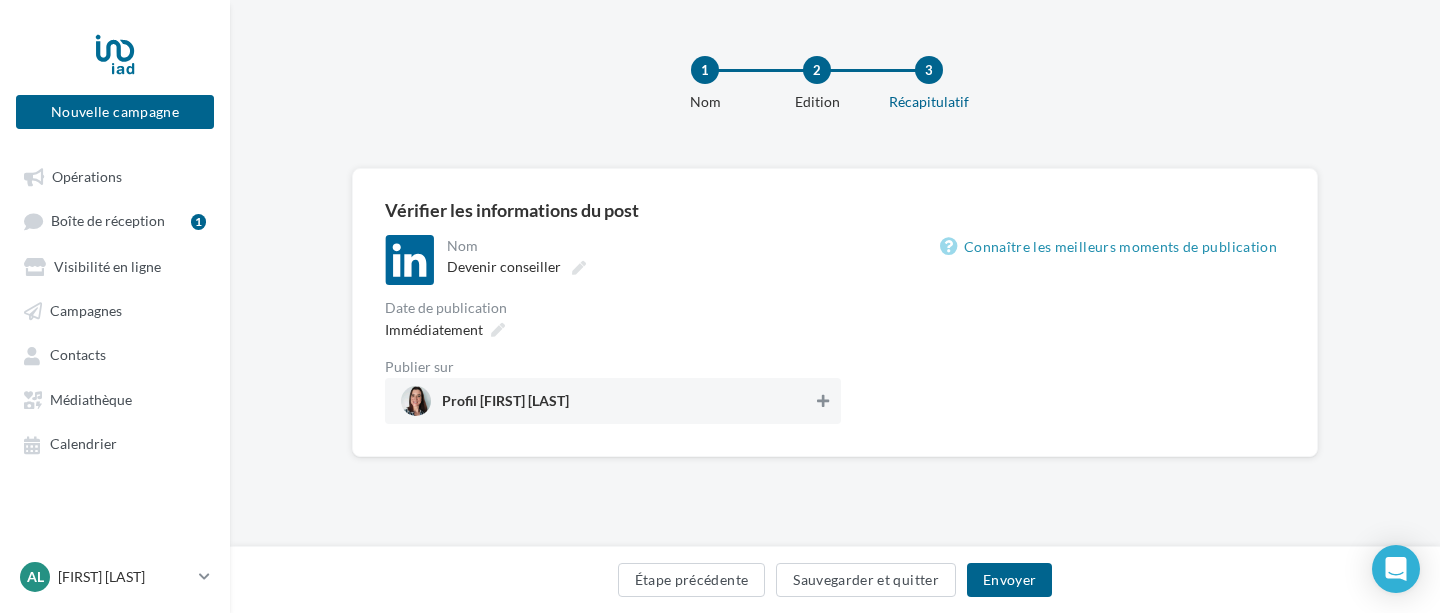 click at bounding box center (823, 401) 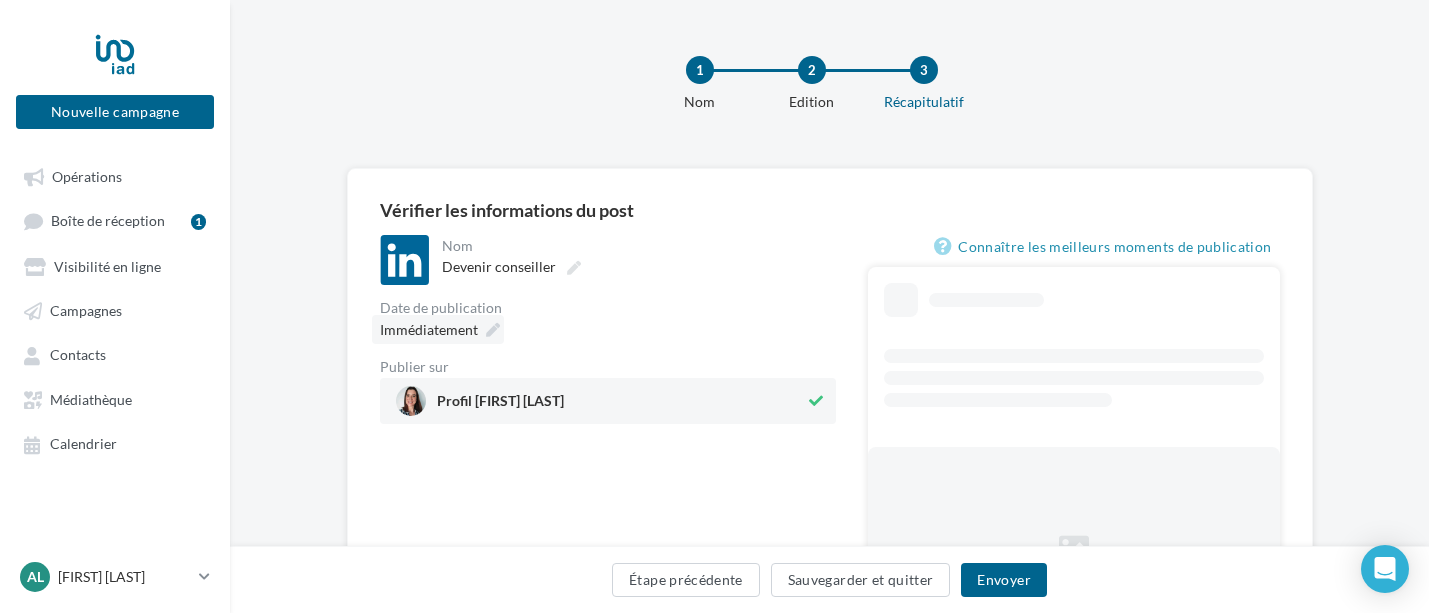click at bounding box center [493, 330] 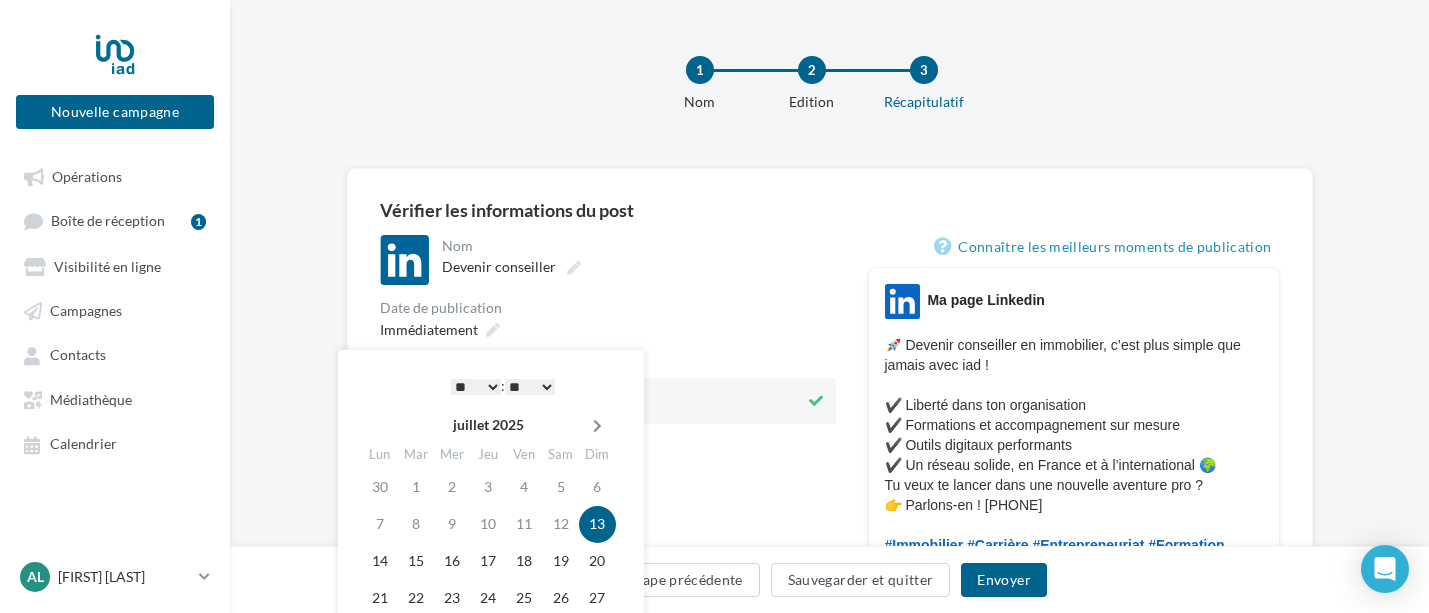 click at bounding box center (597, 426) 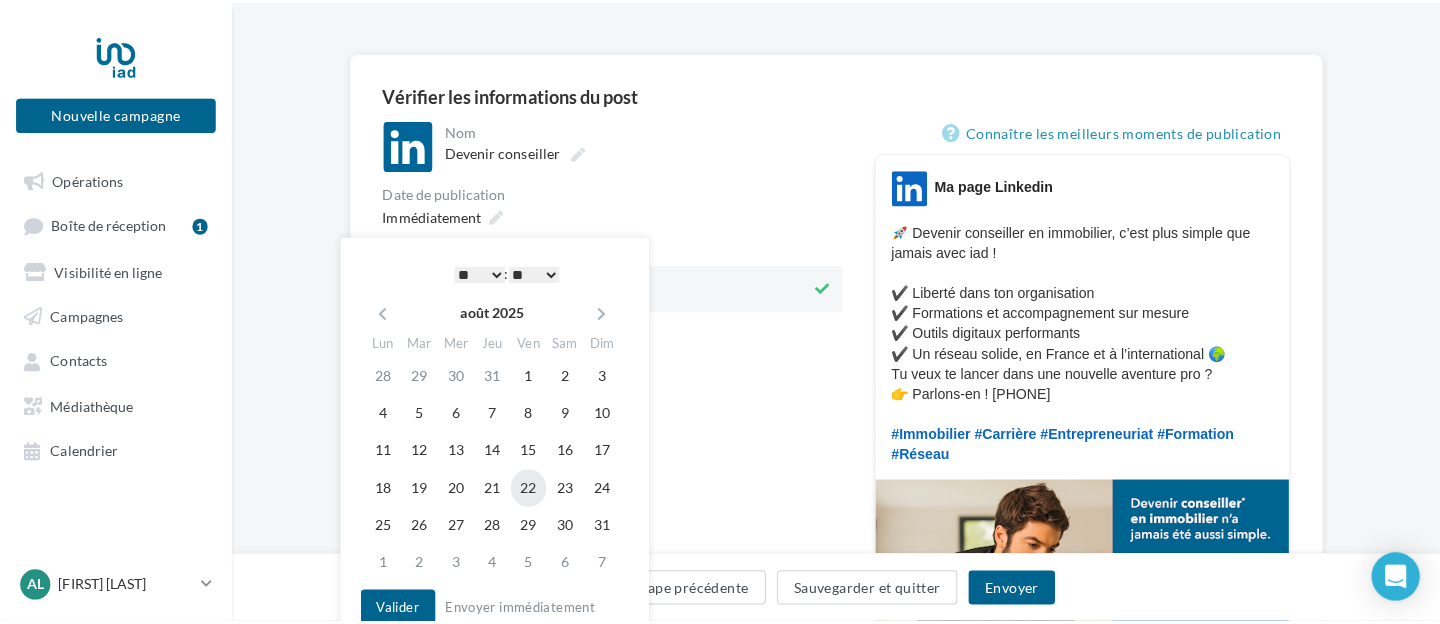 scroll, scrollTop: 134, scrollLeft: 0, axis: vertical 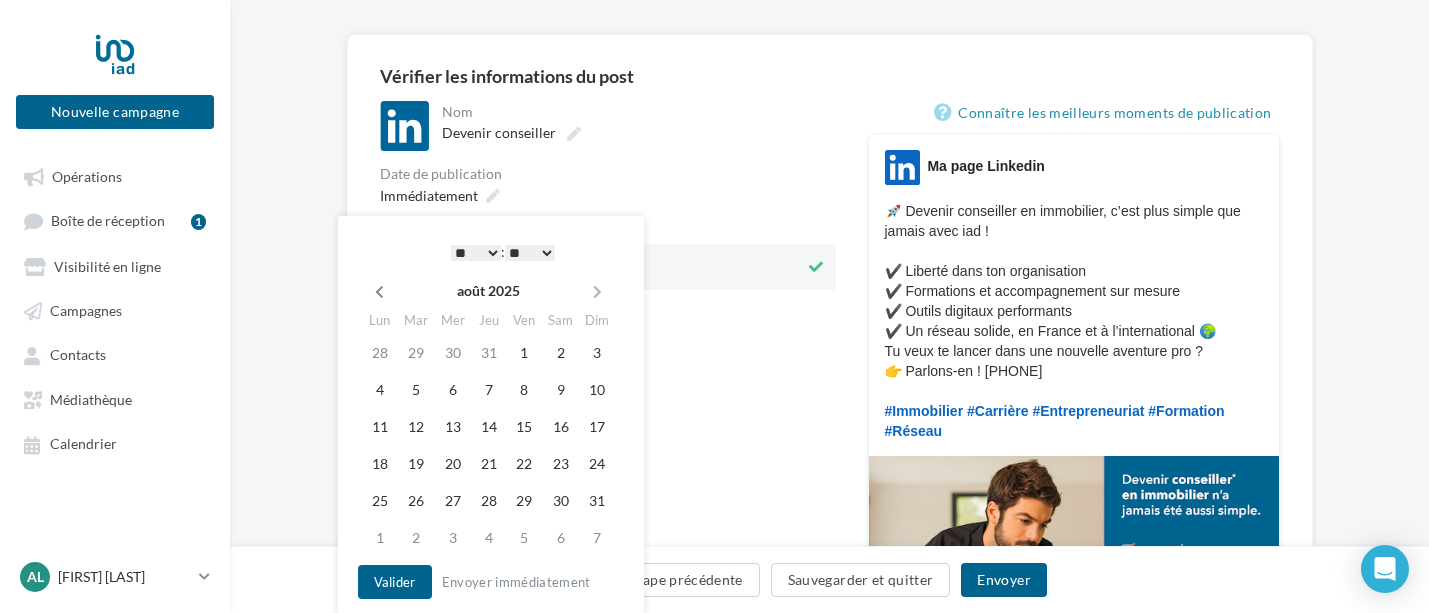 click at bounding box center [379, 292] 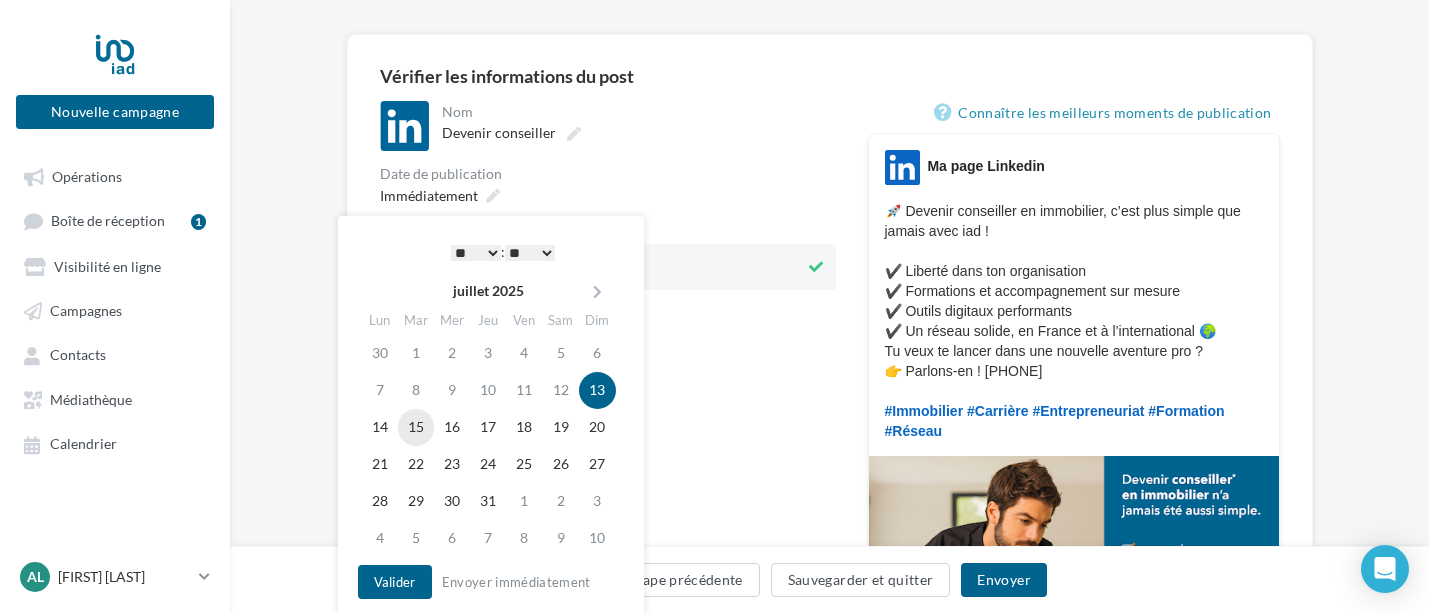 click on "15" at bounding box center (416, 427) 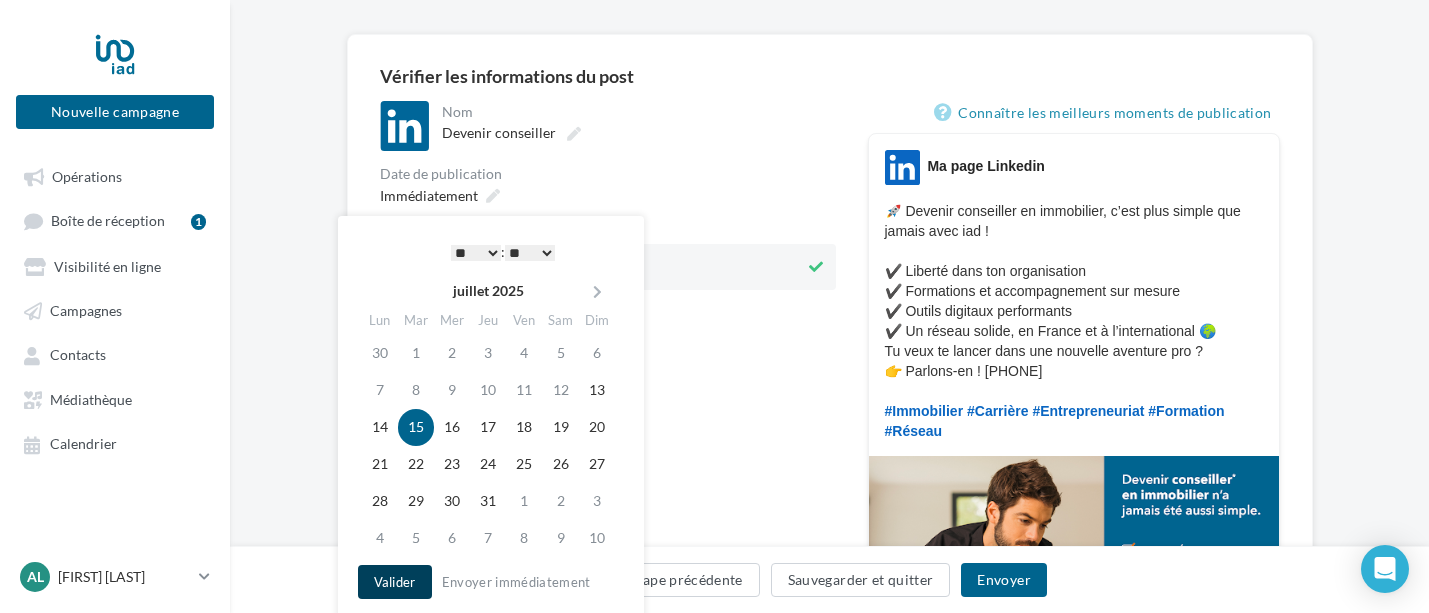 click on "Valider" at bounding box center [395, 582] 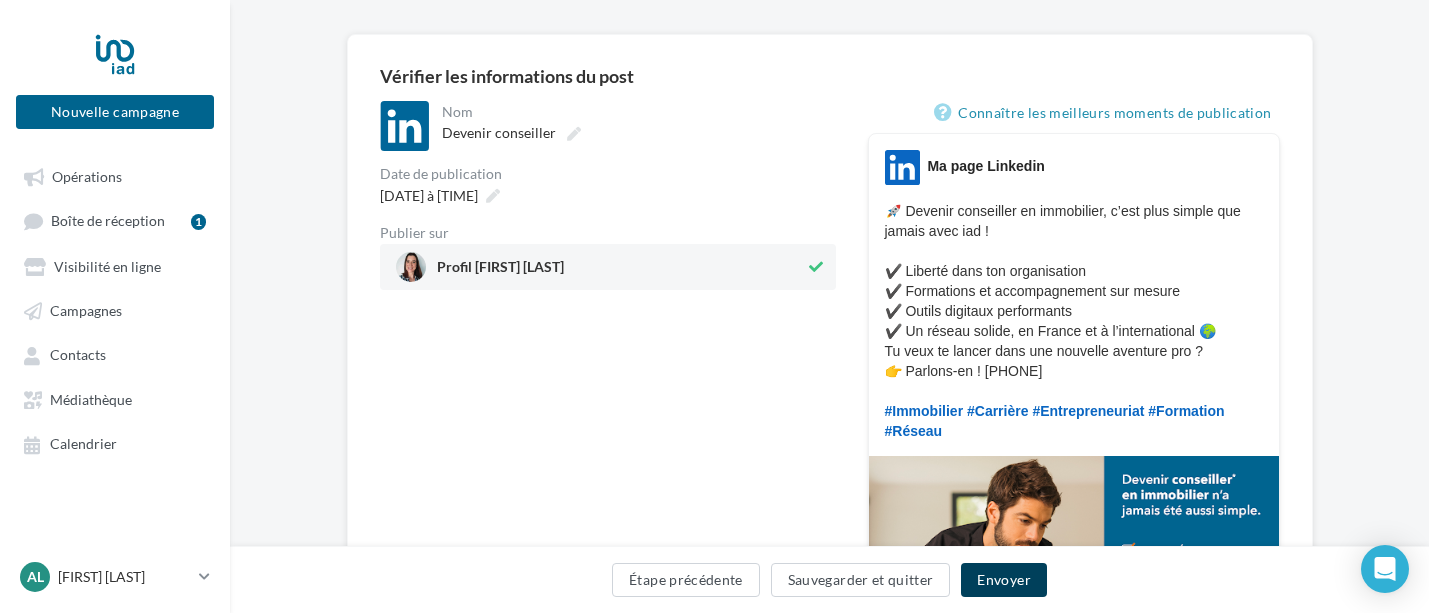 click on "Envoyer" at bounding box center (1003, 580) 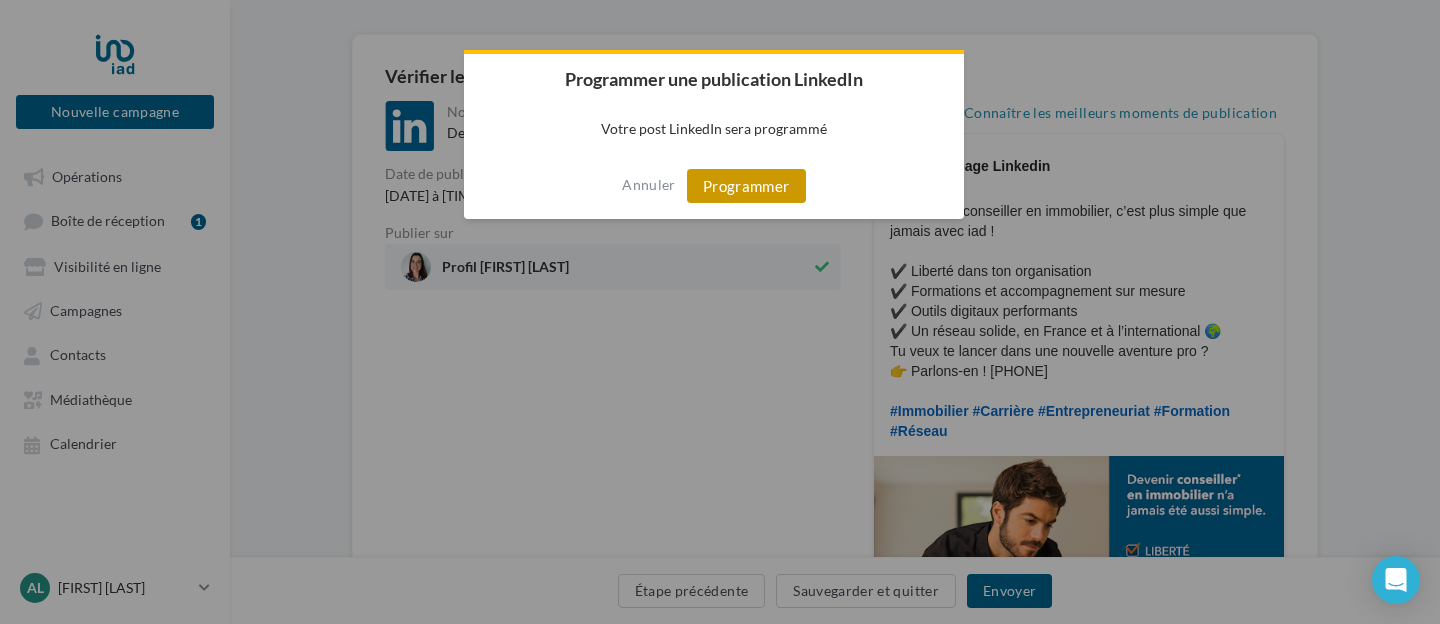 click on "Programmer" at bounding box center (746, 186) 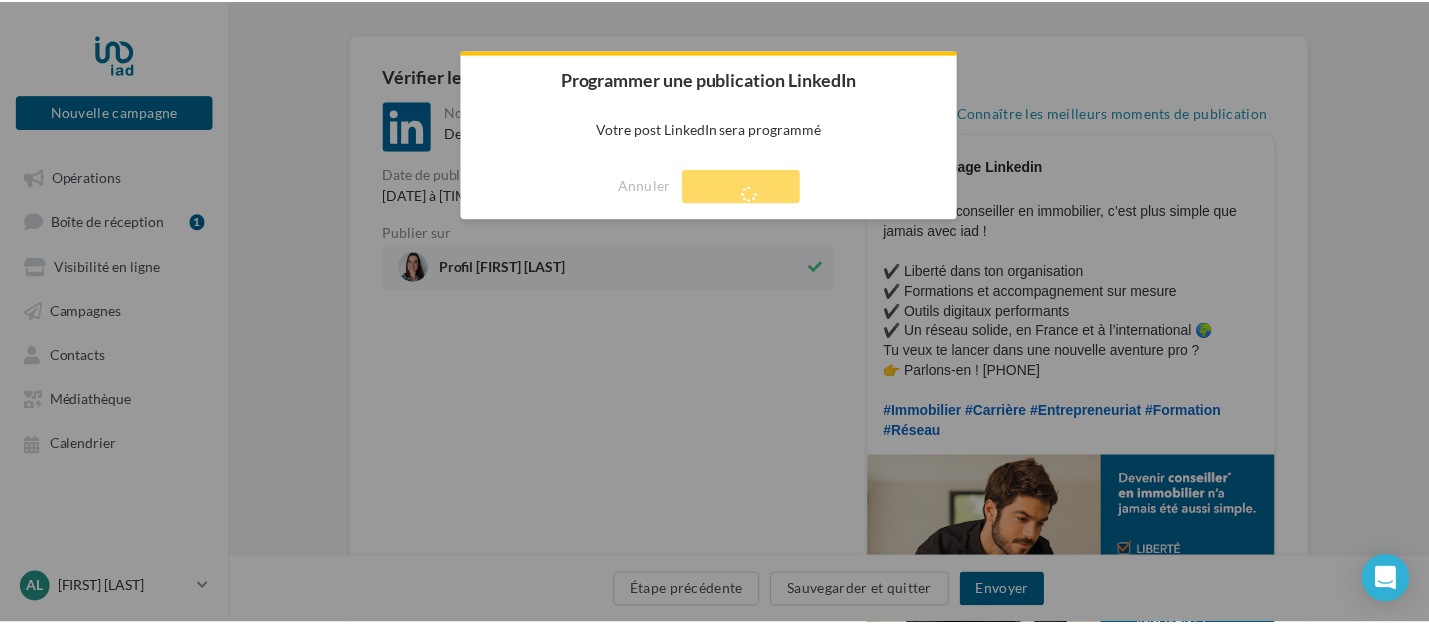 scroll, scrollTop: 32, scrollLeft: 0, axis: vertical 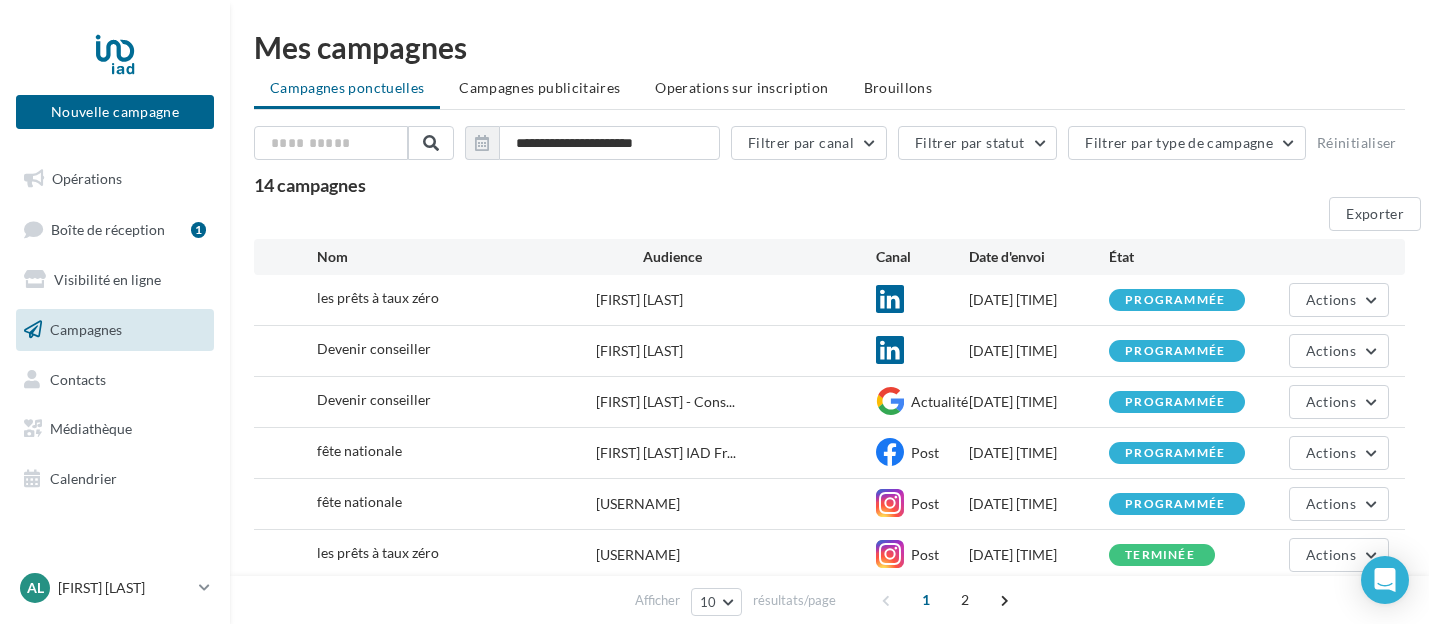 click on "Campagnes" at bounding box center [86, 329] 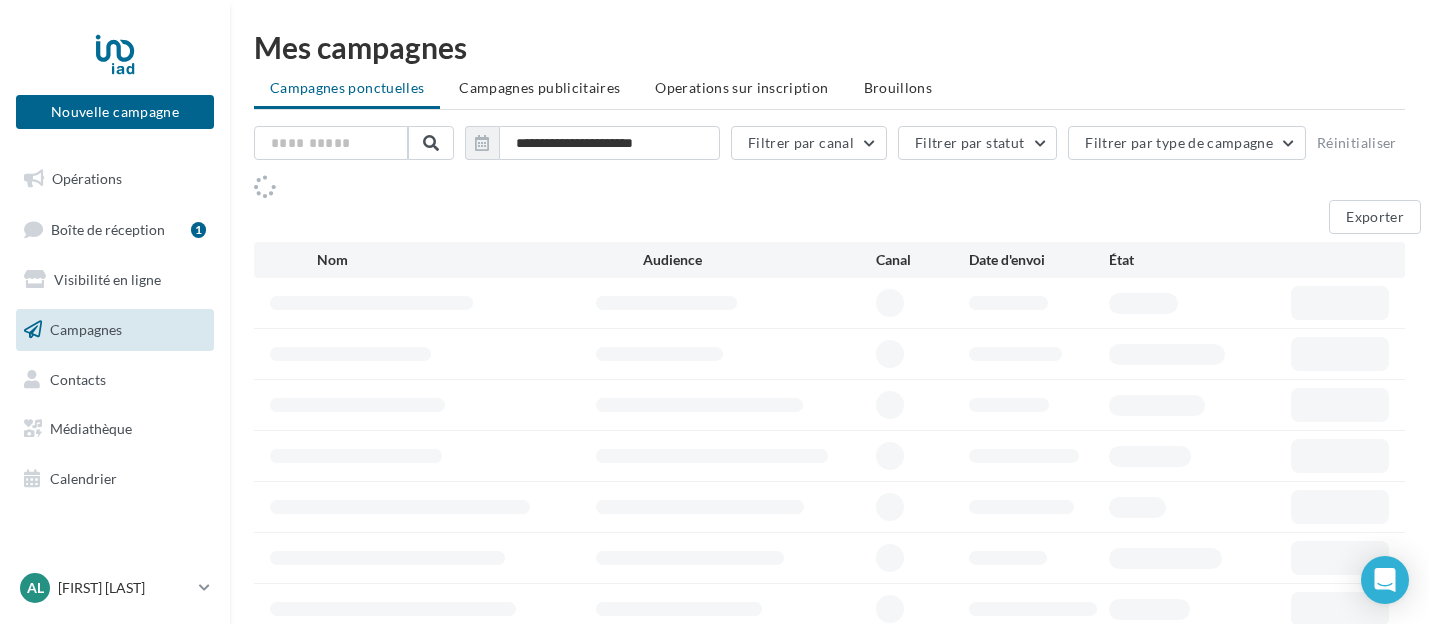 scroll, scrollTop: 0, scrollLeft: 0, axis: both 